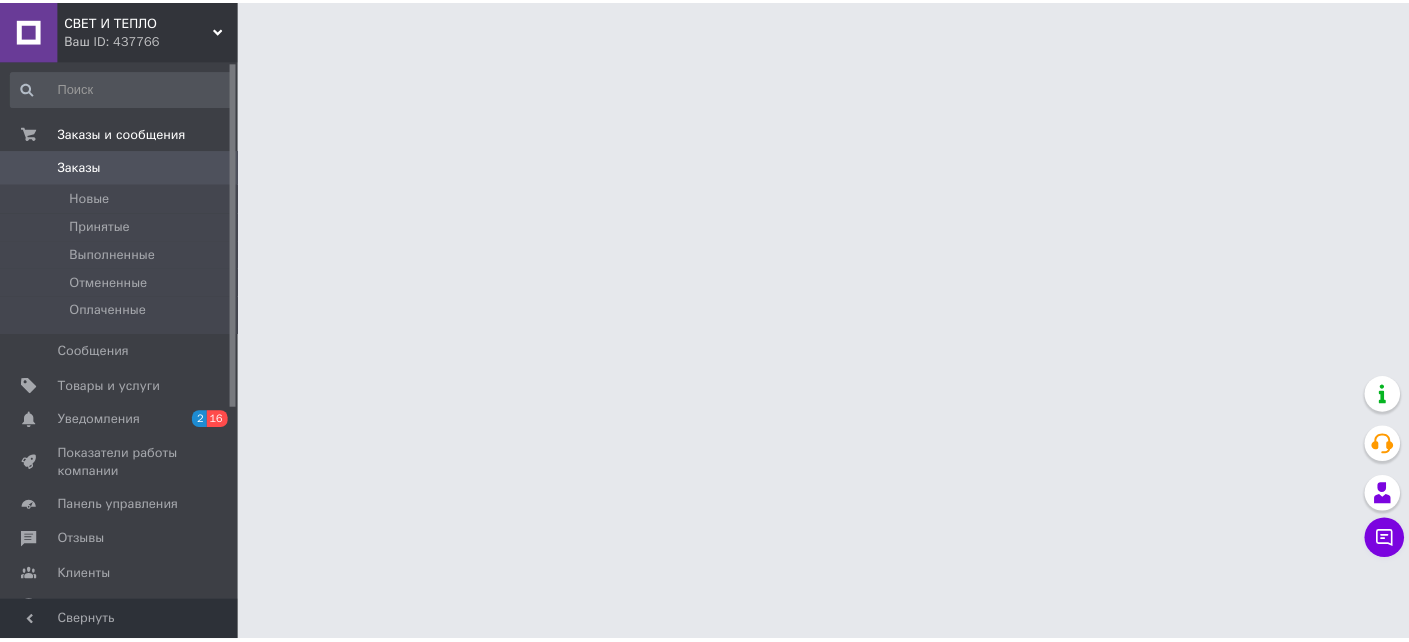 scroll, scrollTop: 0, scrollLeft: 0, axis: both 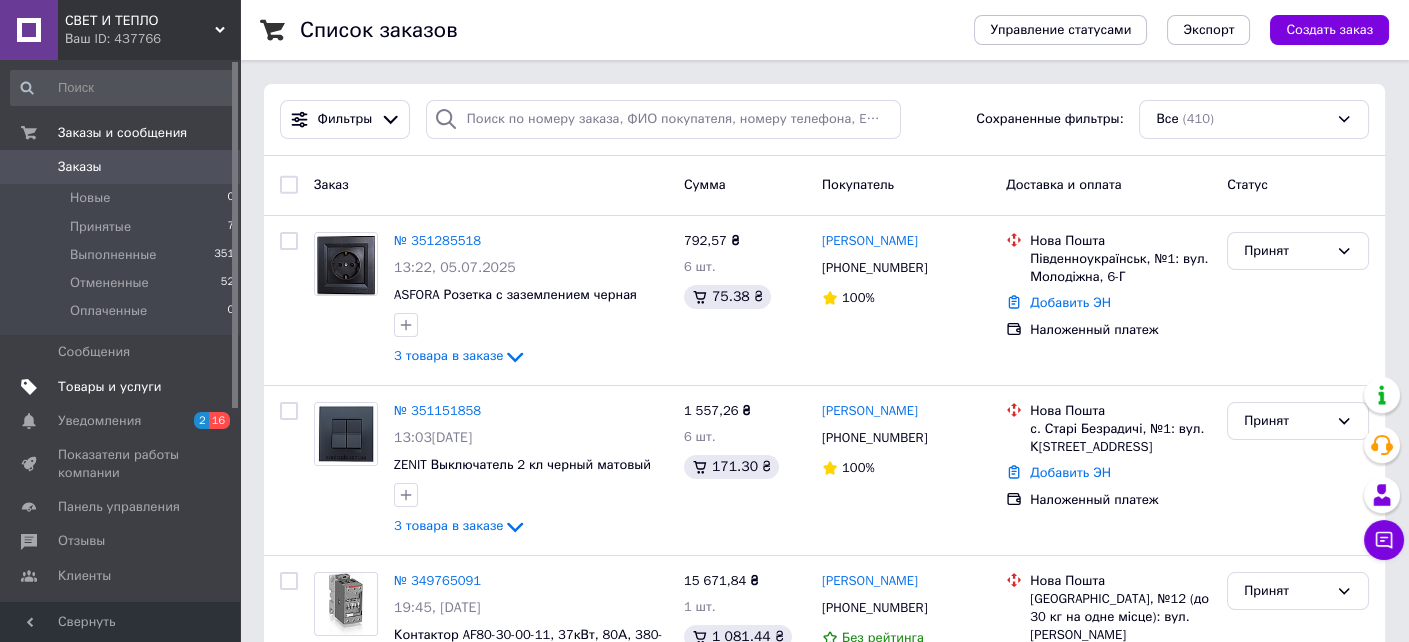 click on "Товары и услуги" at bounding box center [110, 387] 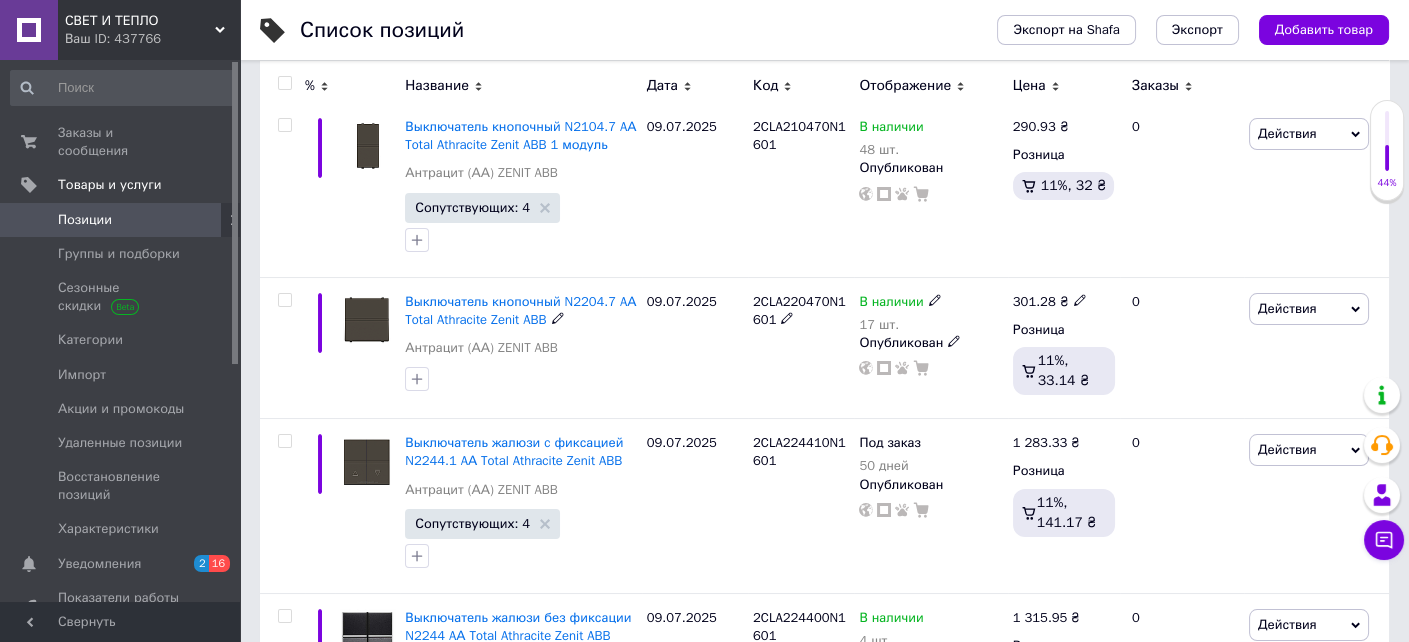 scroll, scrollTop: 600, scrollLeft: 0, axis: vertical 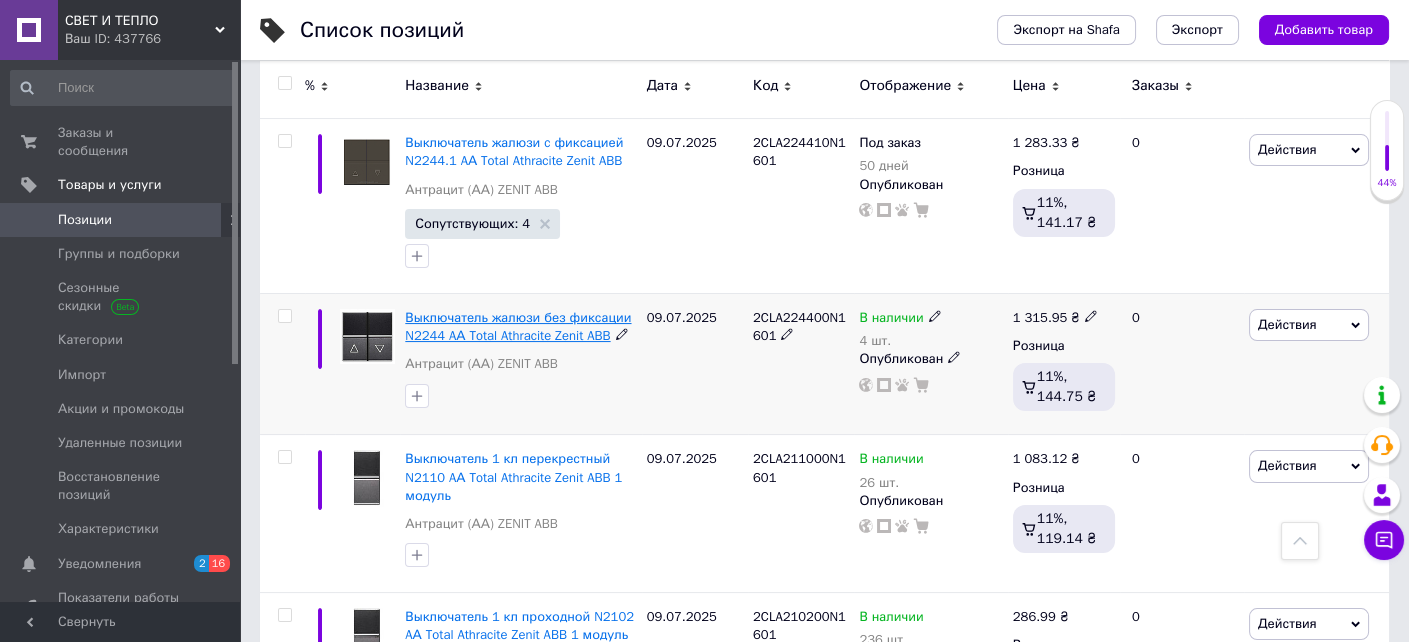 click on "Выключатель жалюзи без фиксации N2244 AА Total Athracite Zenit ABB" at bounding box center [518, 326] 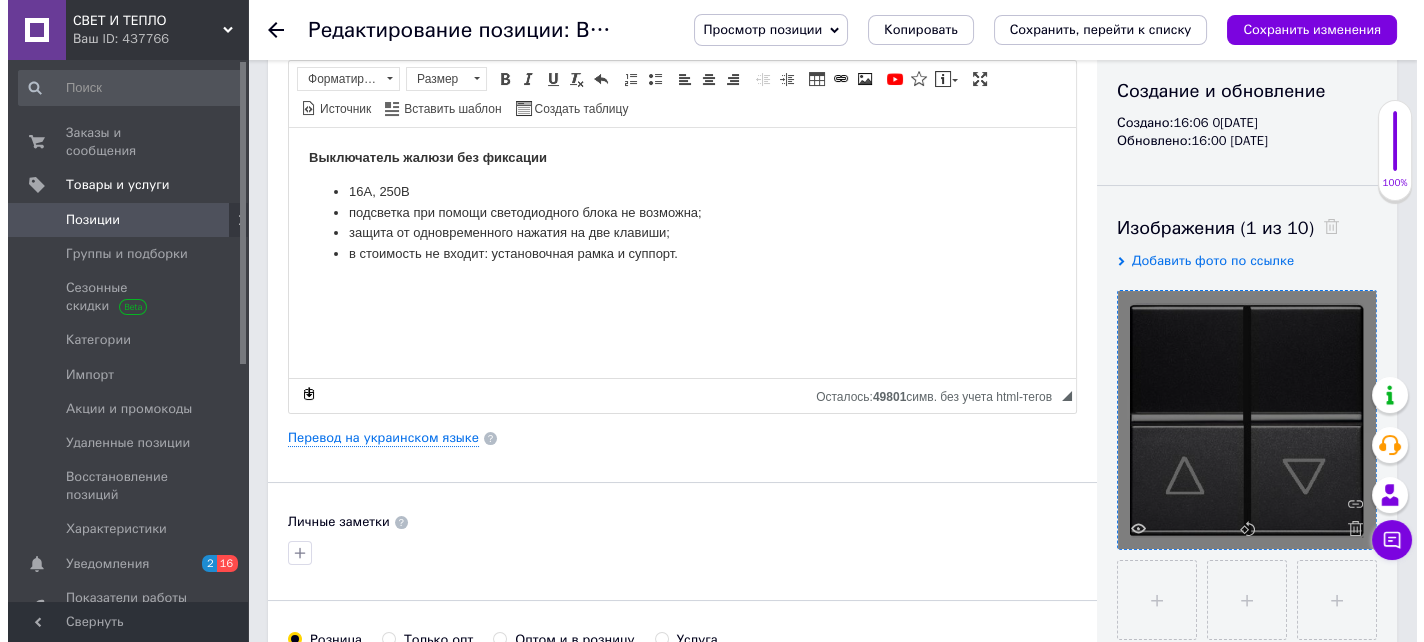 scroll, scrollTop: 300, scrollLeft: 0, axis: vertical 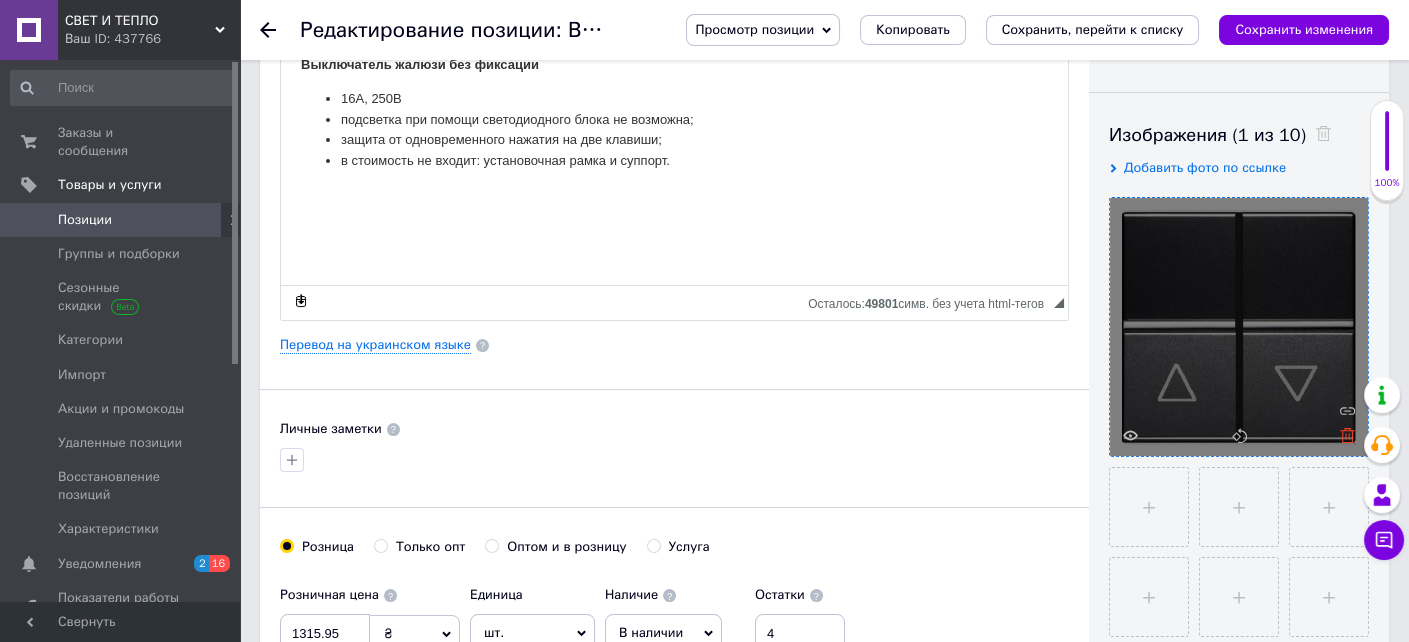 click 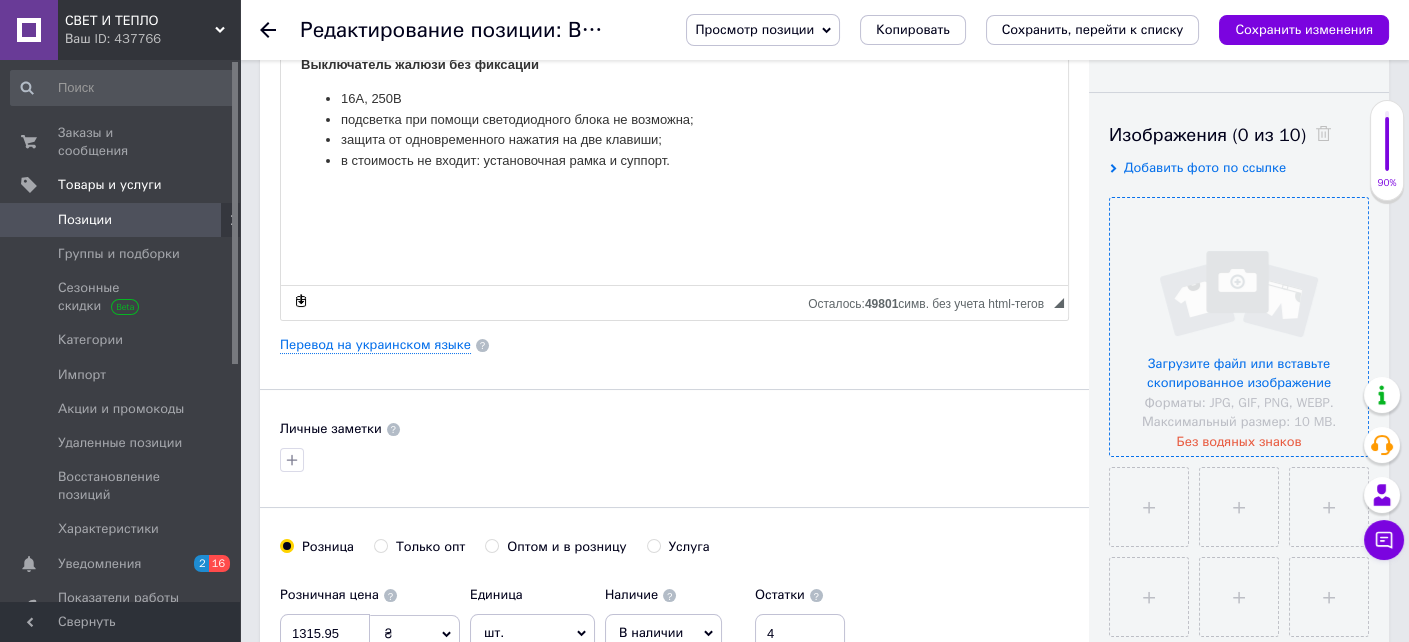 click at bounding box center [1239, 327] 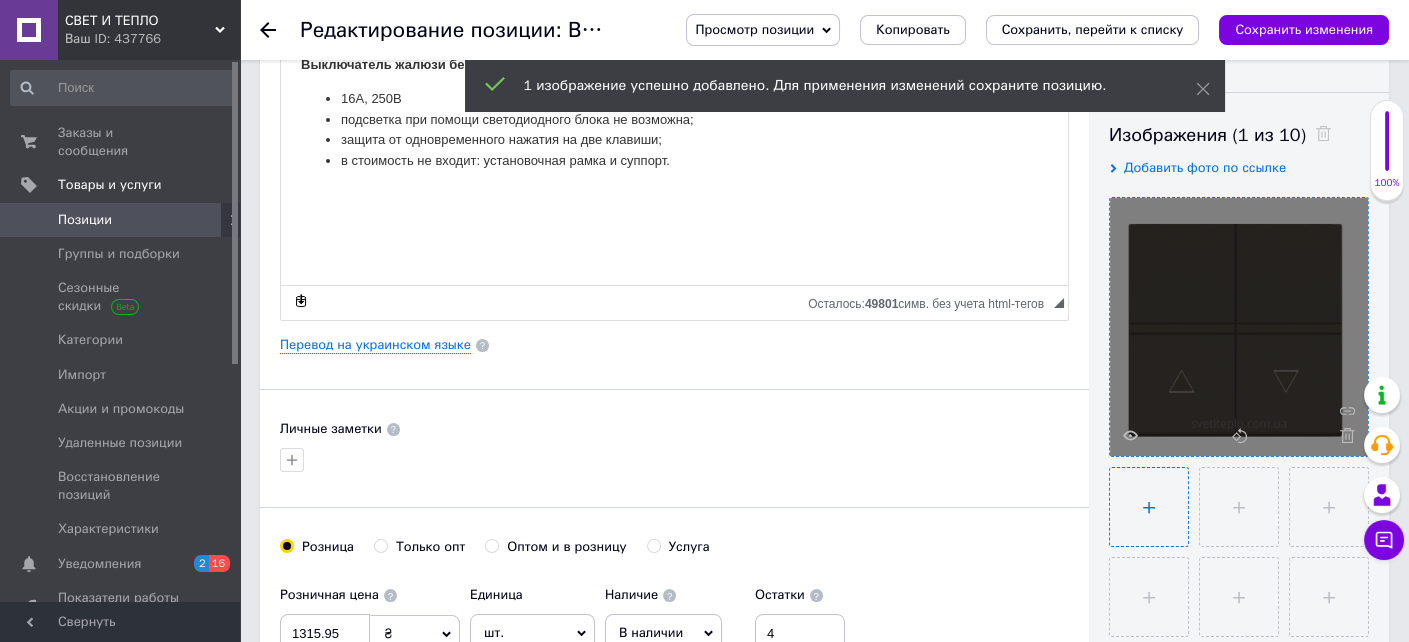 click at bounding box center [1149, 507] 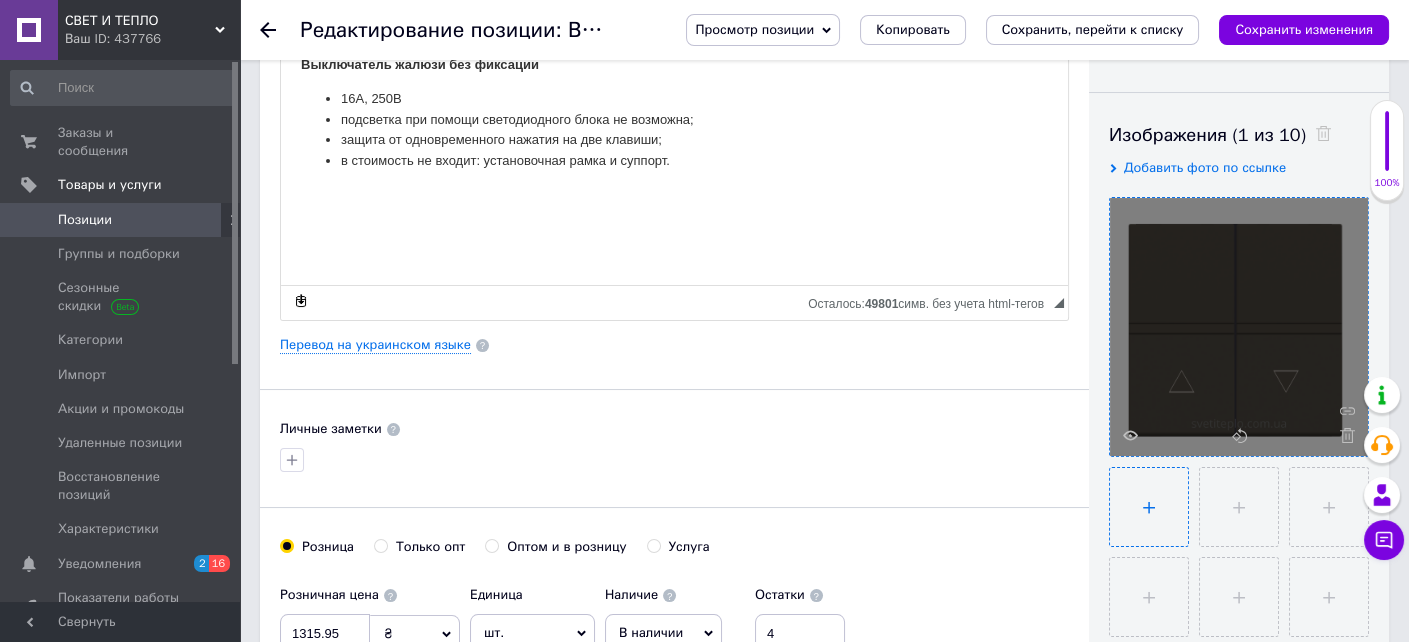 type on "C:\fakepath\Выключатель жалюзи.png" 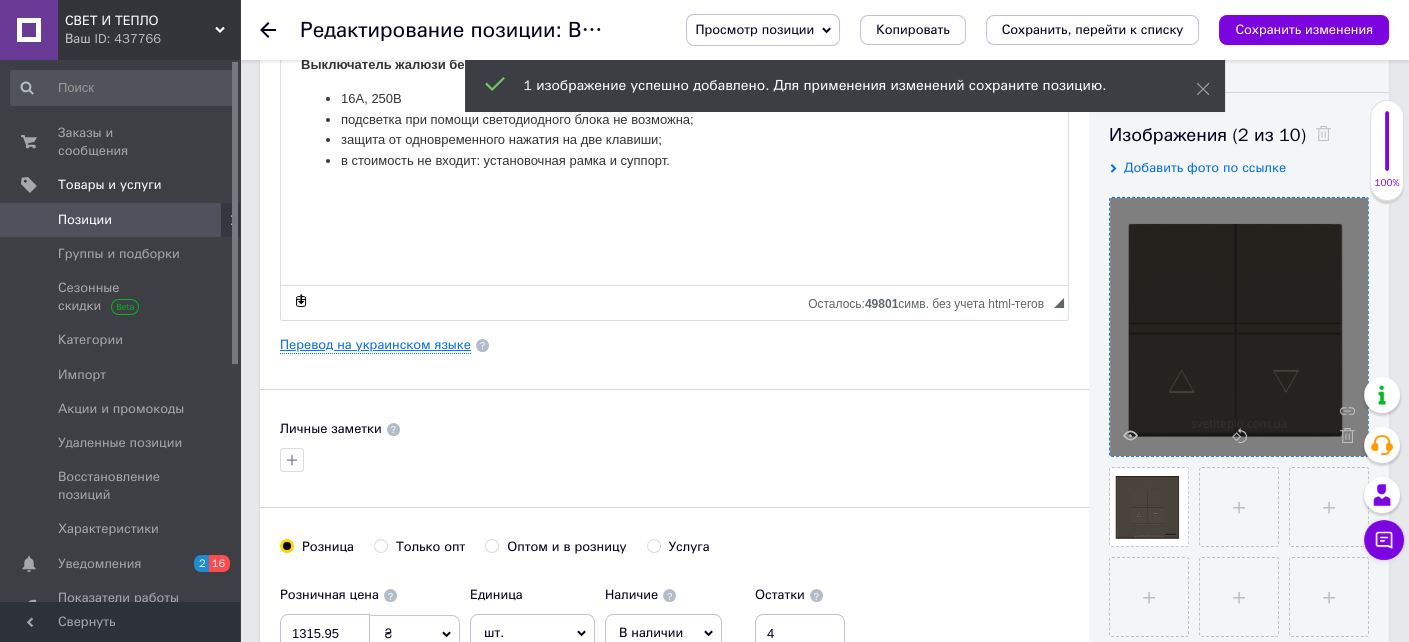 click on "Перевод на украинском языке" at bounding box center [375, 345] 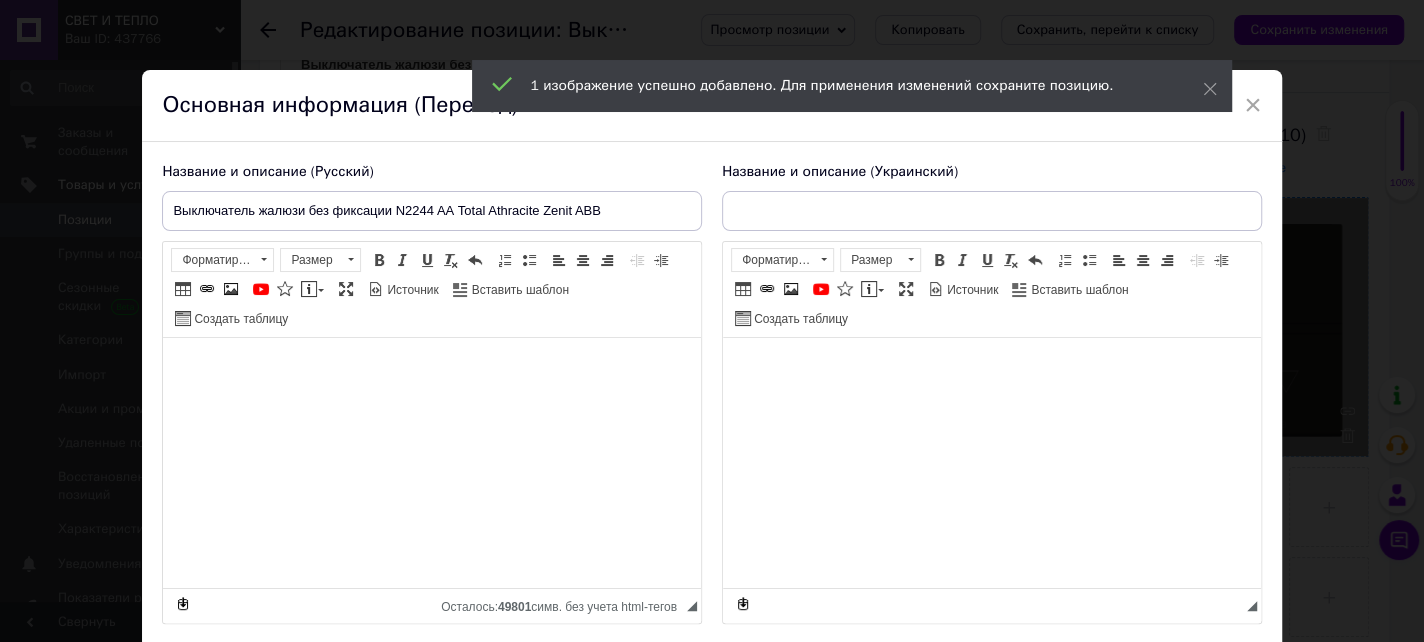 type on "Вимикає жалюзі без фіксації N2244АА Total Athracite Zenit ABB" 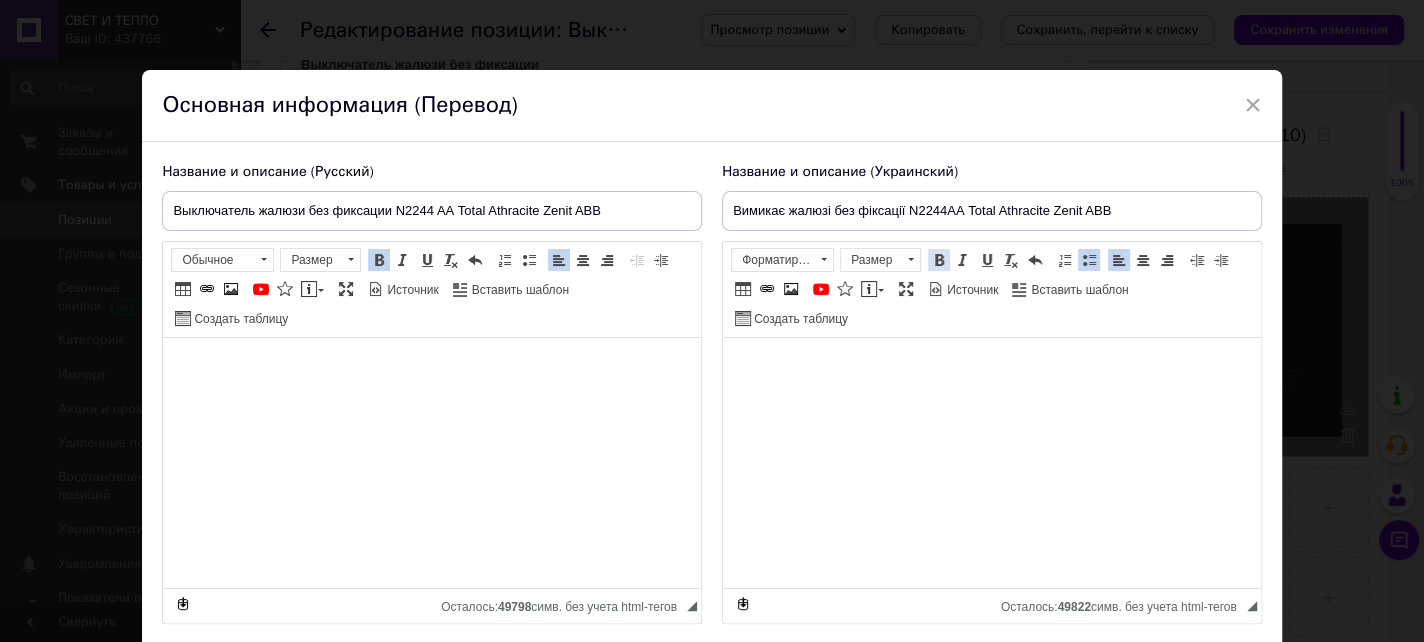 click at bounding box center (939, 260) 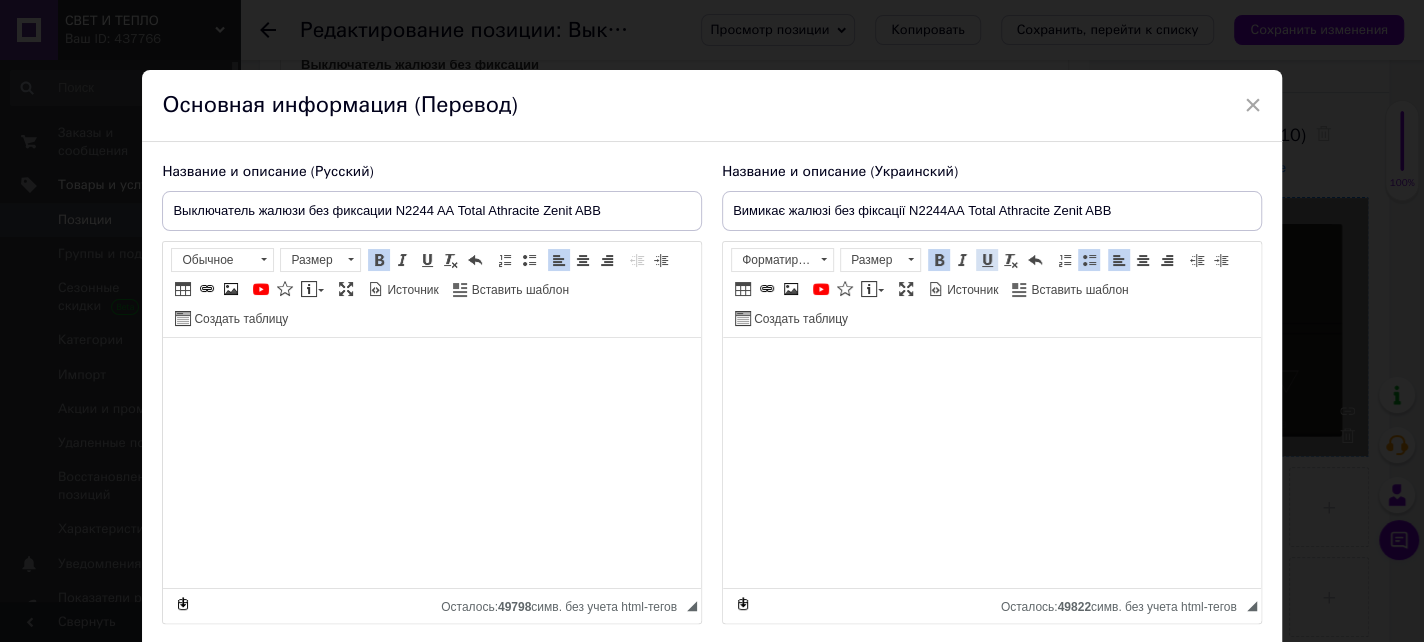click at bounding box center (987, 260) 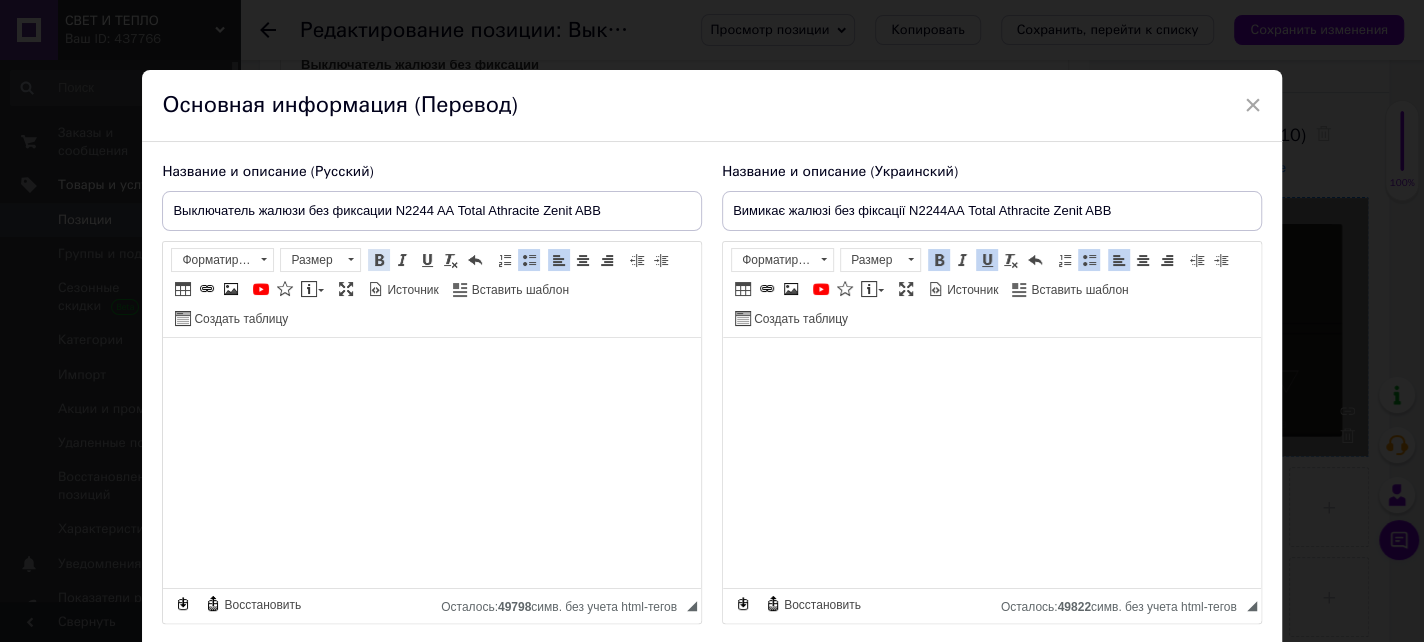 click at bounding box center (379, 260) 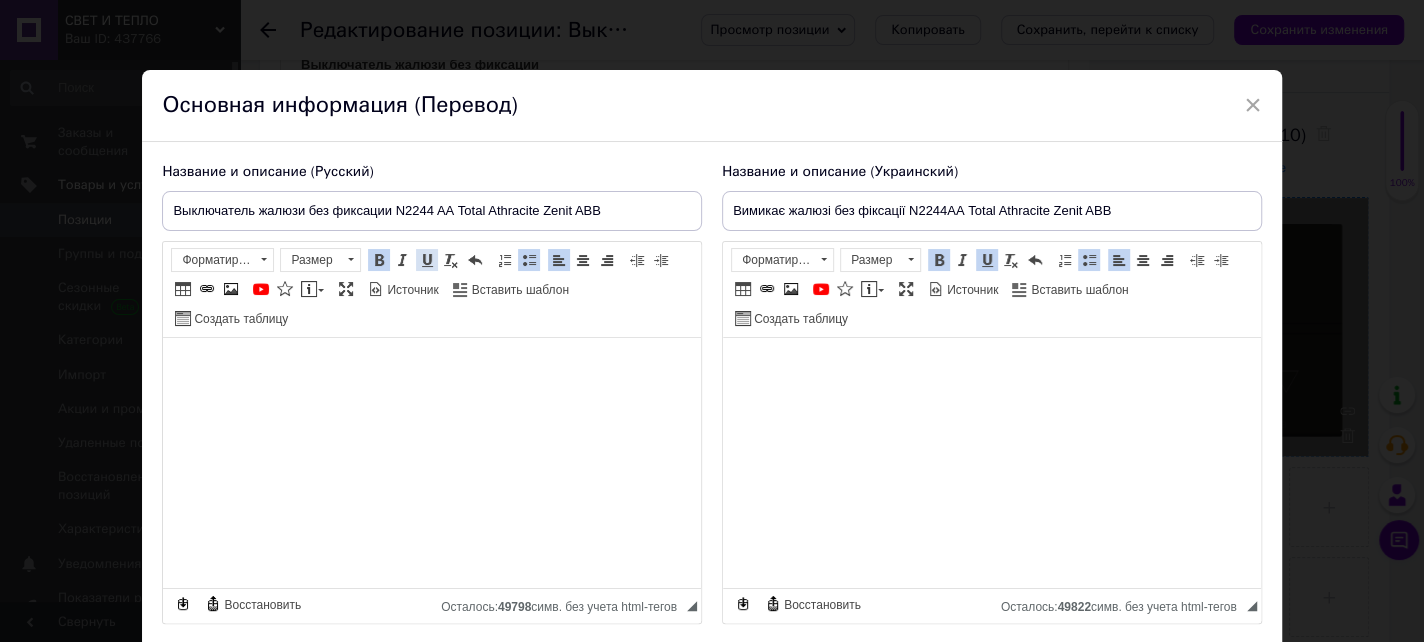 click at bounding box center [427, 260] 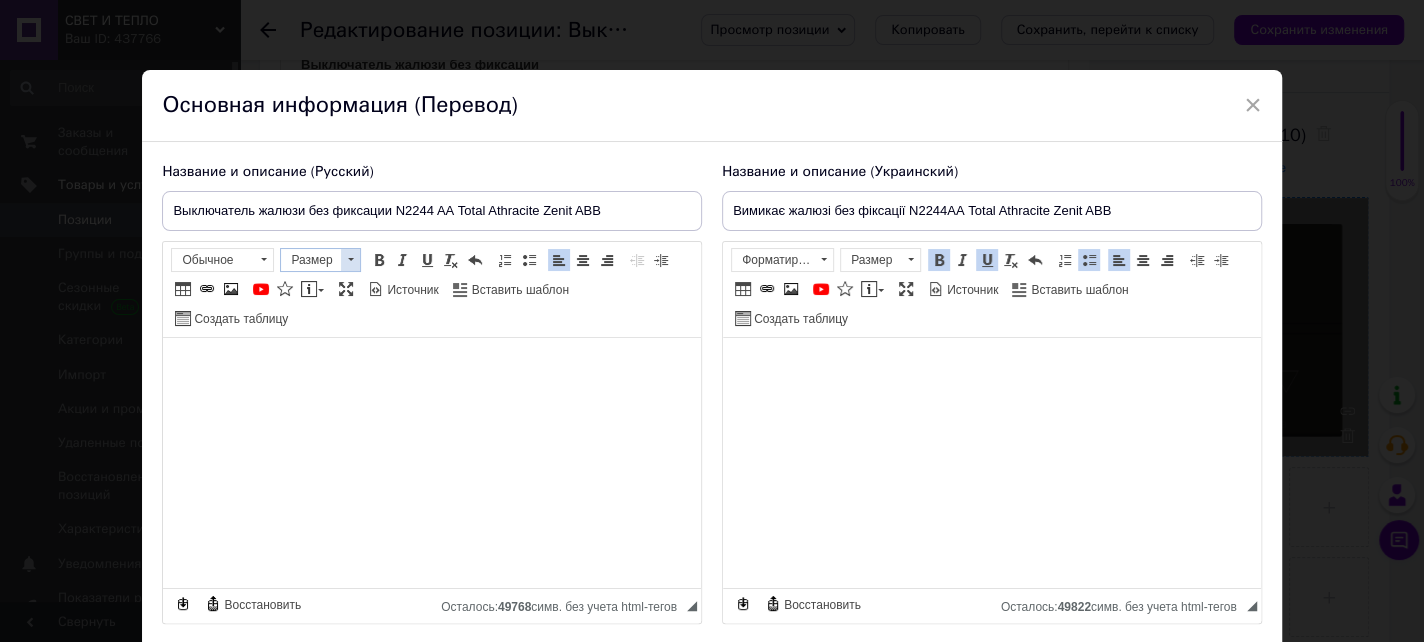click at bounding box center [350, 260] 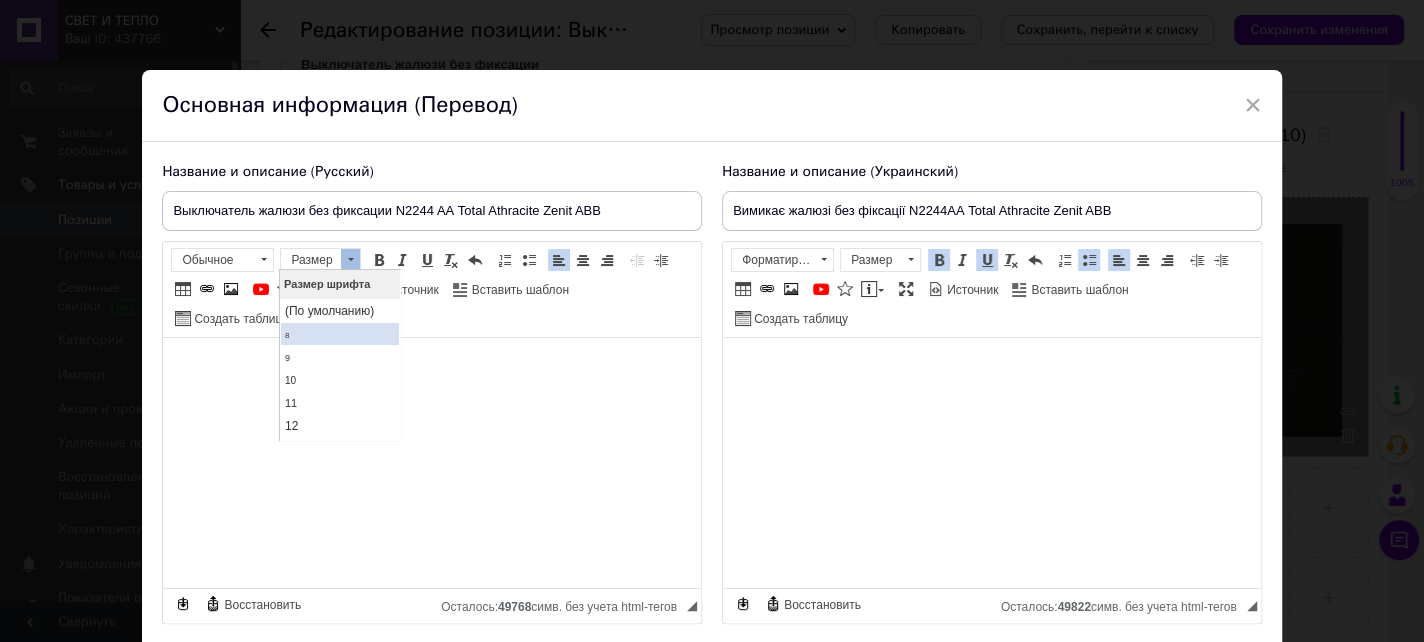 scroll, scrollTop: 100, scrollLeft: 0, axis: vertical 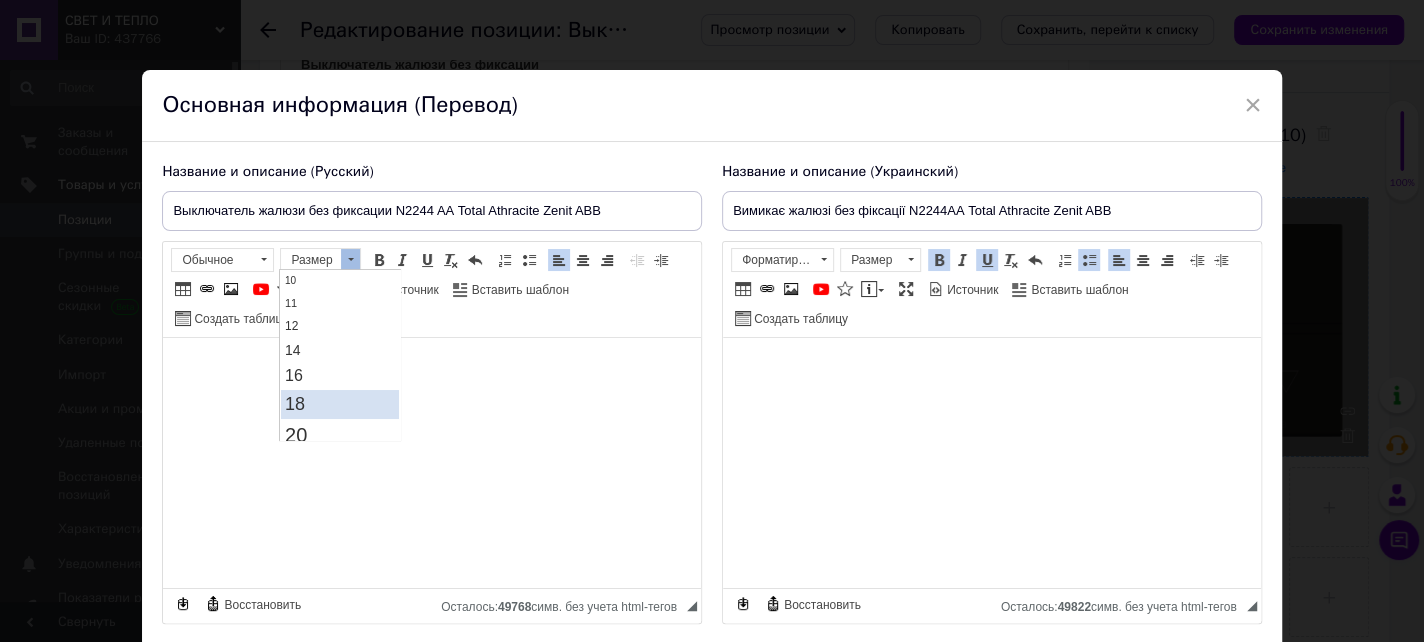 click on "18" at bounding box center (340, 404) 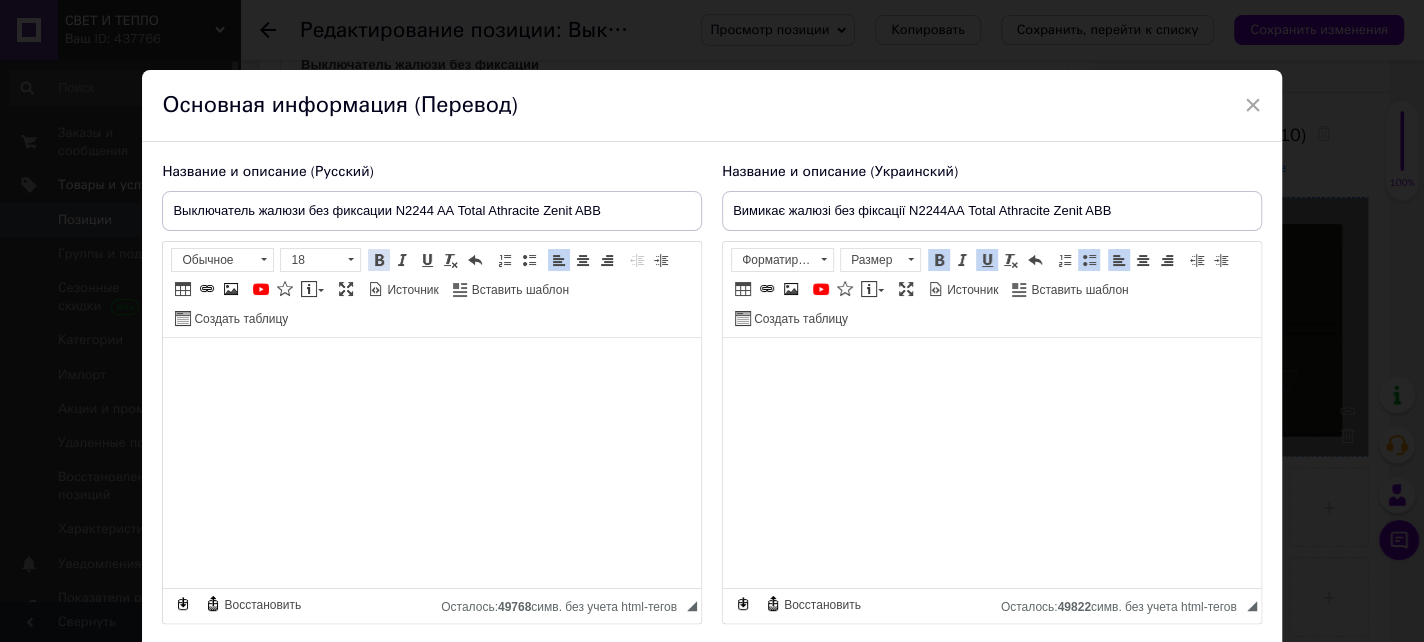 click at bounding box center [379, 260] 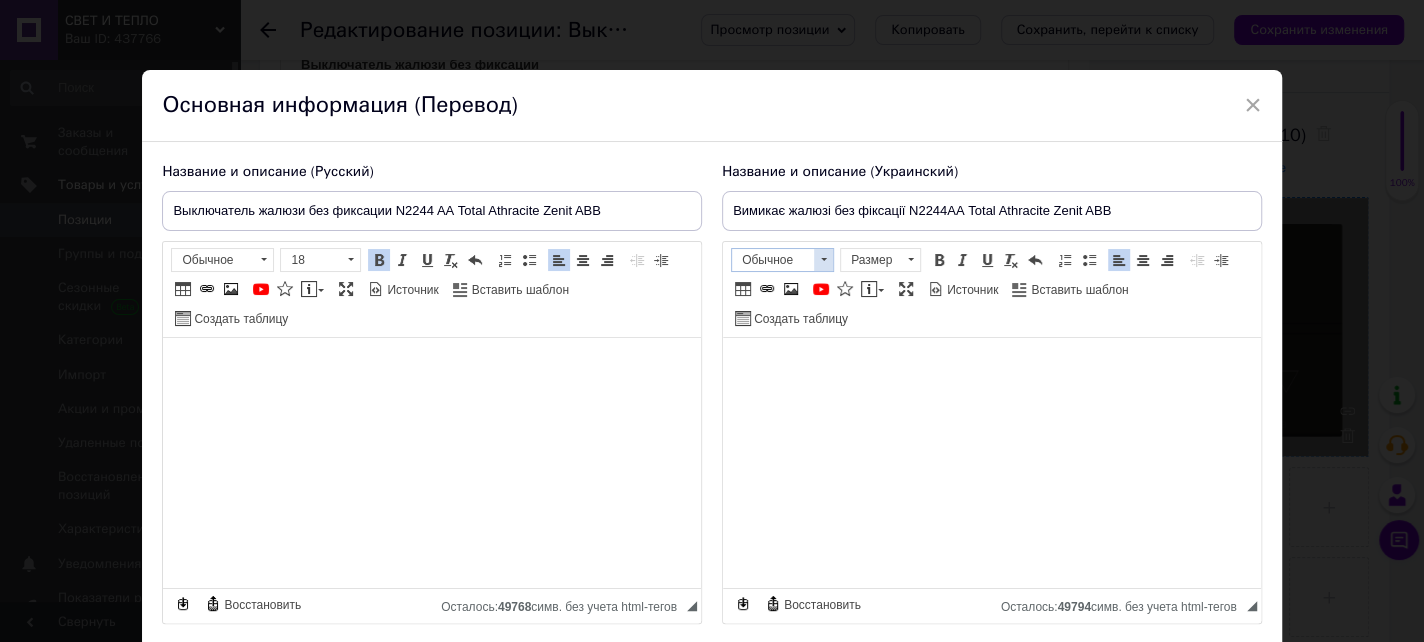 click at bounding box center [823, 260] 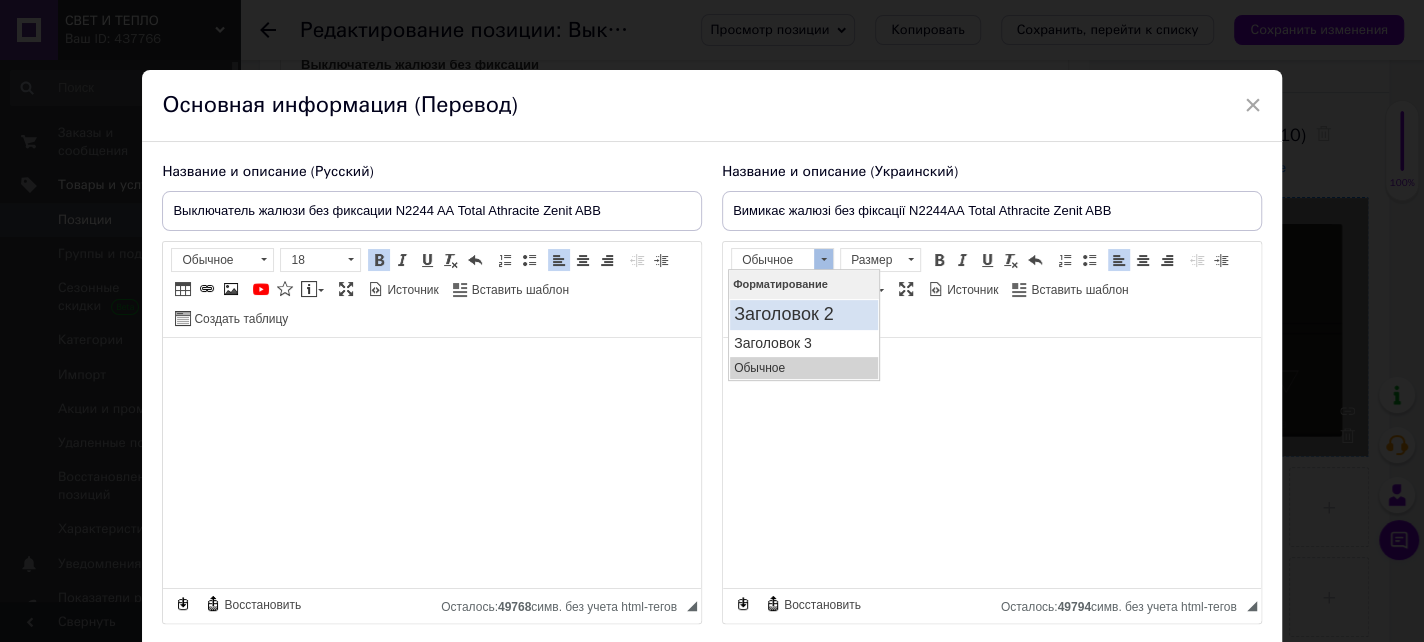 click on "Заголовок 2" at bounding box center (803, 315) 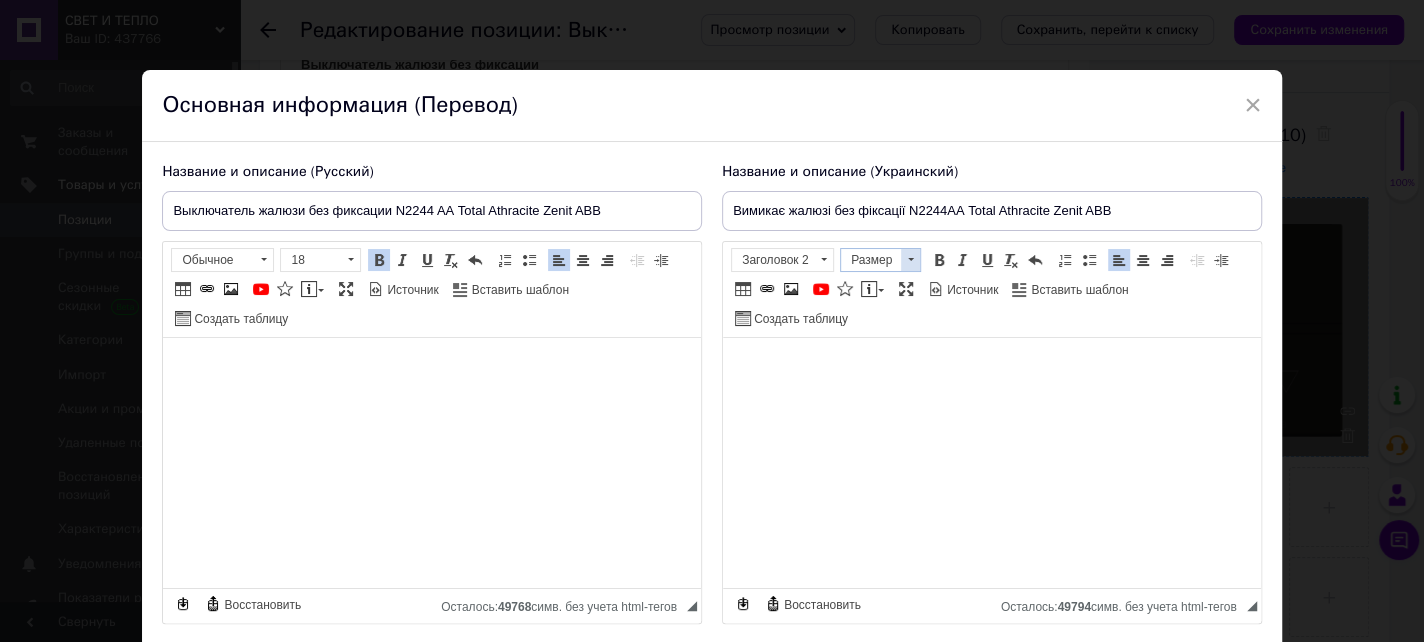 click at bounding box center [910, 260] 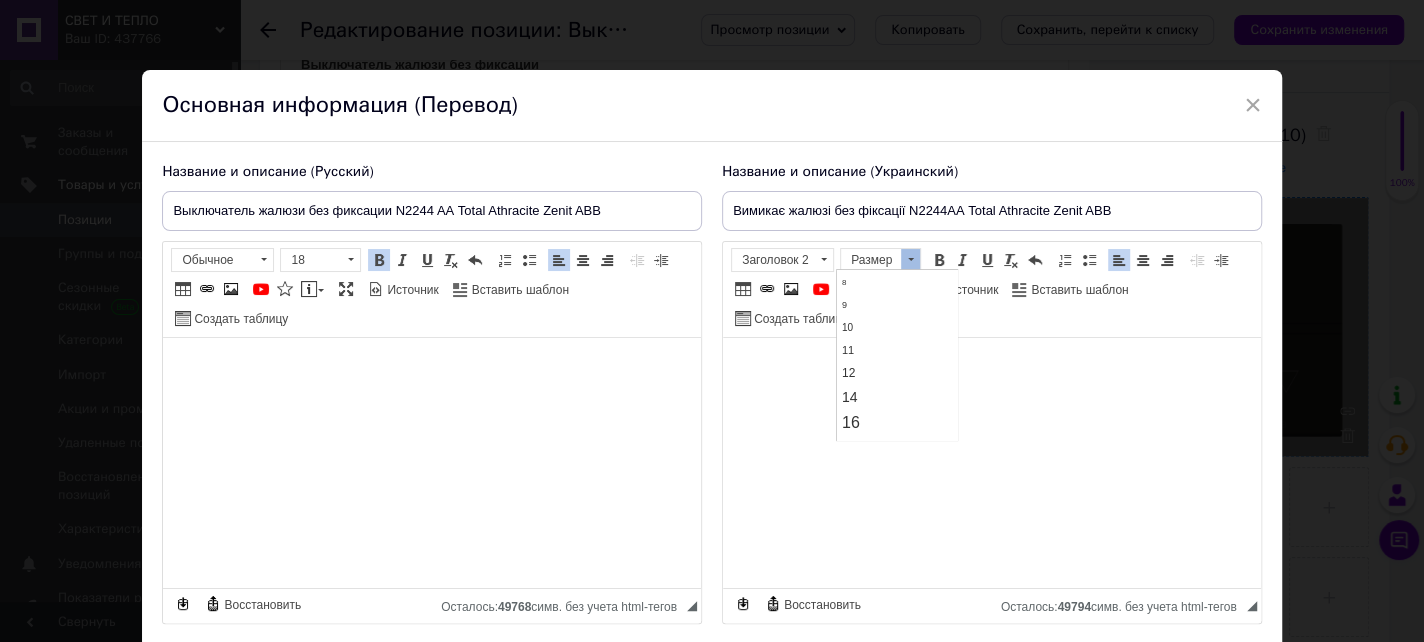 scroll, scrollTop: 100, scrollLeft: 0, axis: vertical 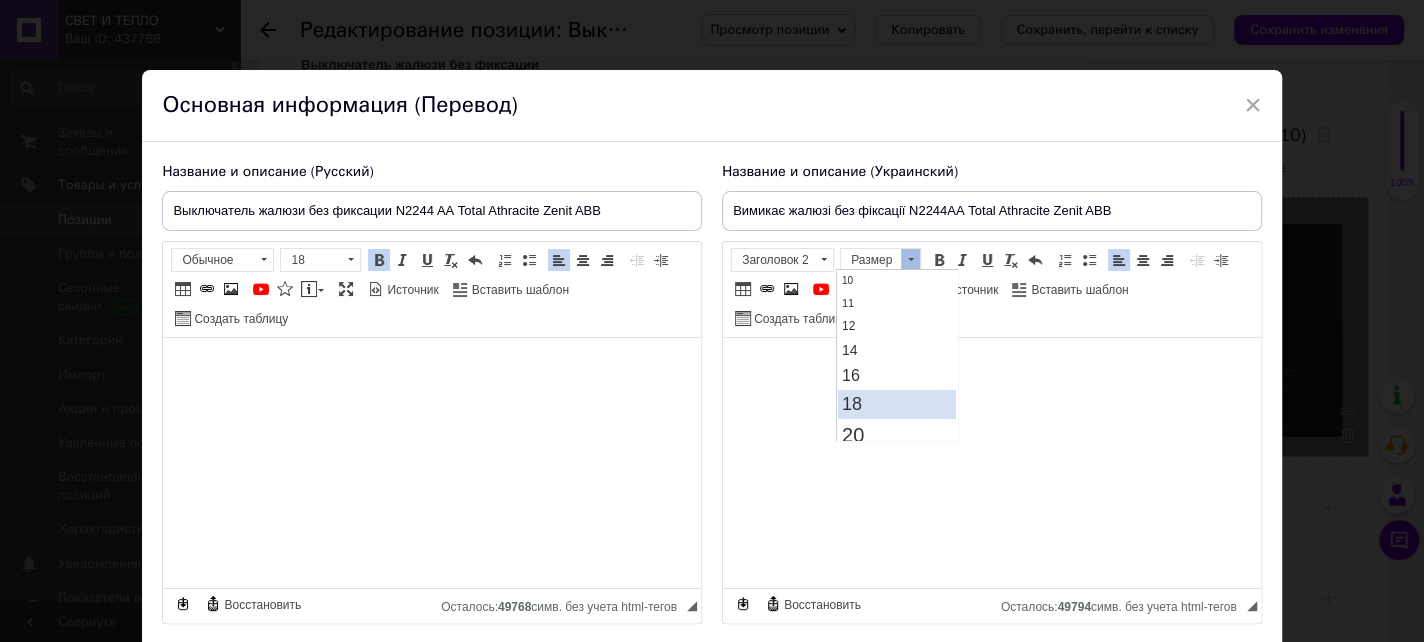 click on "18" at bounding box center (897, 404) 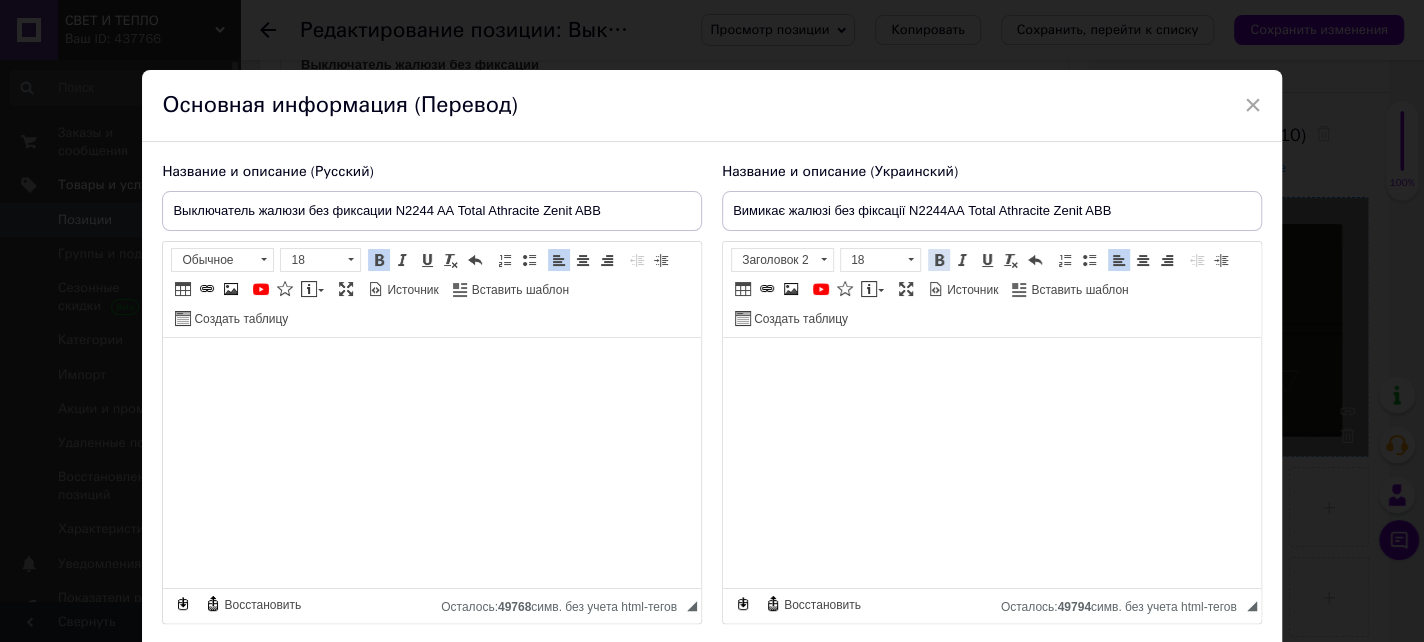 click at bounding box center (939, 260) 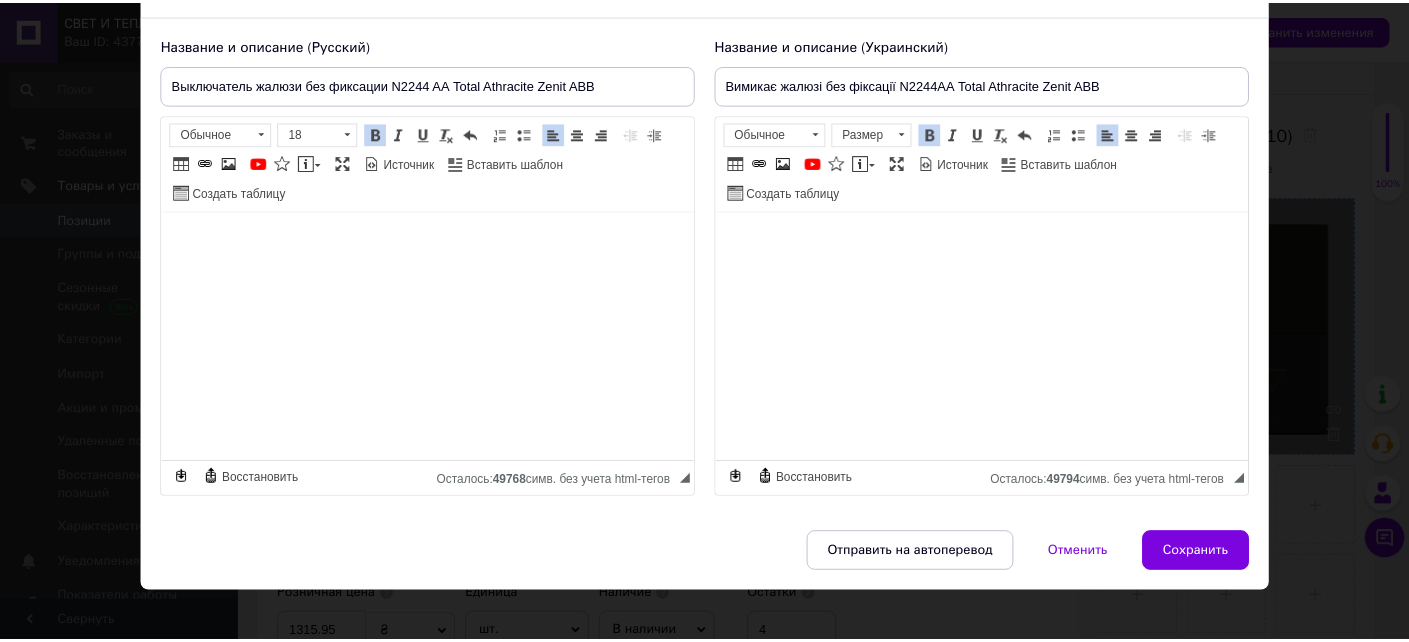 scroll, scrollTop: 142, scrollLeft: 0, axis: vertical 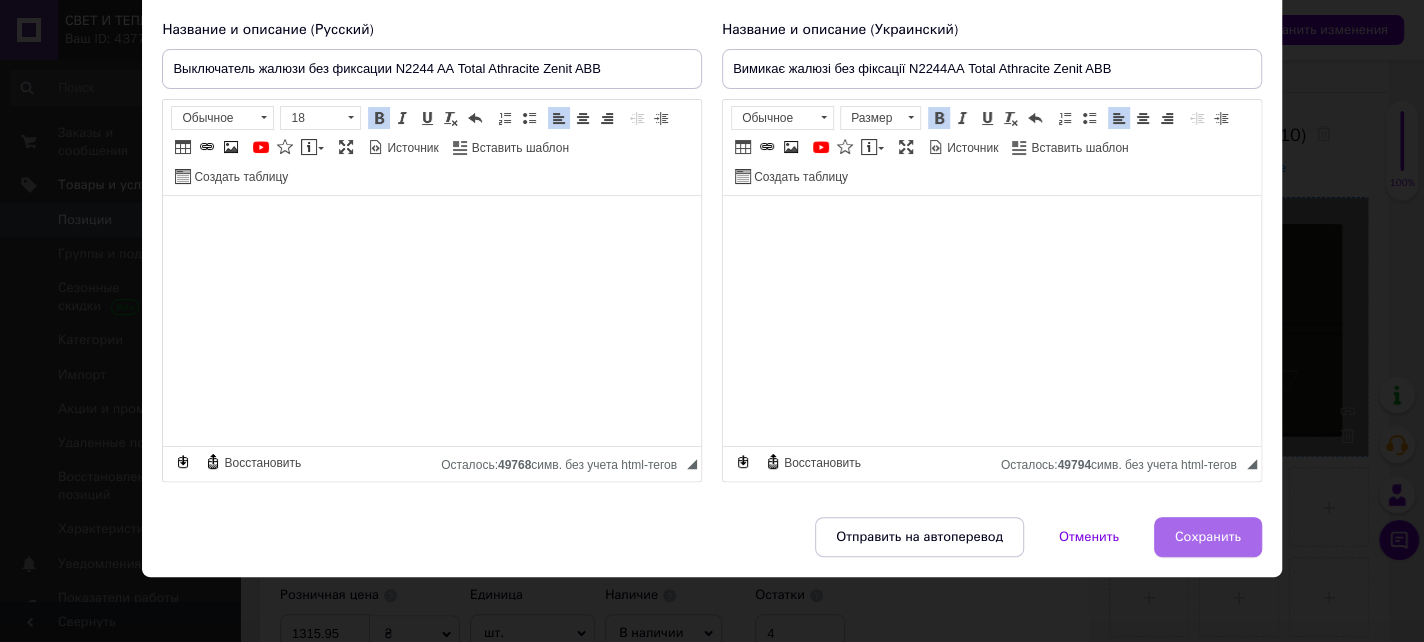 click on "Сохранить" at bounding box center (1208, 537) 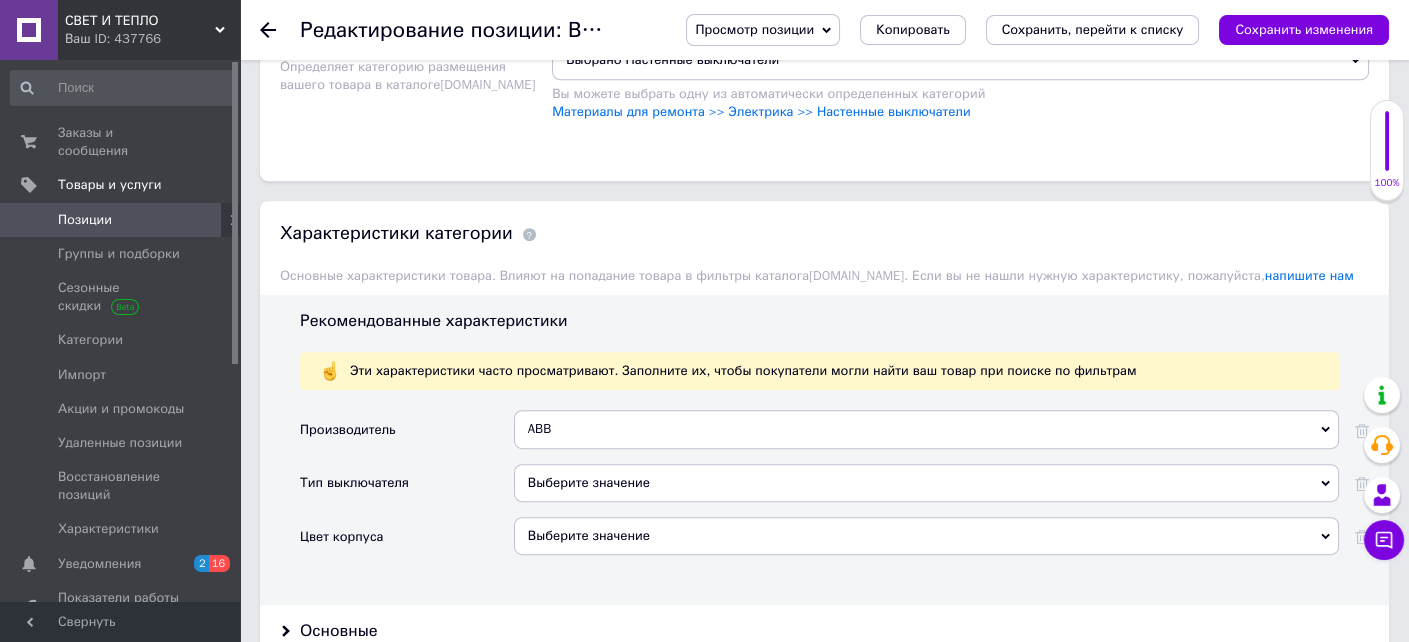 scroll, scrollTop: 1600, scrollLeft: 0, axis: vertical 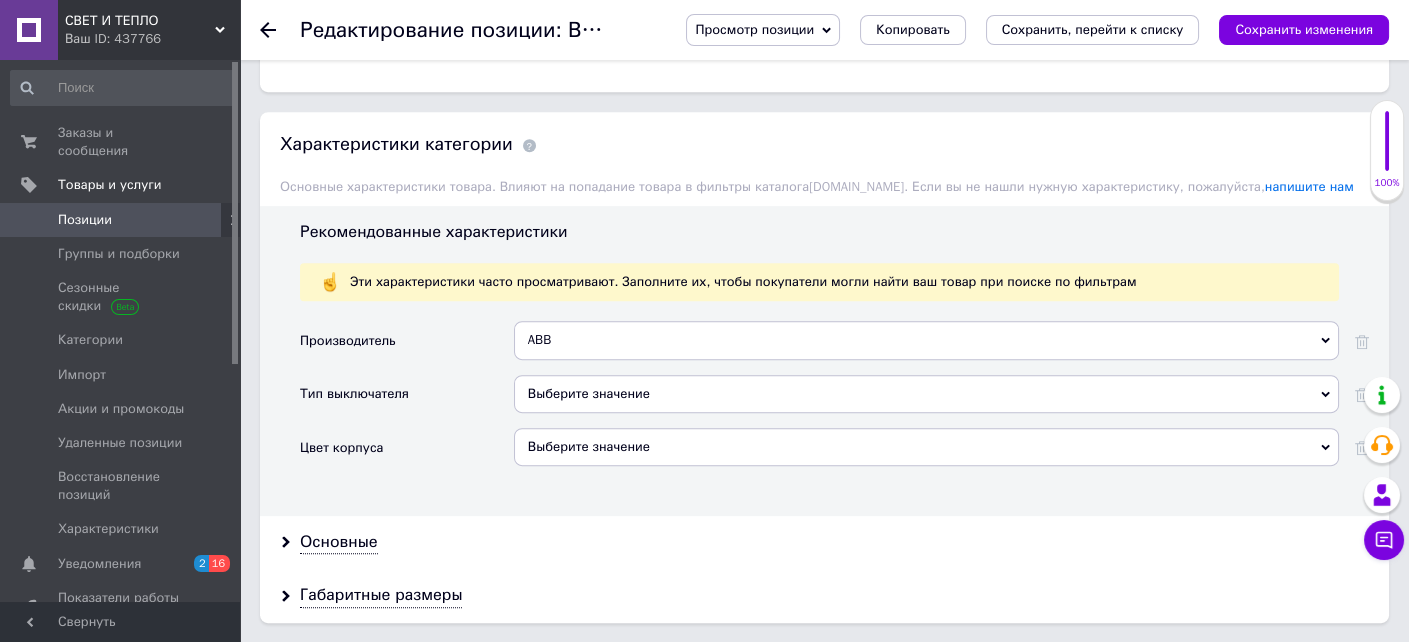 click on "Выберите значение" at bounding box center [926, 394] 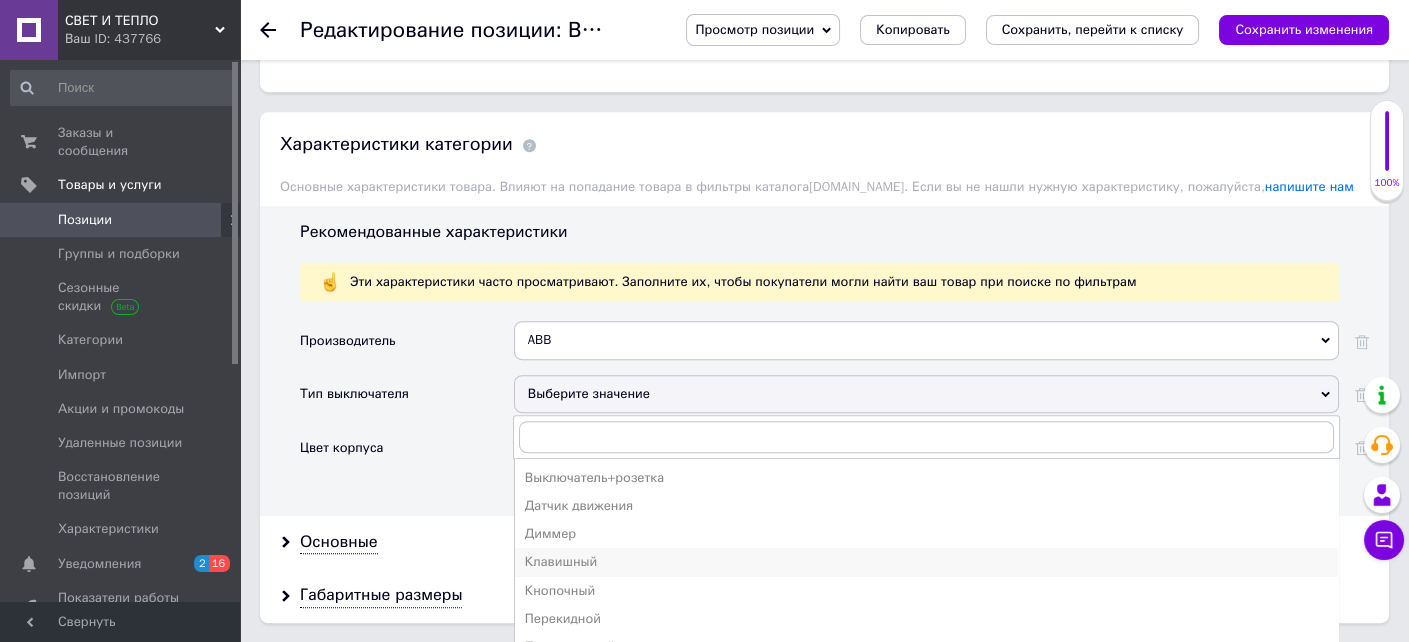 click on "Клавишный" at bounding box center (926, 562) 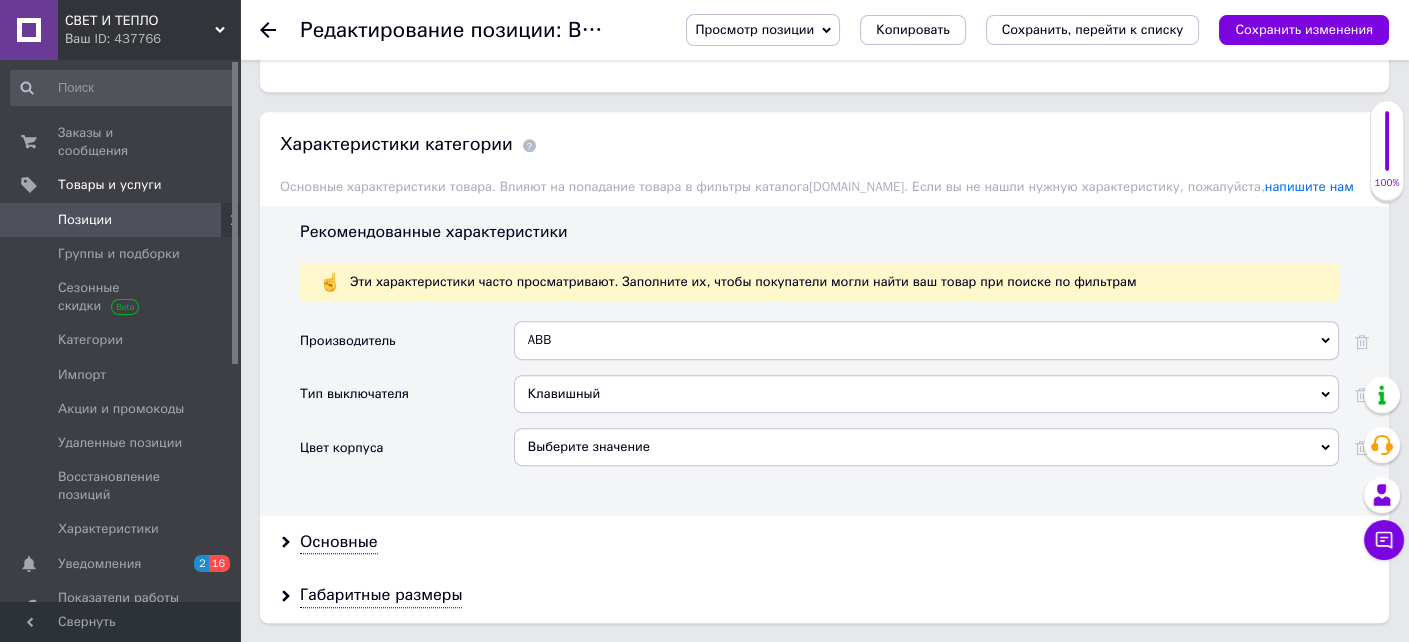 click on "Выберите значение" at bounding box center [926, 447] 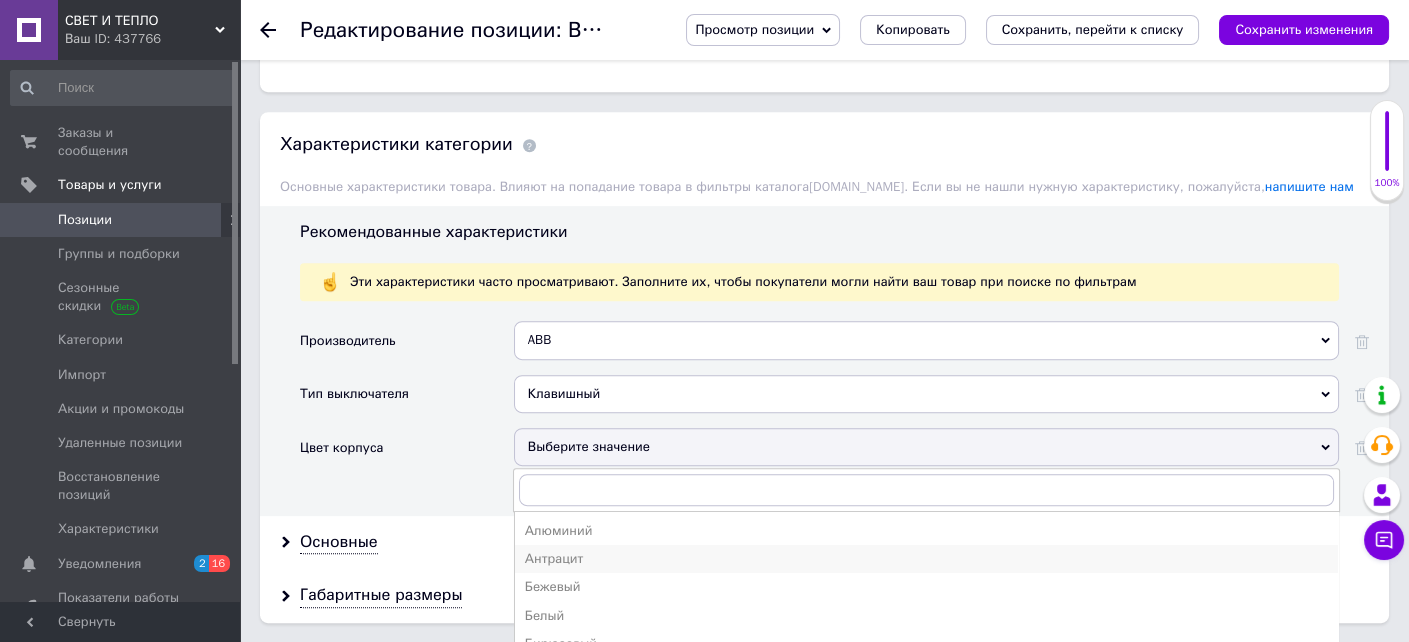 click on "Антрацит" at bounding box center (926, 559) 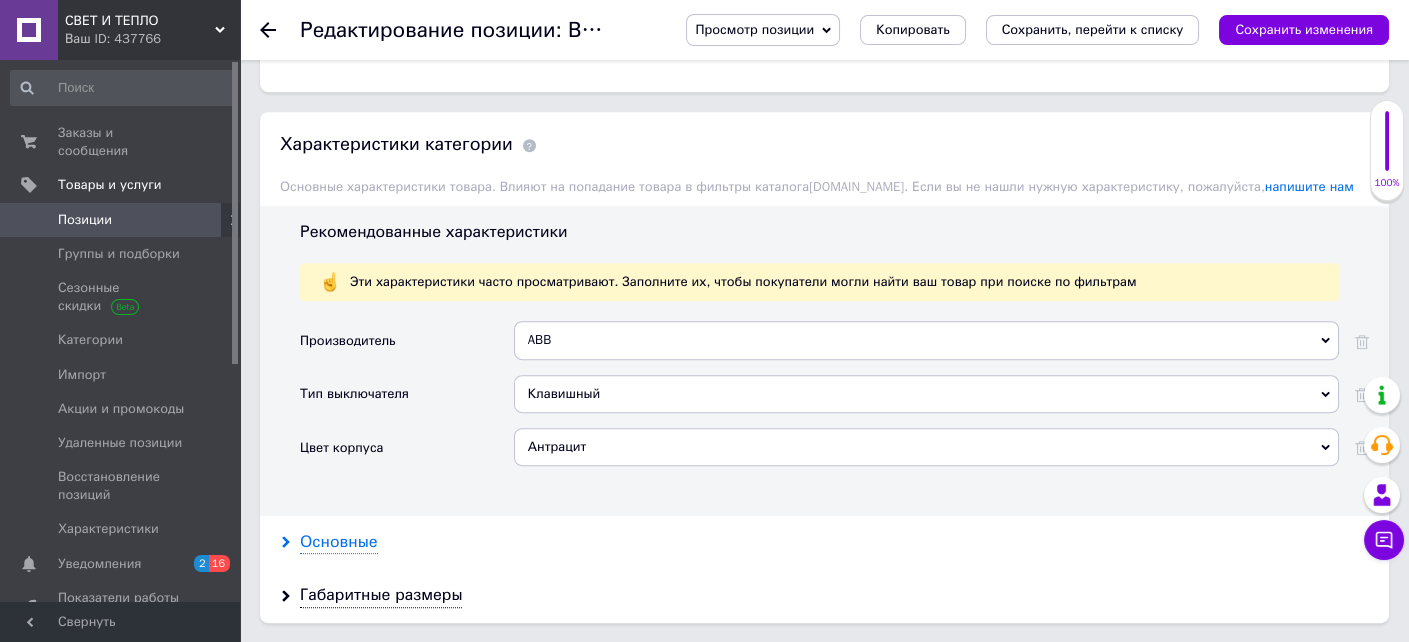 click on "Основные" at bounding box center (339, 542) 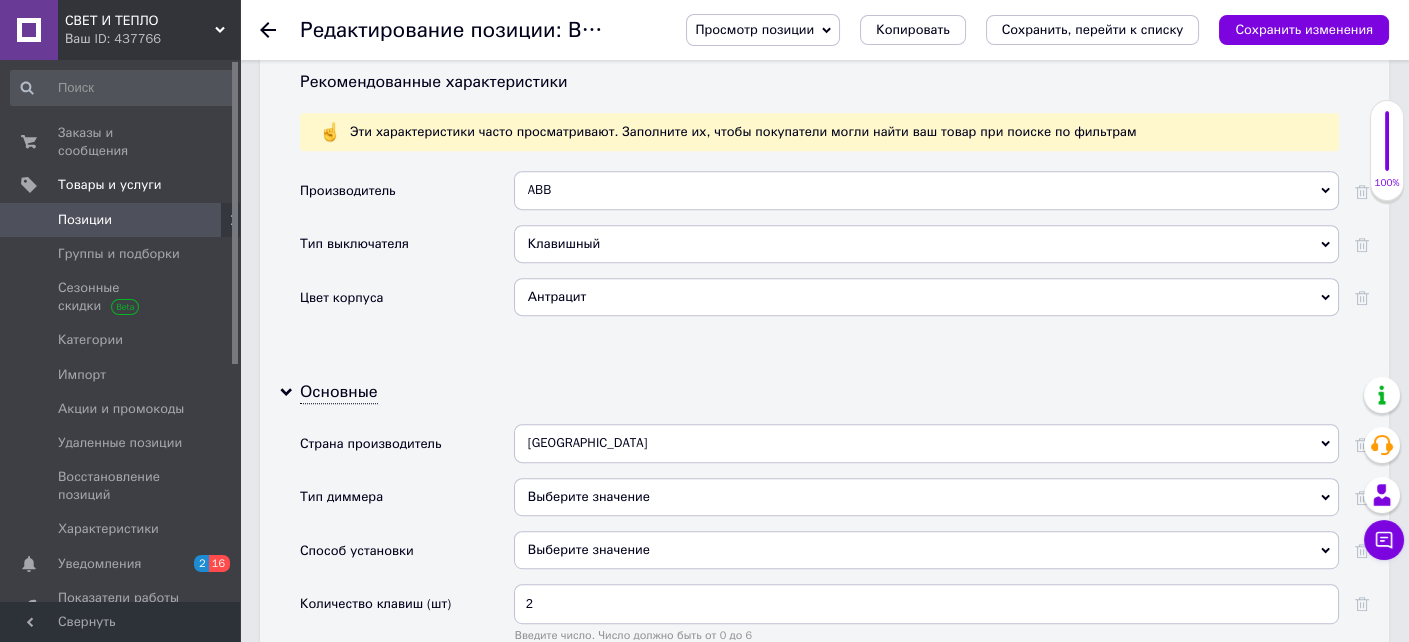 scroll, scrollTop: 1800, scrollLeft: 0, axis: vertical 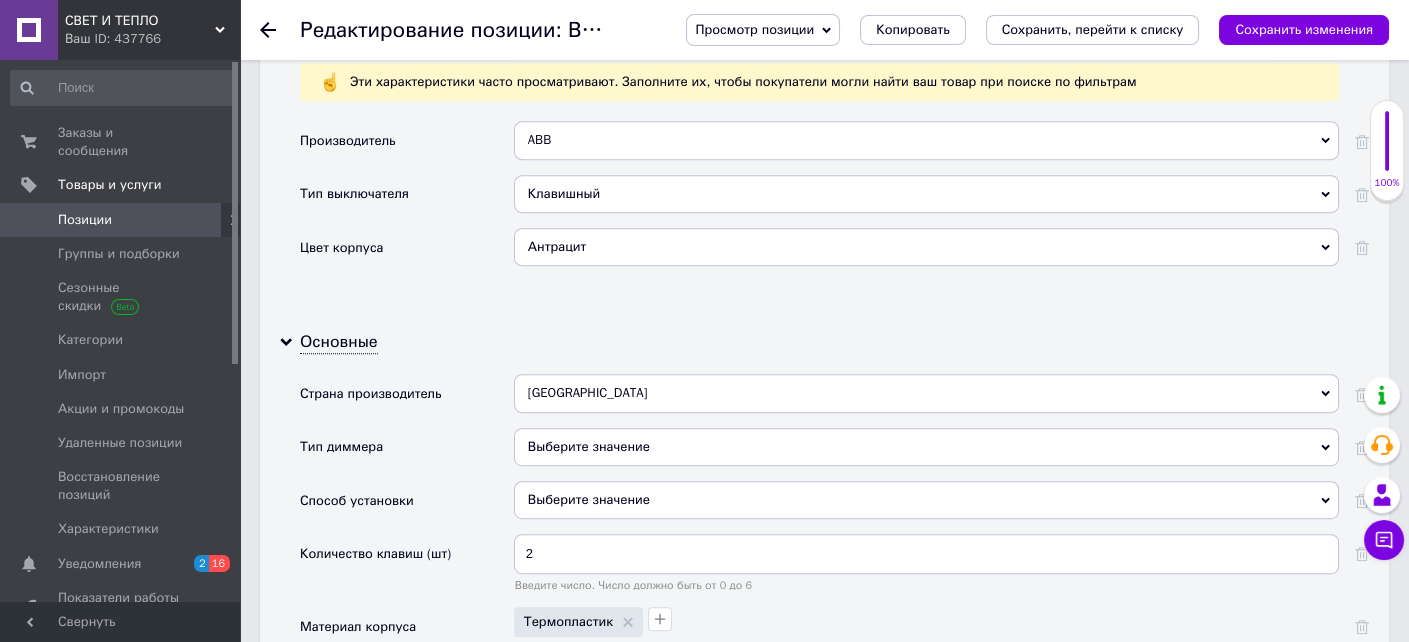 click on "Выберите значение" at bounding box center [926, 500] 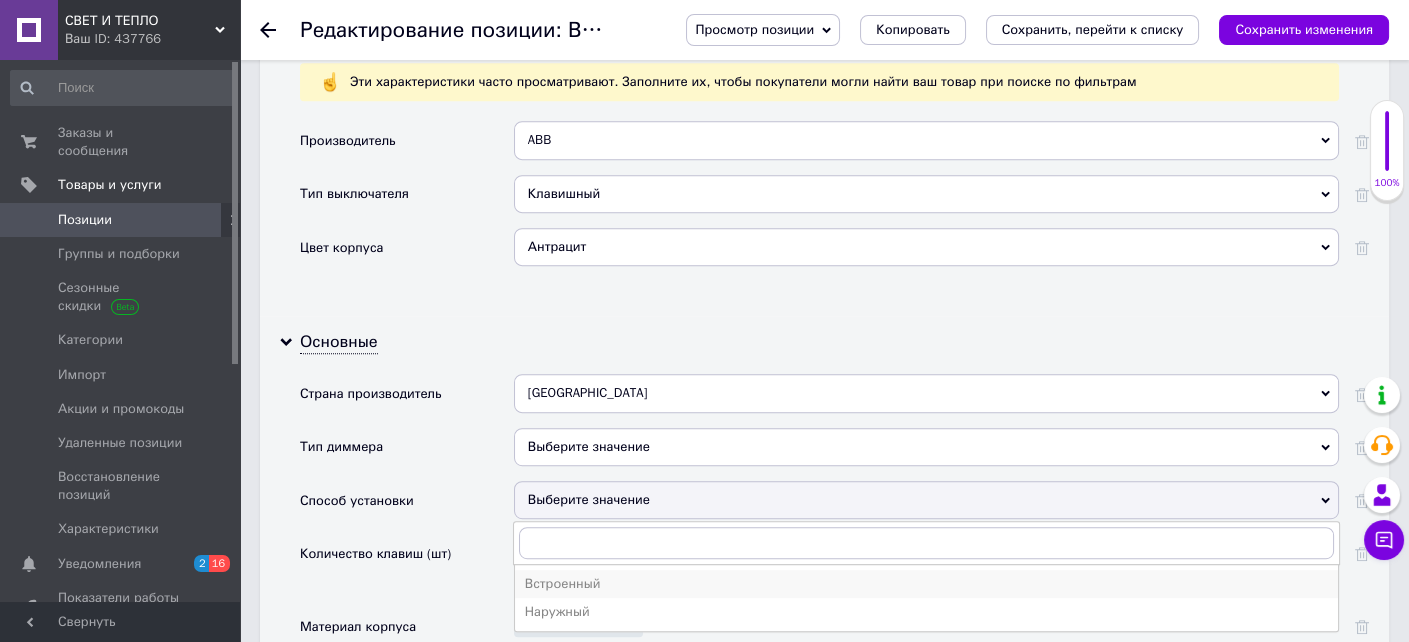 click on "Встроенный" at bounding box center [926, 584] 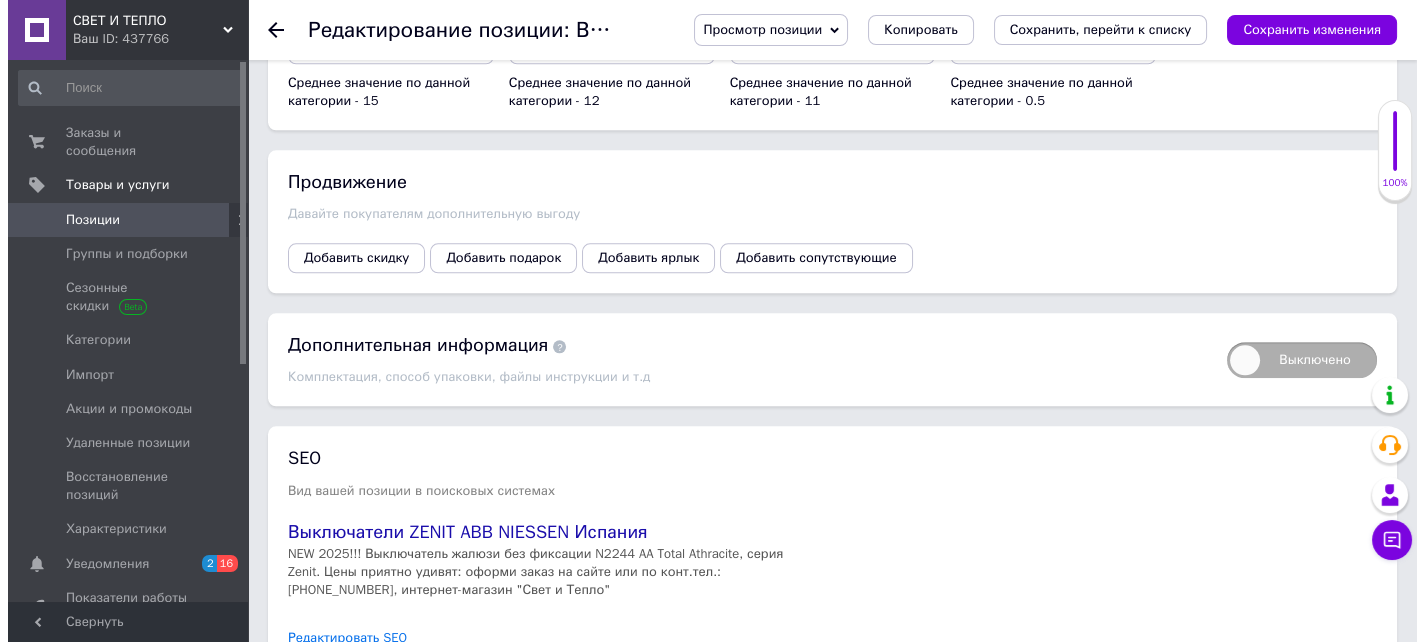 scroll, scrollTop: 4000, scrollLeft: 0, axis: vertical 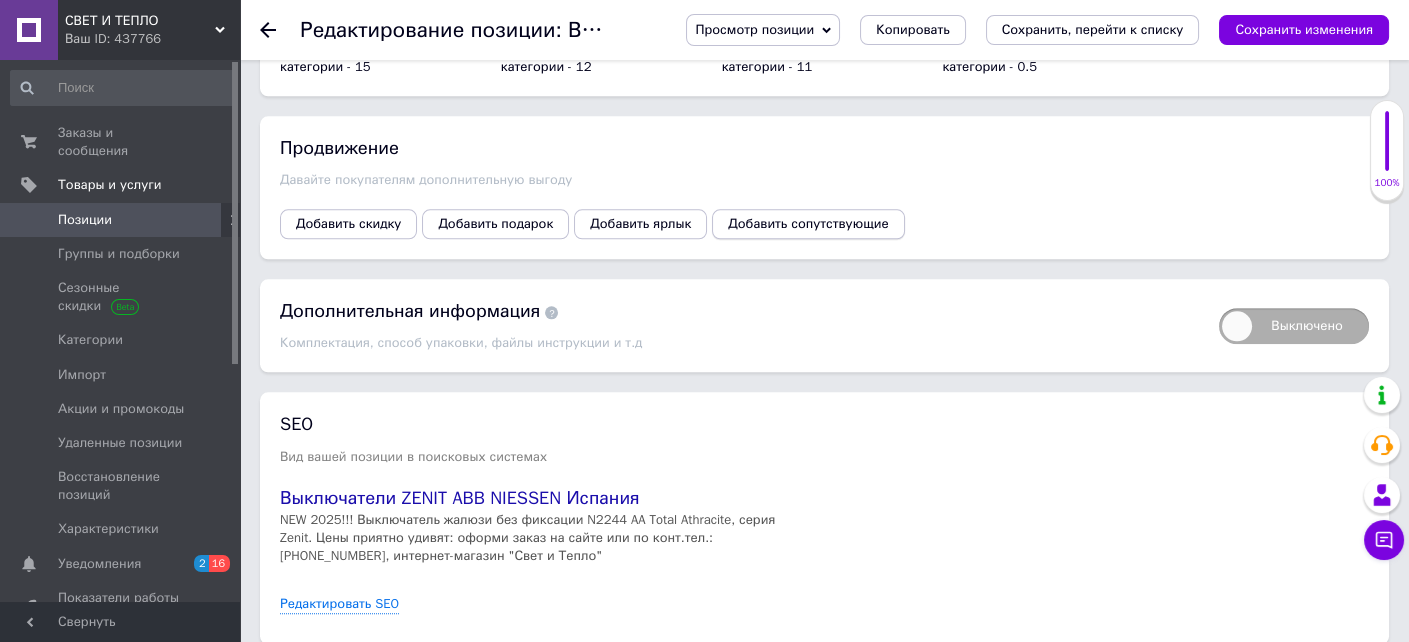 click on "Добавить сопутствующие" at bounding box center (808, 224) 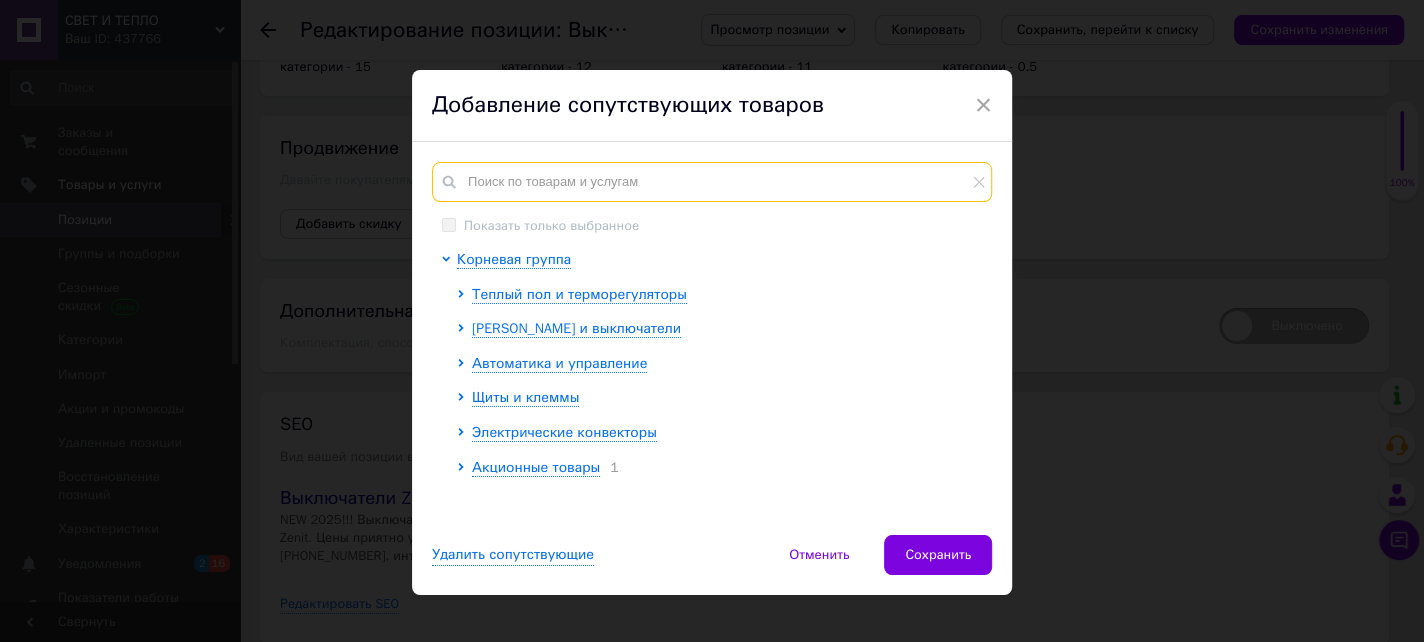click at bounding box center (712, 182) 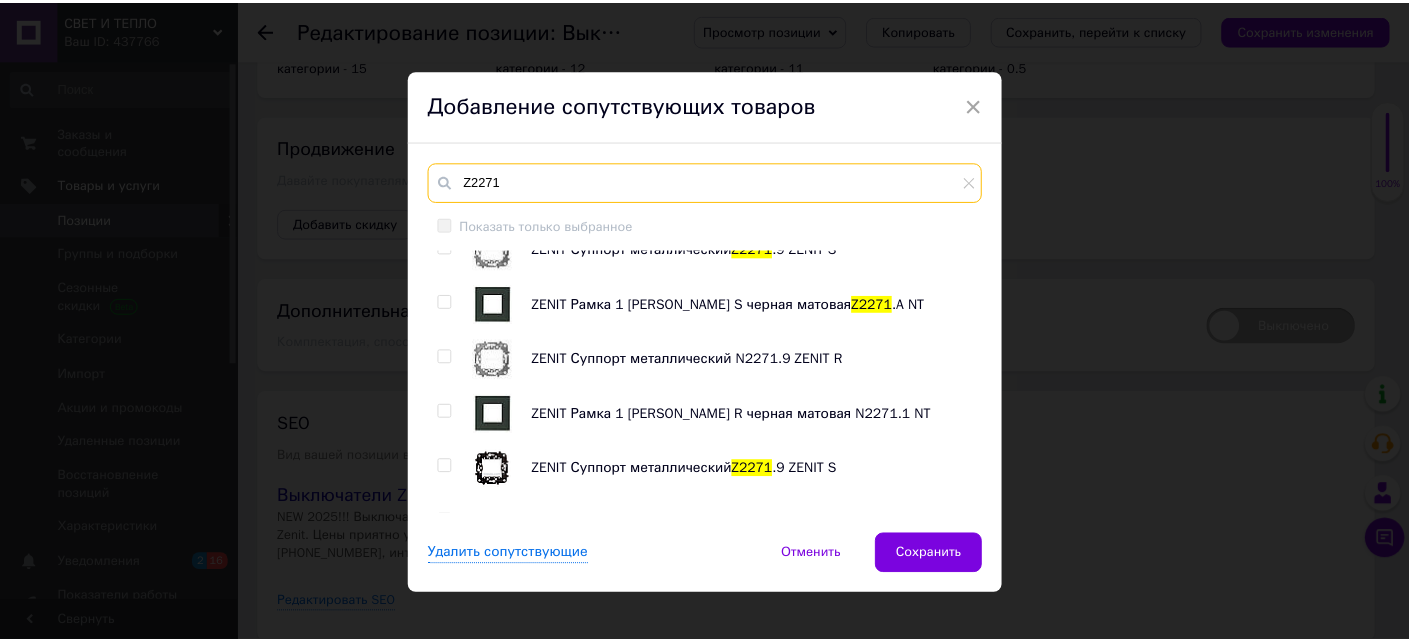 scroll, scrollTop: 800, scrollLeft: 0, axis: vertical 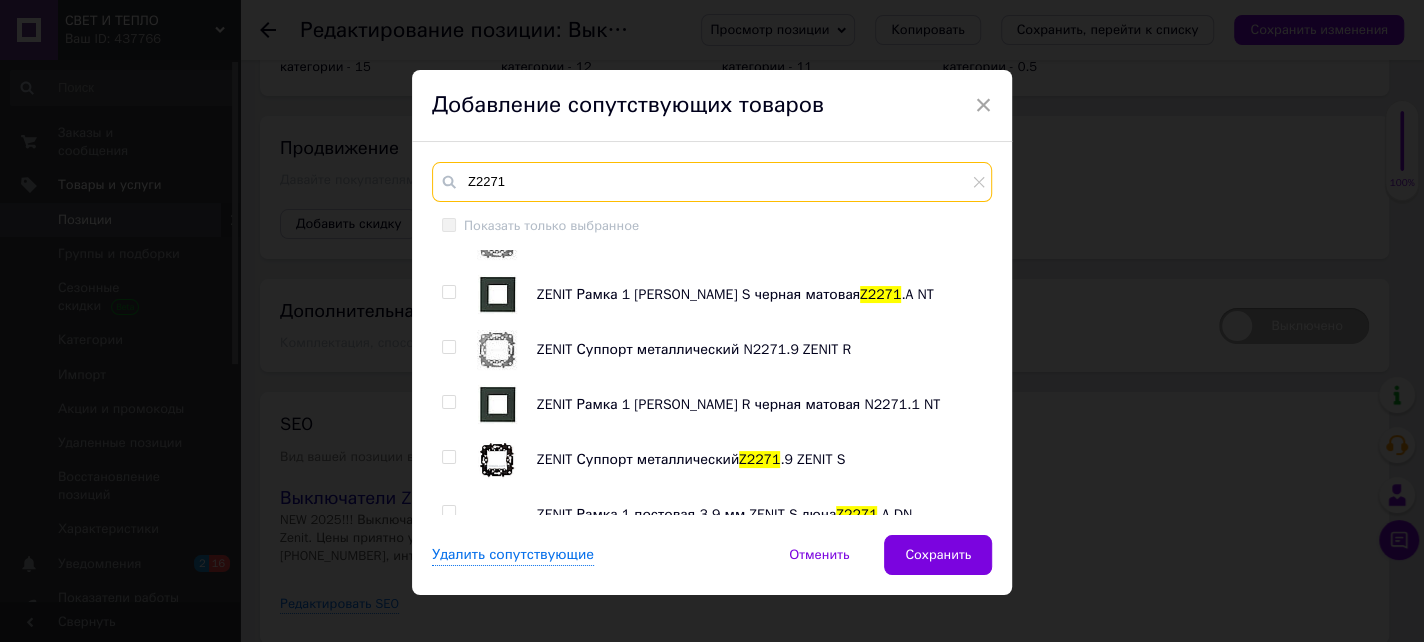 type on "Z2271" 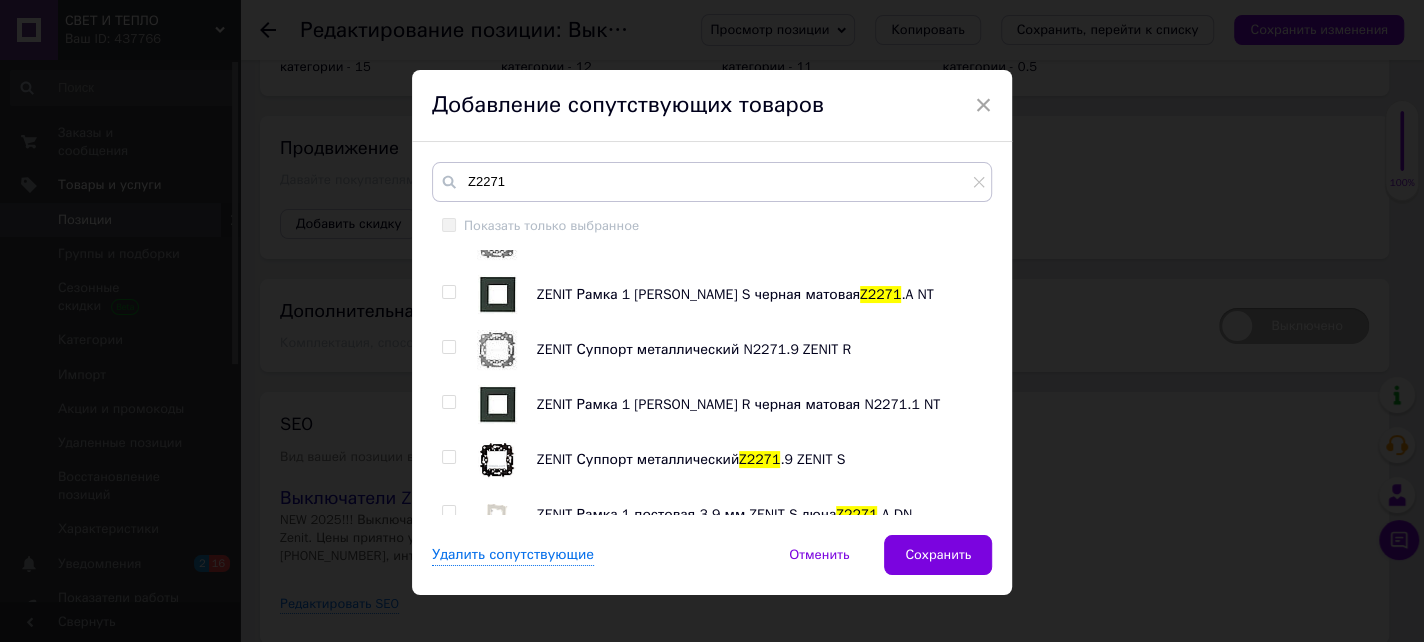 click at bounding box center [448, 457] 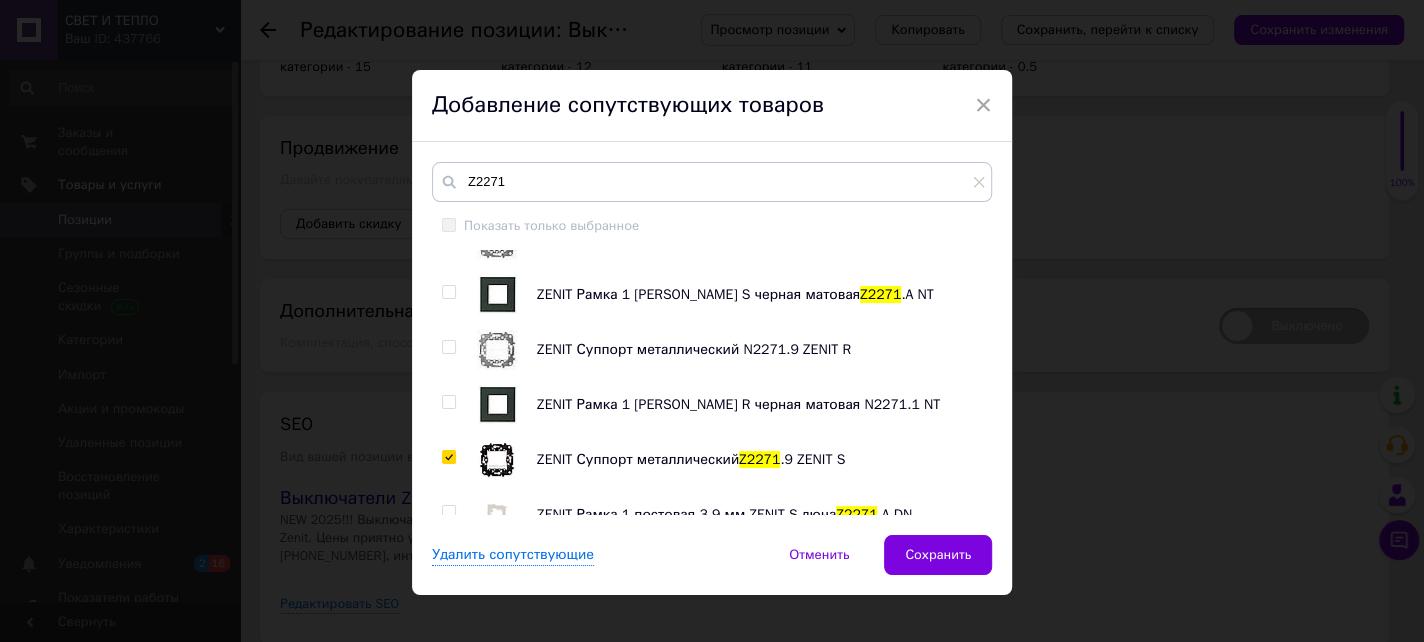 checkbox on "true" 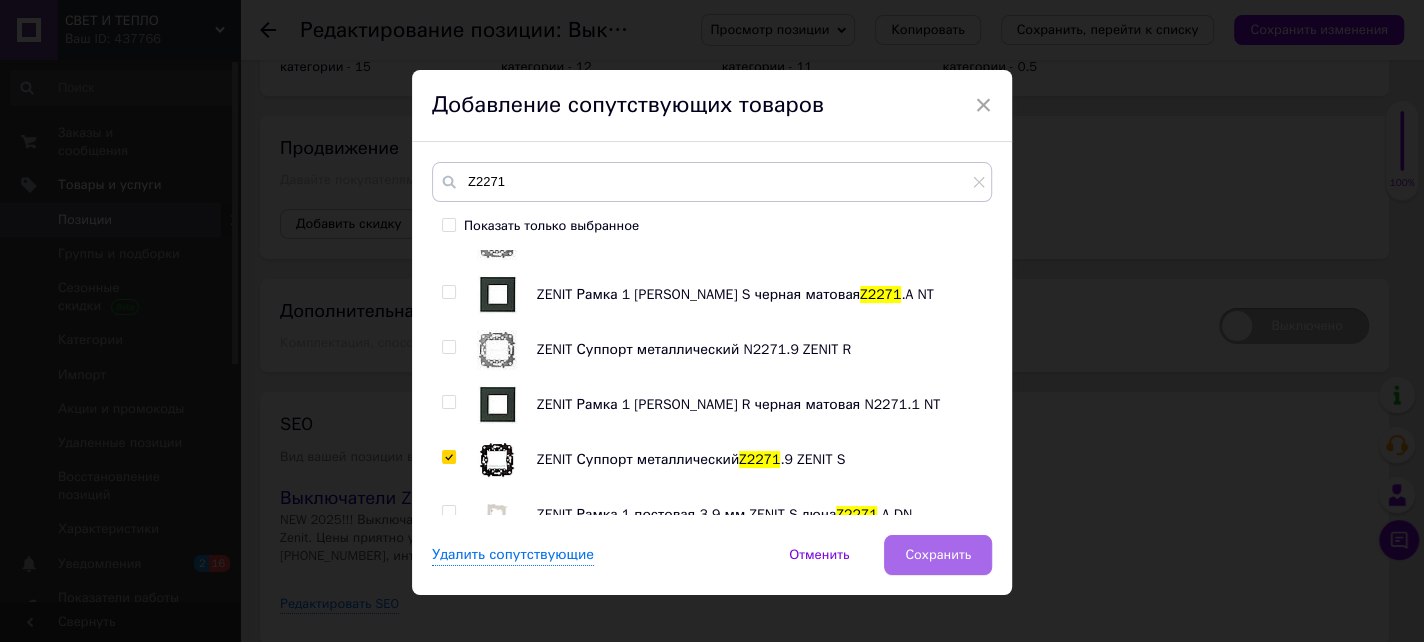 click on "Сохранить" at bounding box center [938, 555] 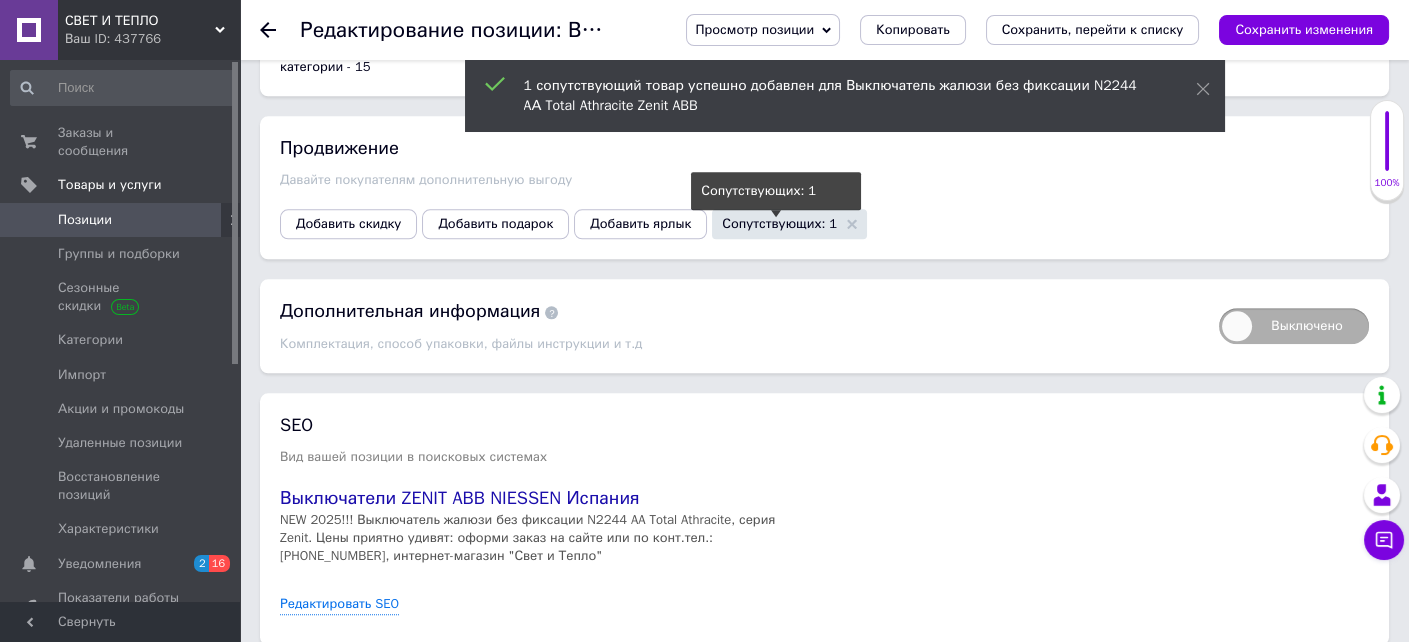 click on "Сопутствующих: 1" at bounding box center [779, 223] 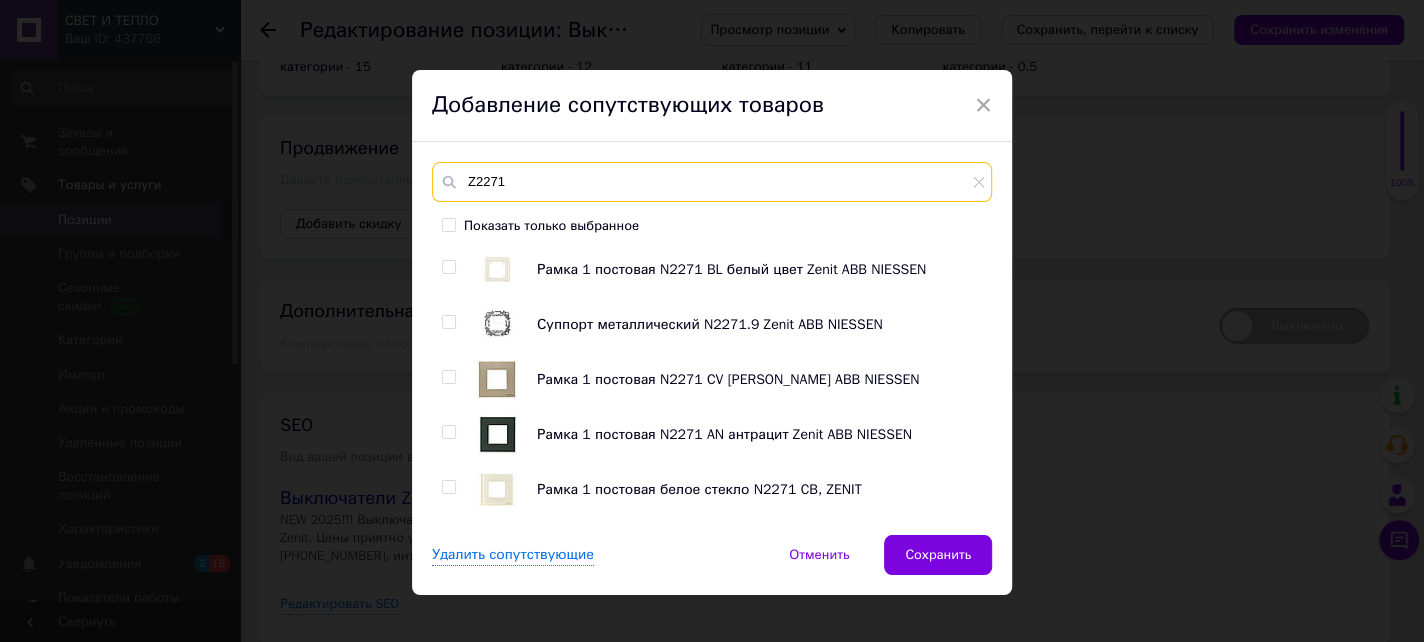 click on "Z2271" at bounding box center (712, 182) 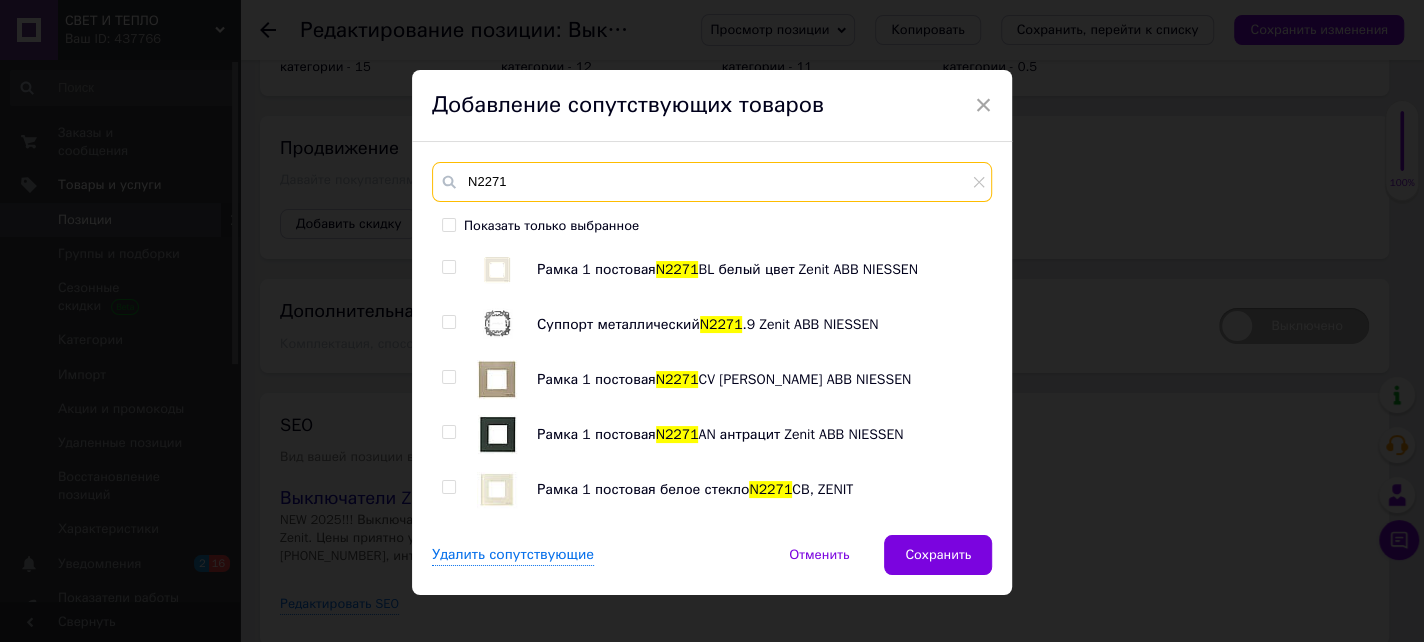 click on "N2271" at bounding box center (712, 182) 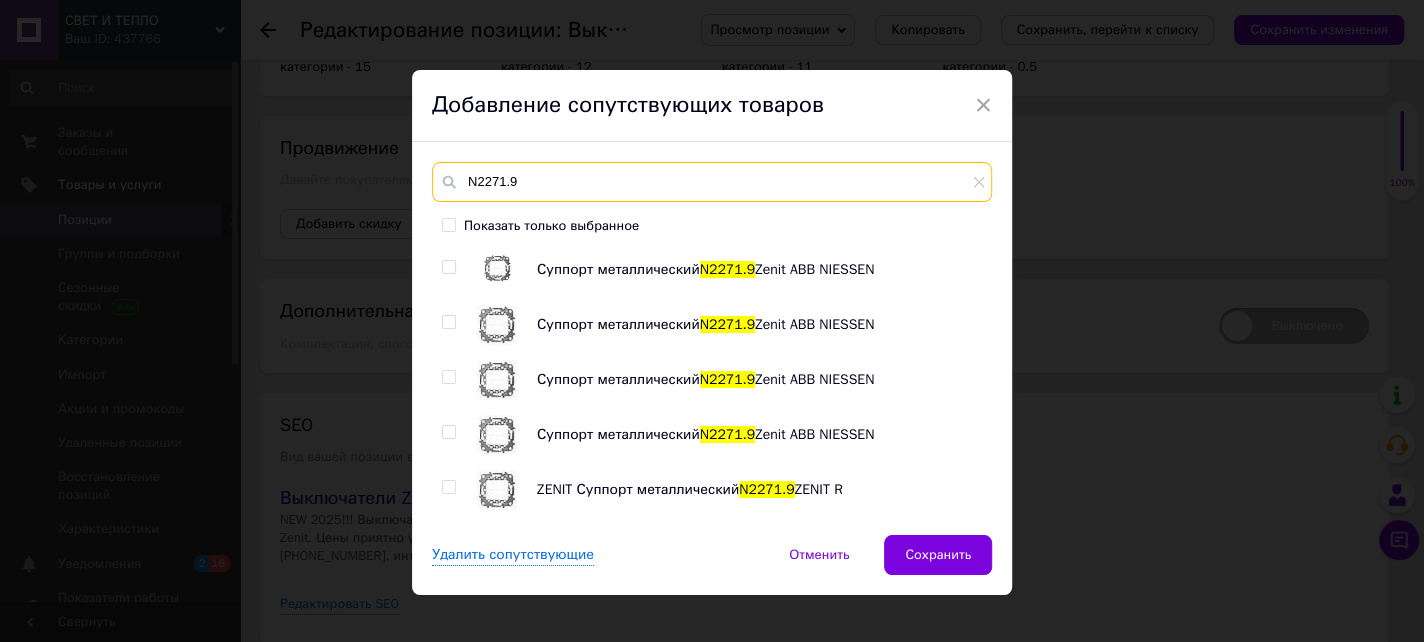 type on "N2271.9" 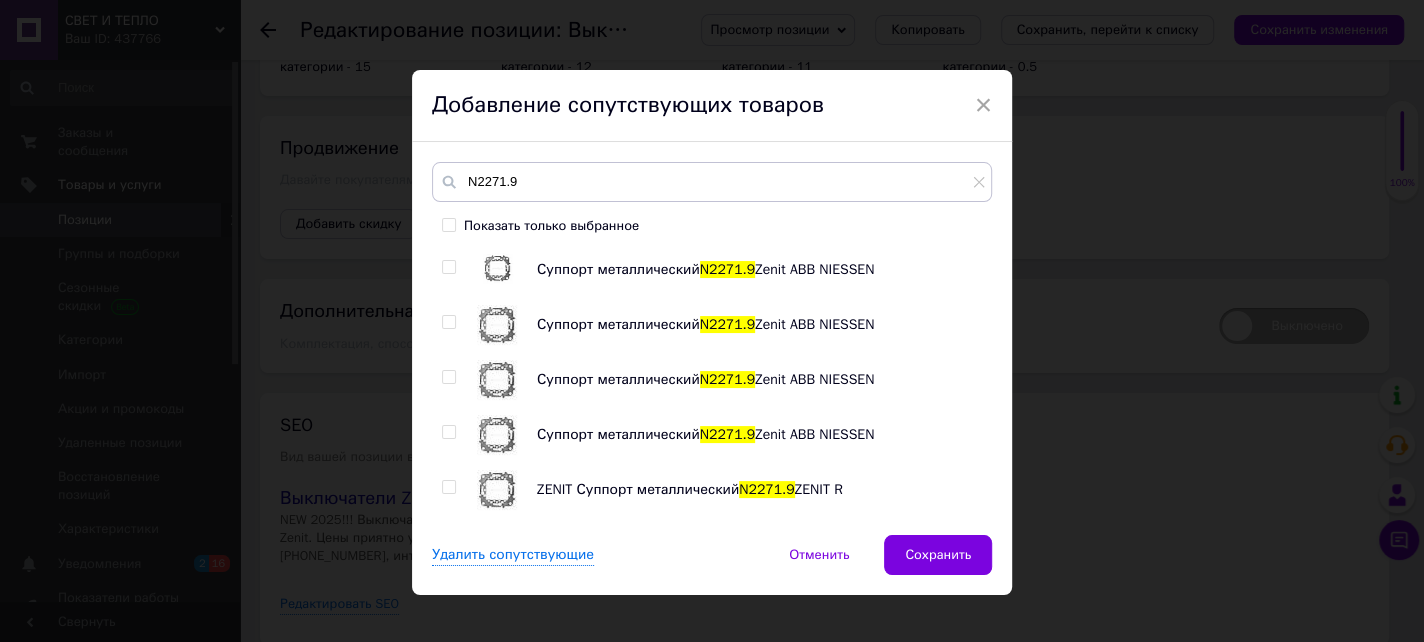 click at bounding box center (448, 487) 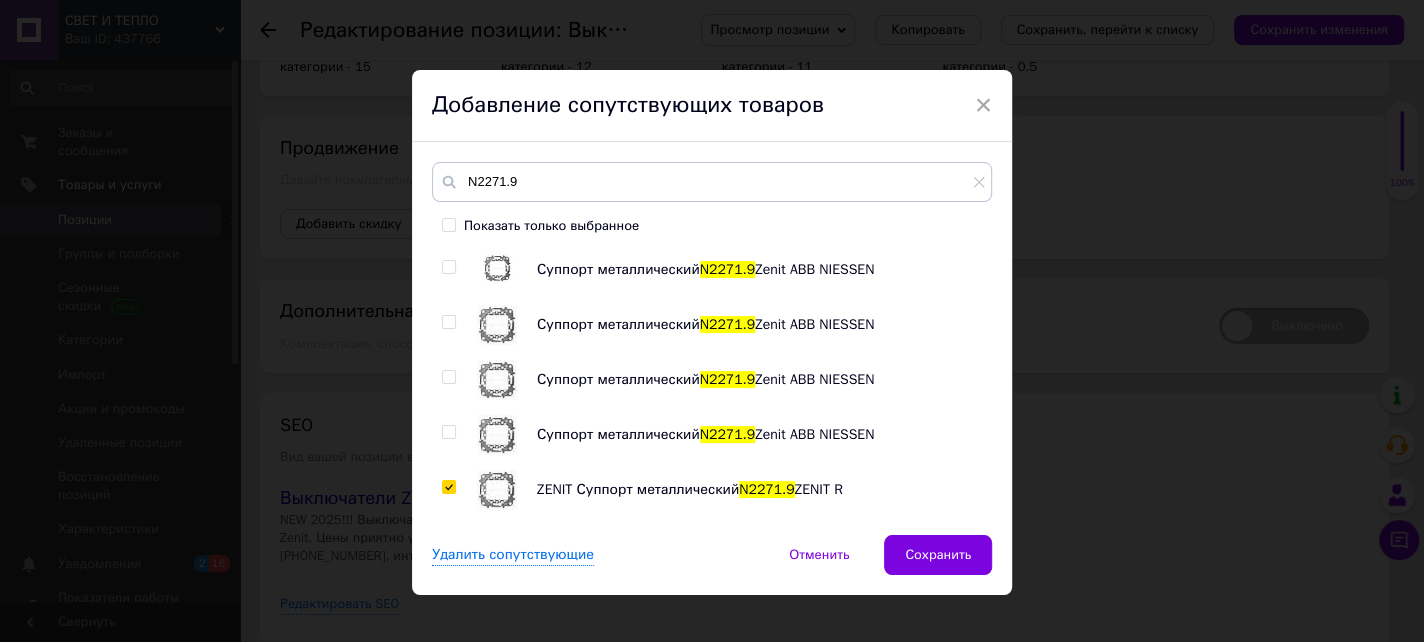 checkbox on "true" 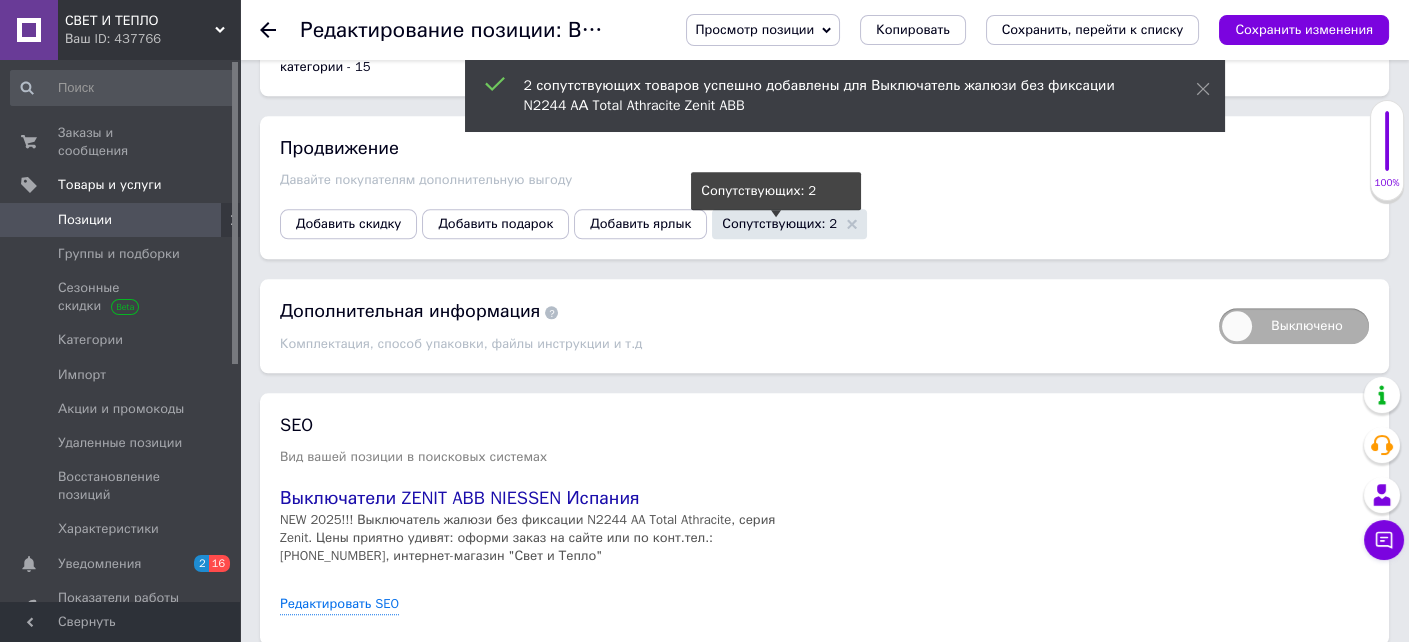 click on "Сопутствующих: 2" at bounding box center (779, 223) 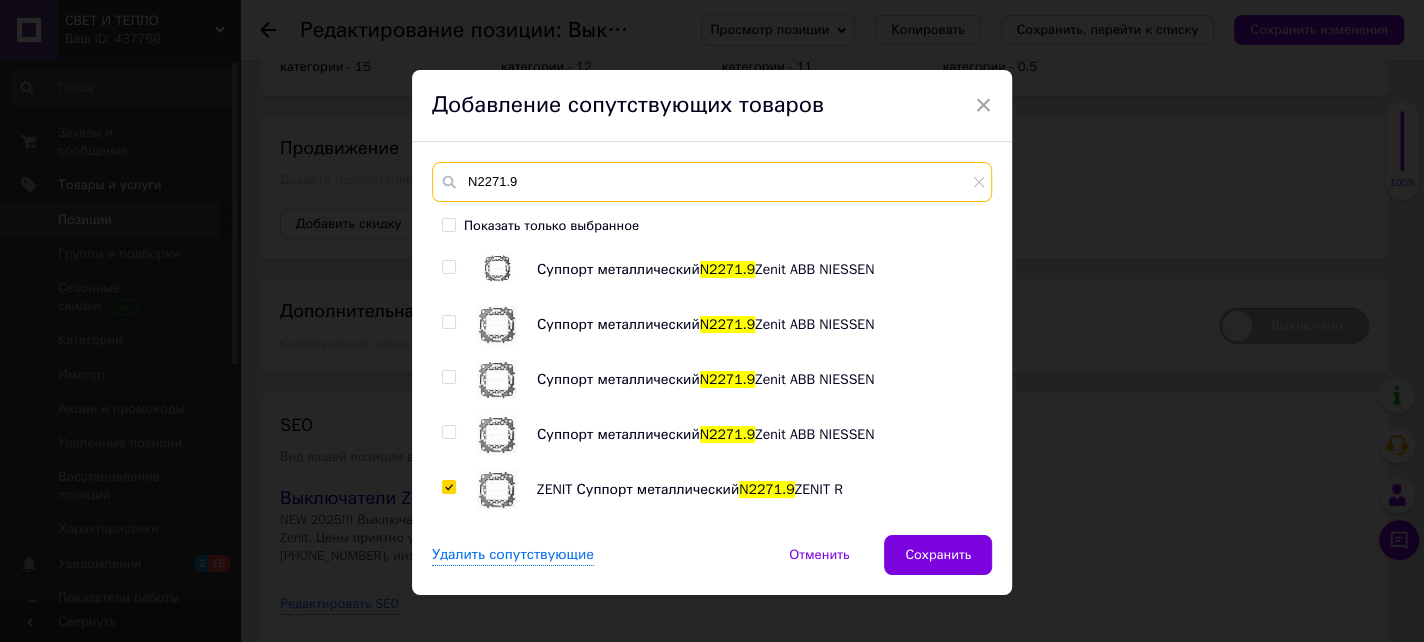 click on "N2271.9" at bounding box center (712, 182) 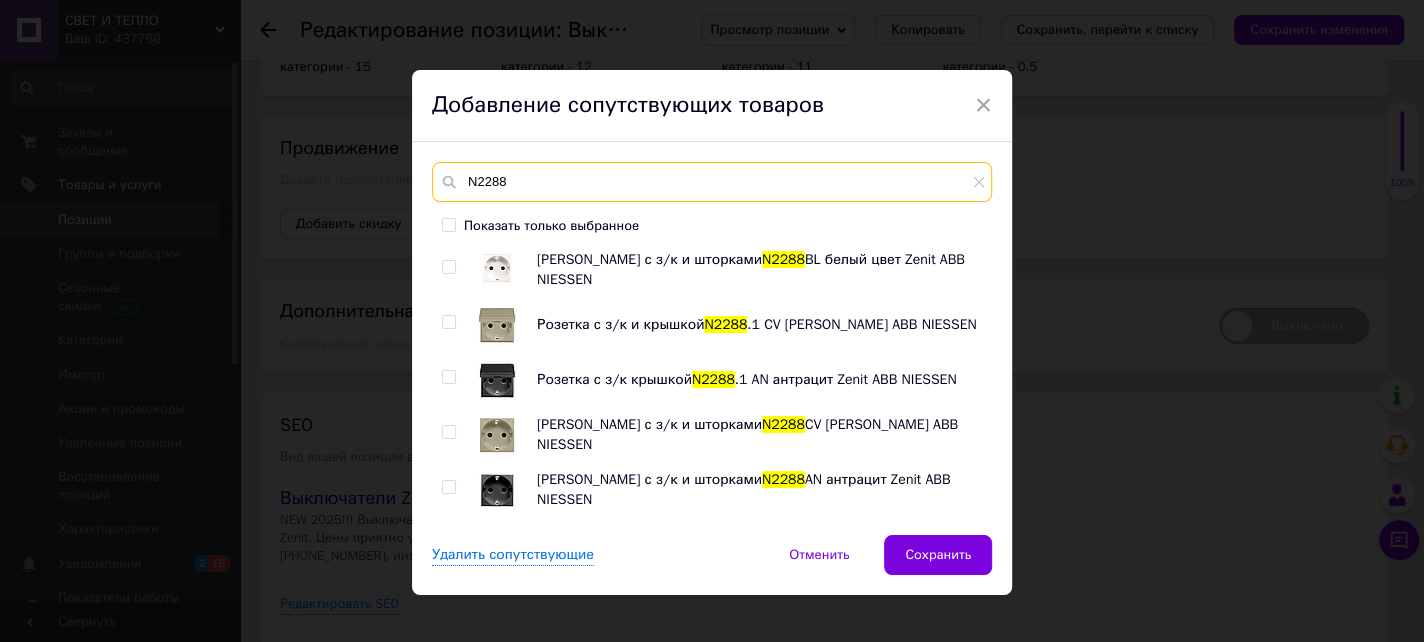 type on "N2288" 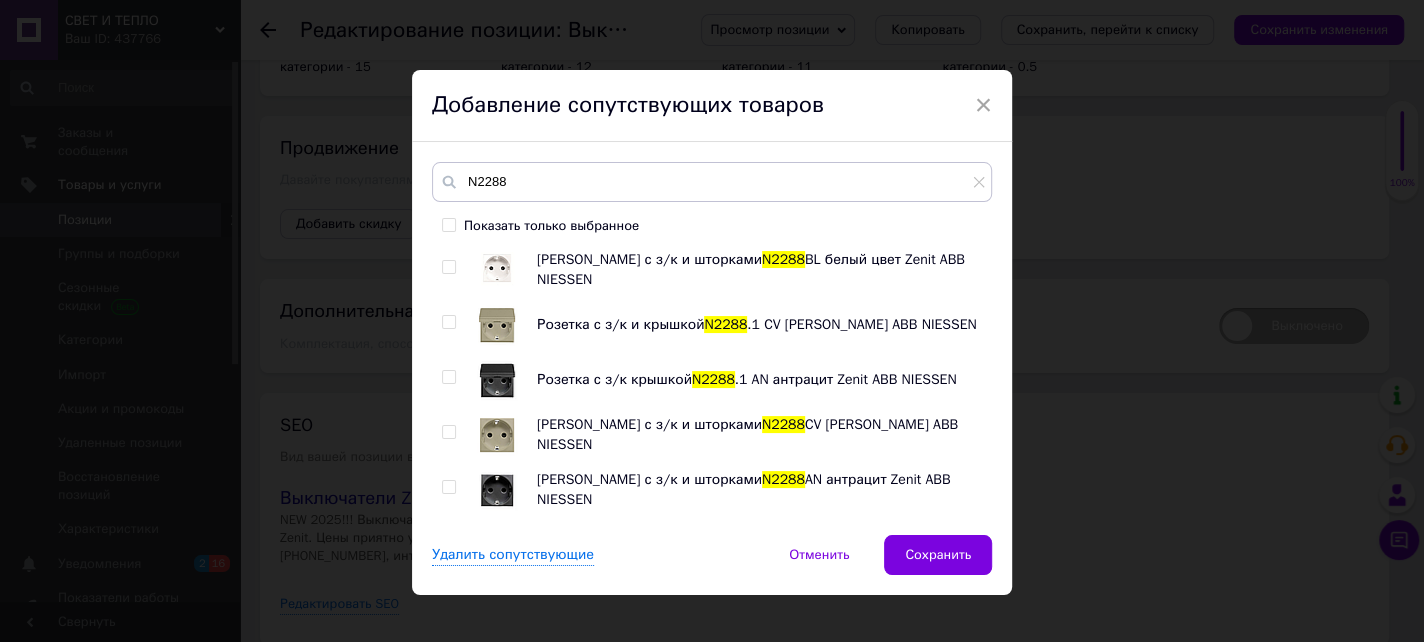 click at bounding box center [448, 487] 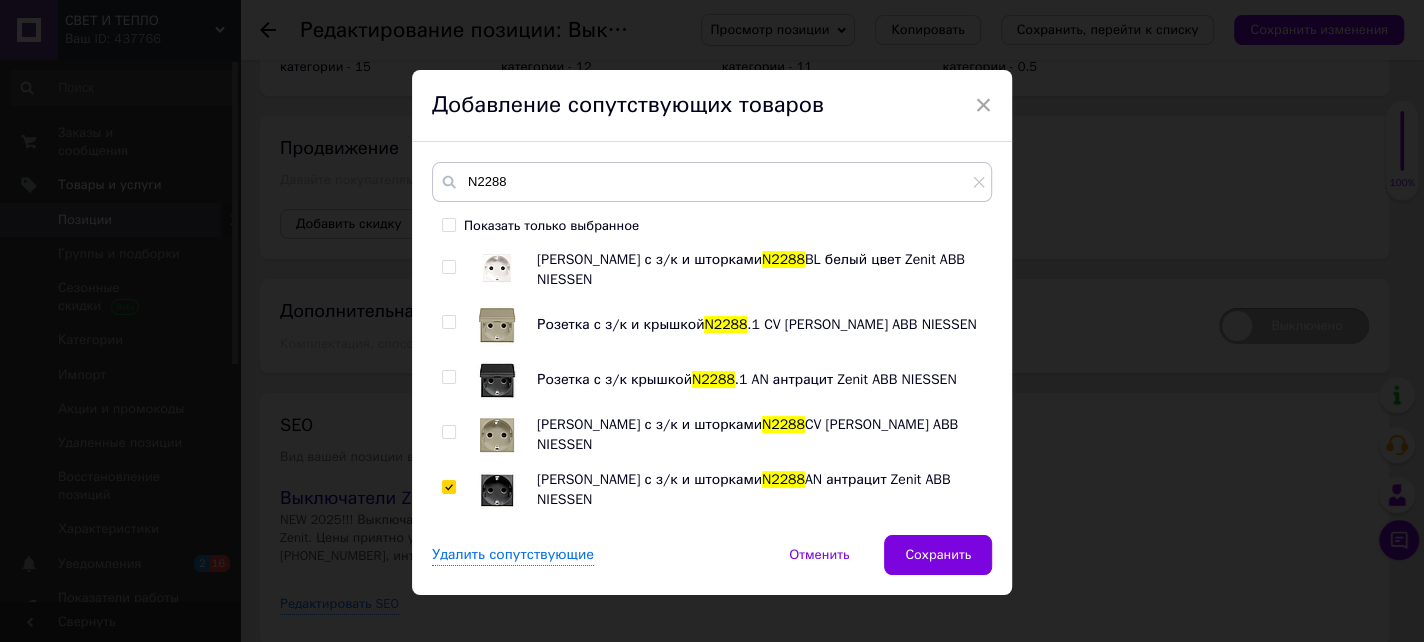 checkbox on "true" 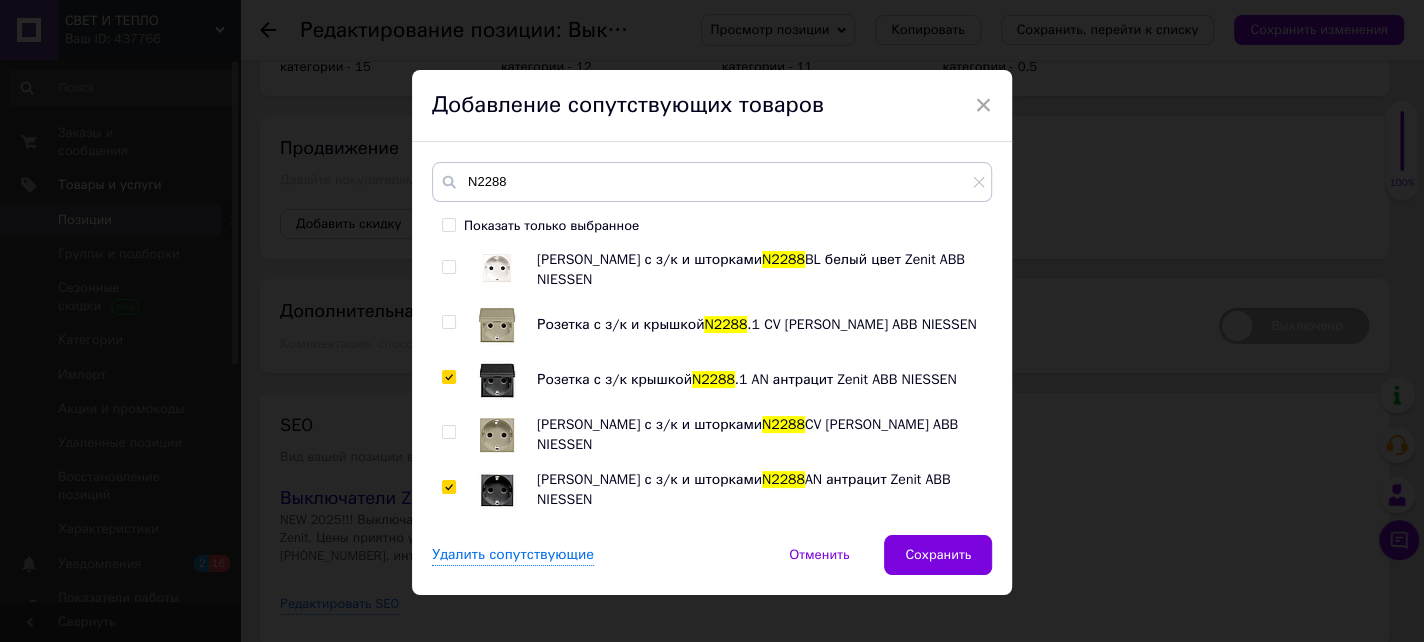 checkbox on "true" 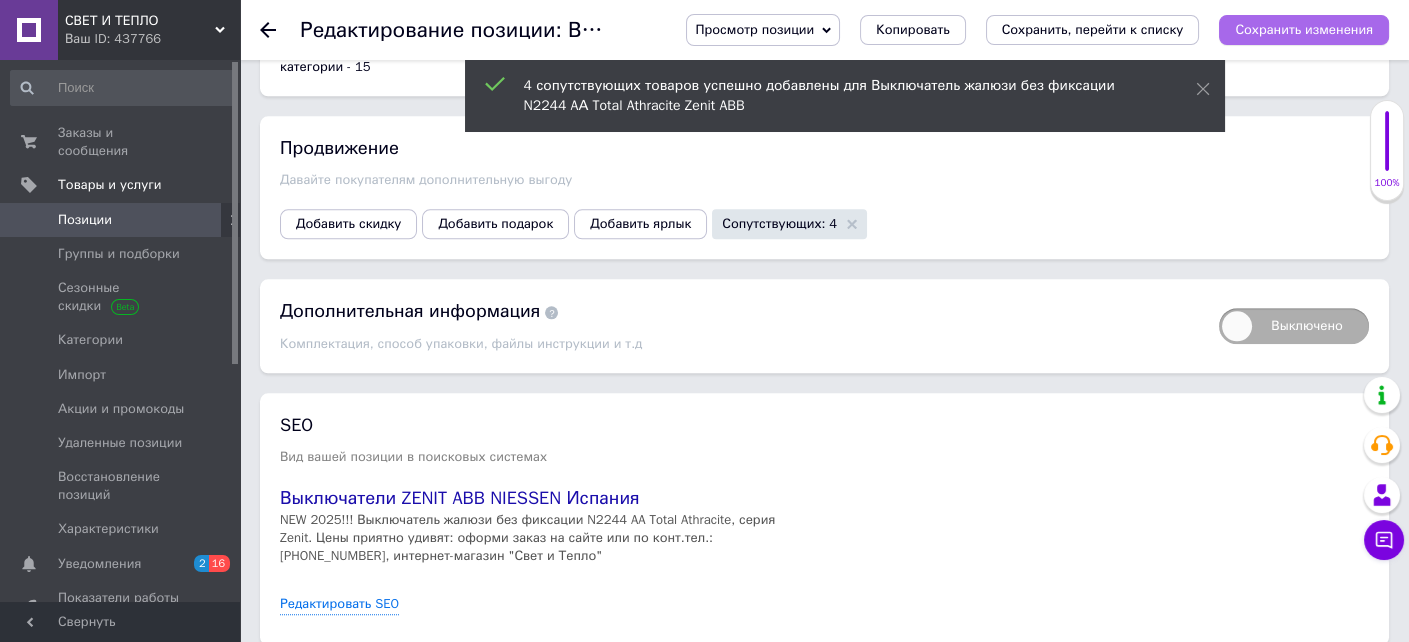 click on "Сохранить изменения" at bounding box center [1304, 29] 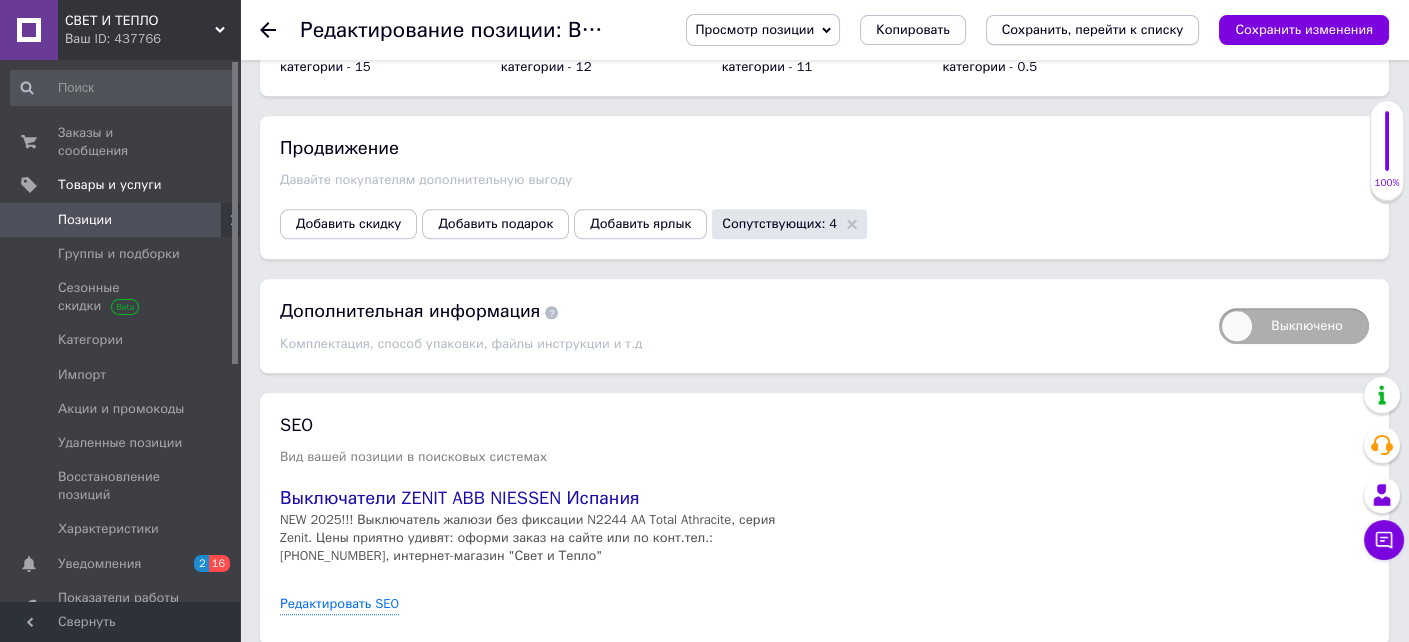 click on "Сохранить, перейти к списку" at bounding box center (1093, 29) 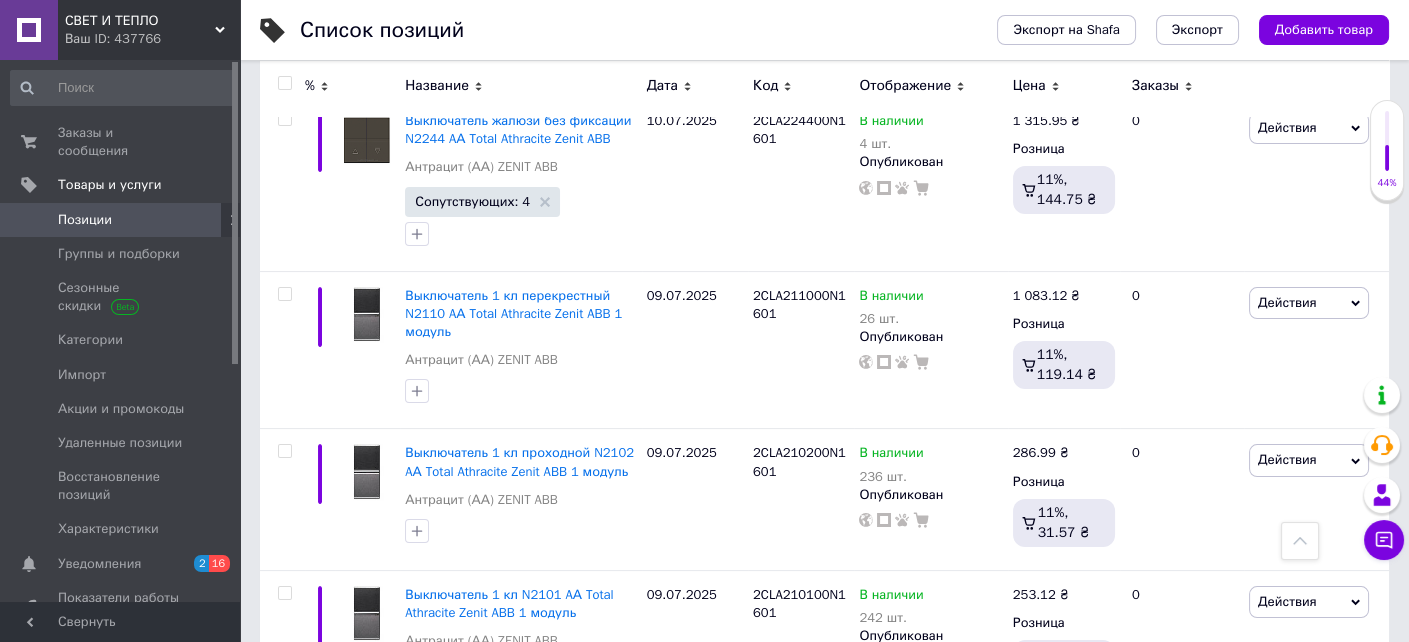 scroll, scrollTop: 800, scrollLeft: 0, axis: vertical 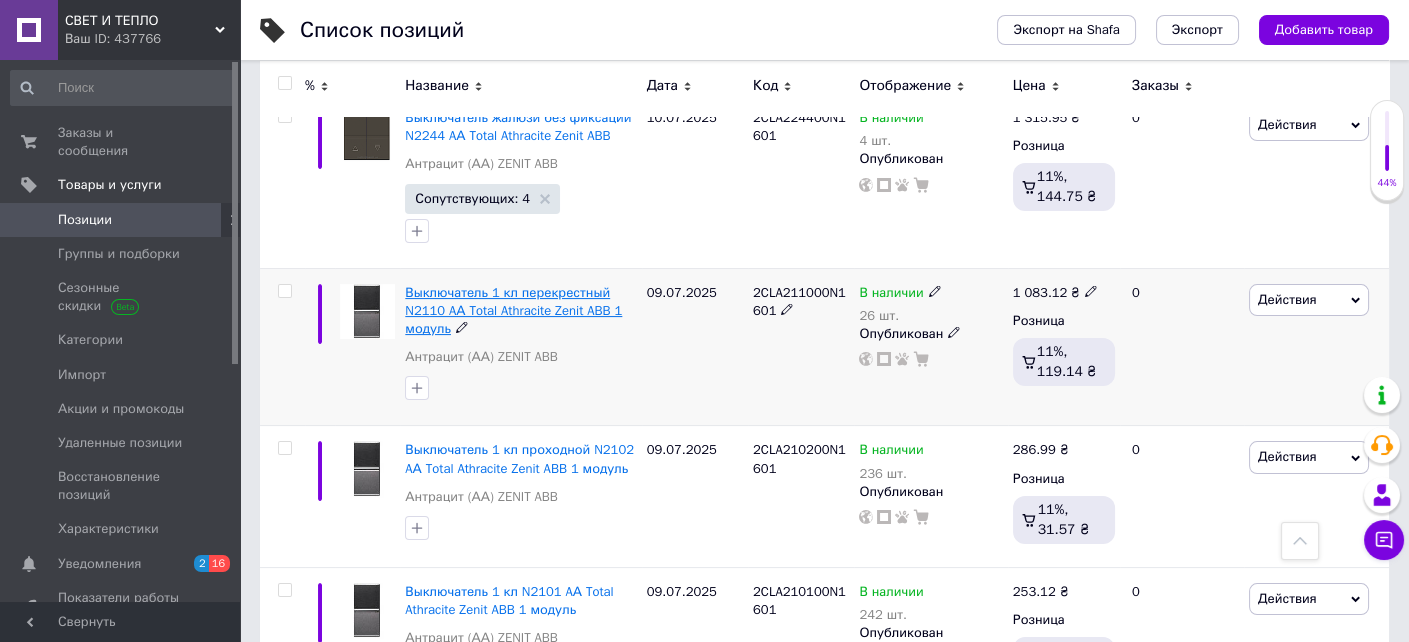 click on "Выключатель 1 кл перекрестный N2110 AА Total Athracite Zenit ABB 1 модуль" at bounding box center [513, 310] 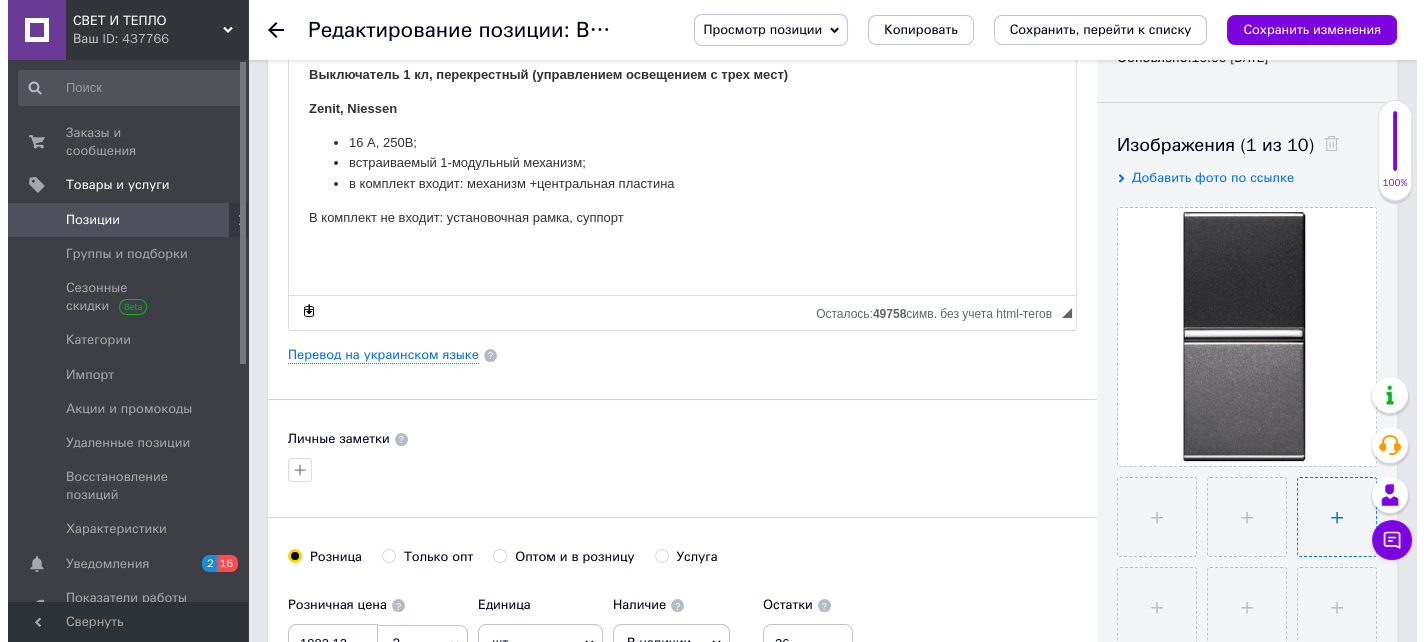 scroll, scrollTop: 300, scrollLeft: 0, axis: vertical 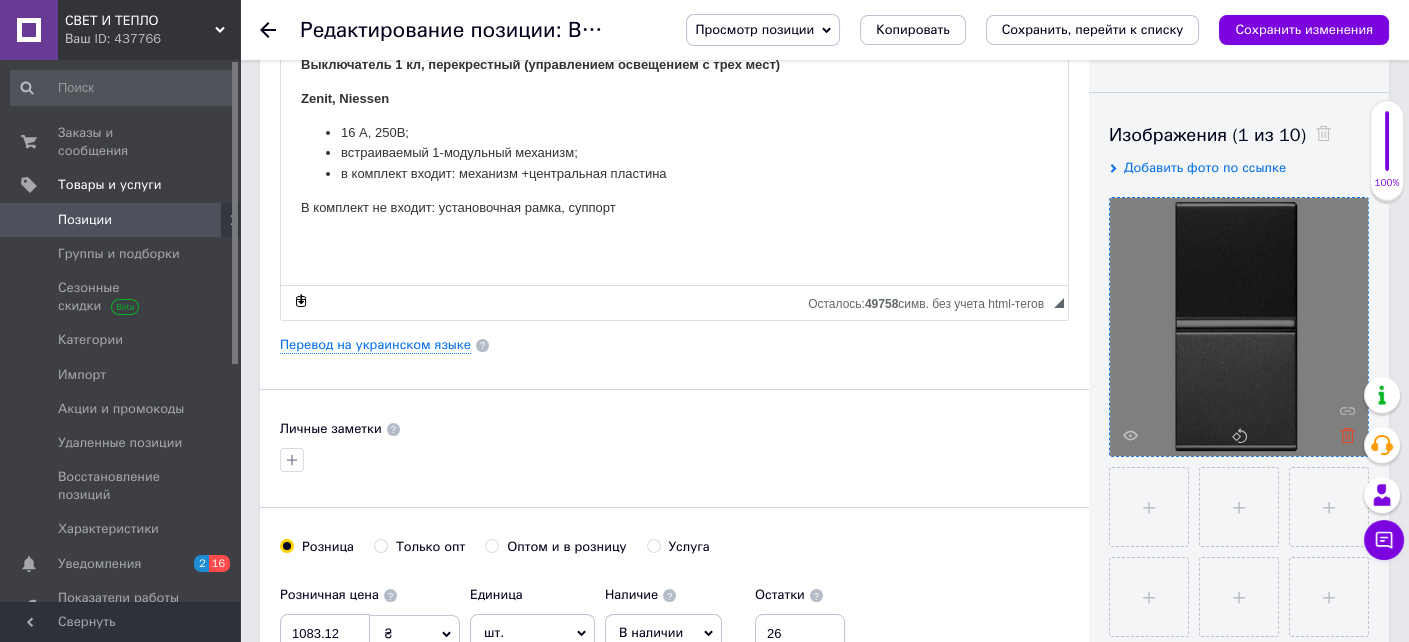 click 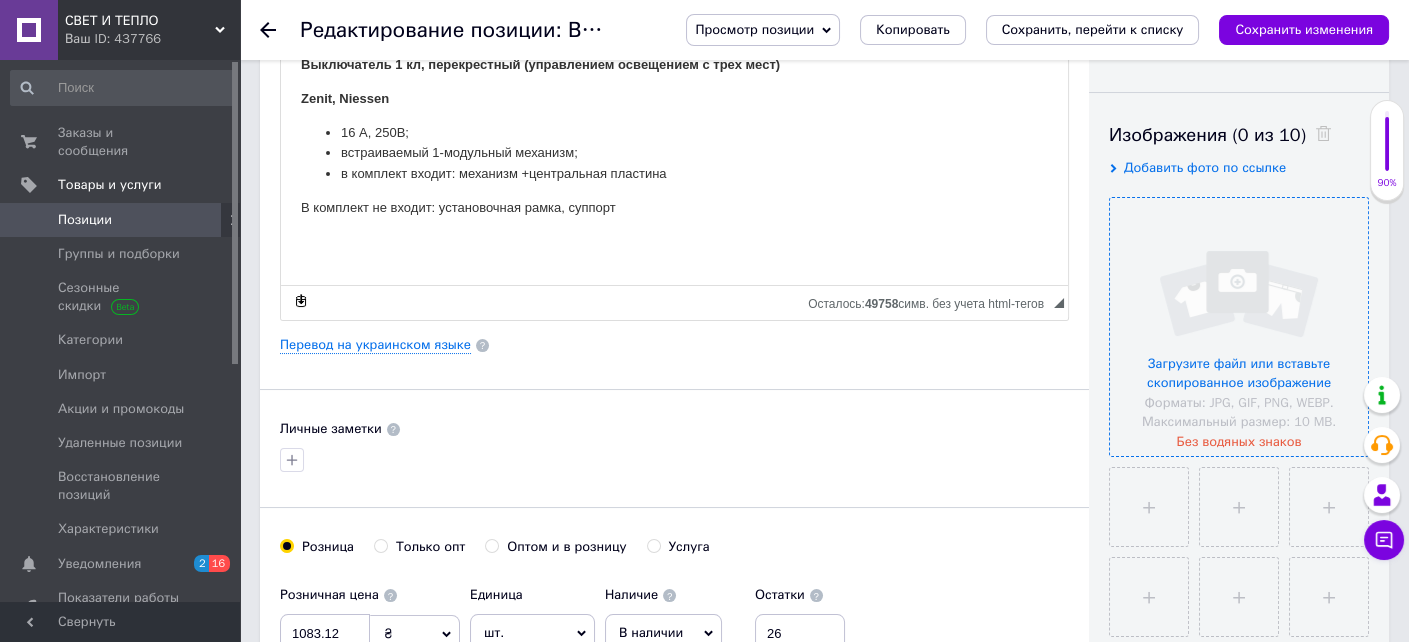 click at bounding box center (1239, 327) 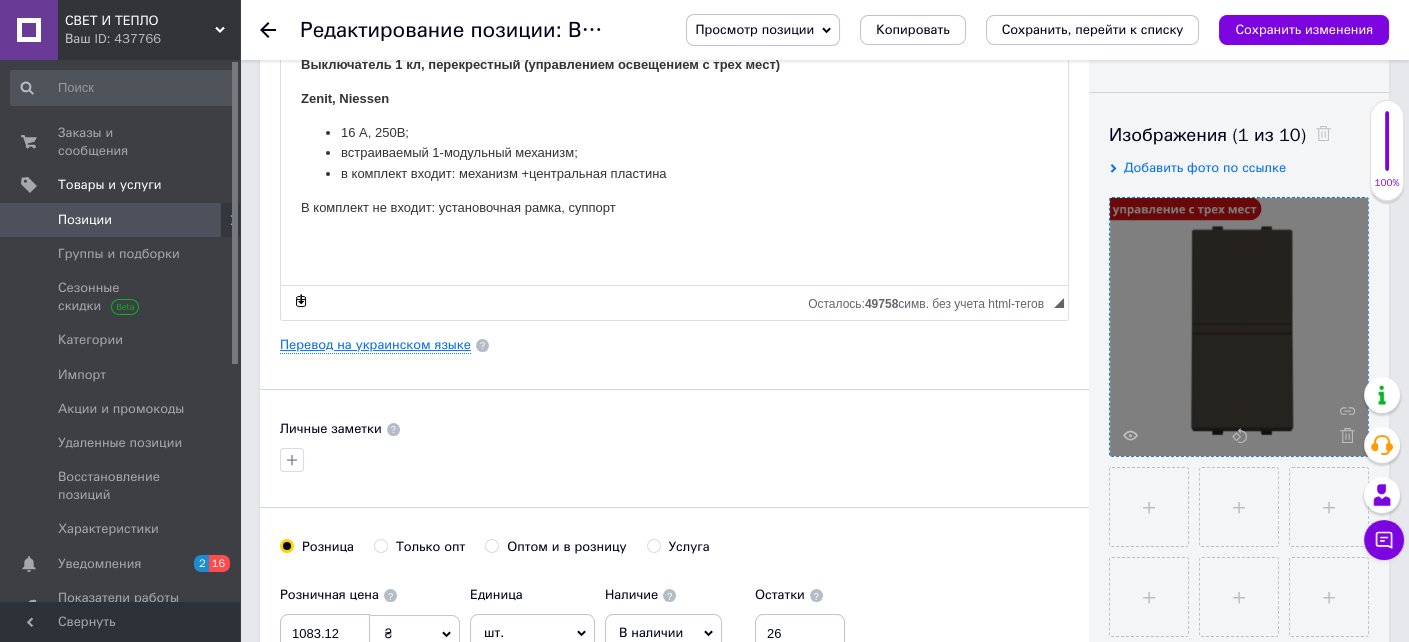 click on "Перевод на украинском языке" at bounding box center (375, 345) 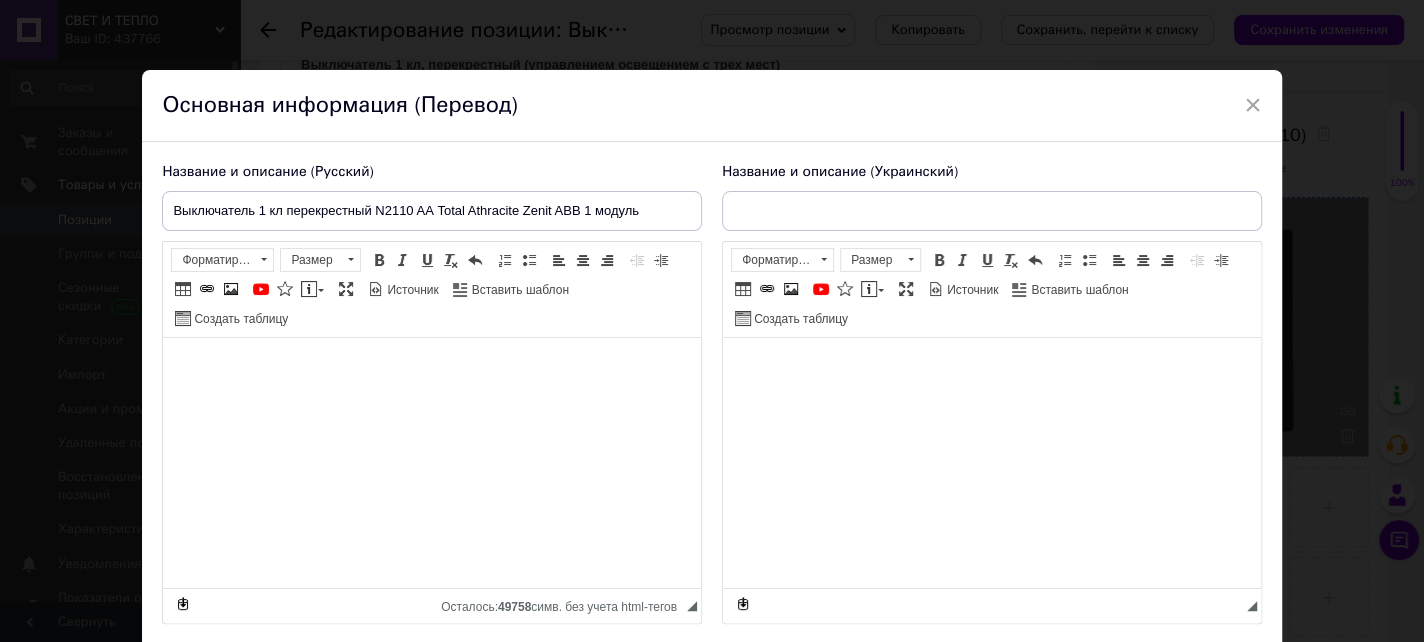 type on "Вимикає одноклавішний перехресний N2110AА Total Athracite Zenit ABB 1 модуль" 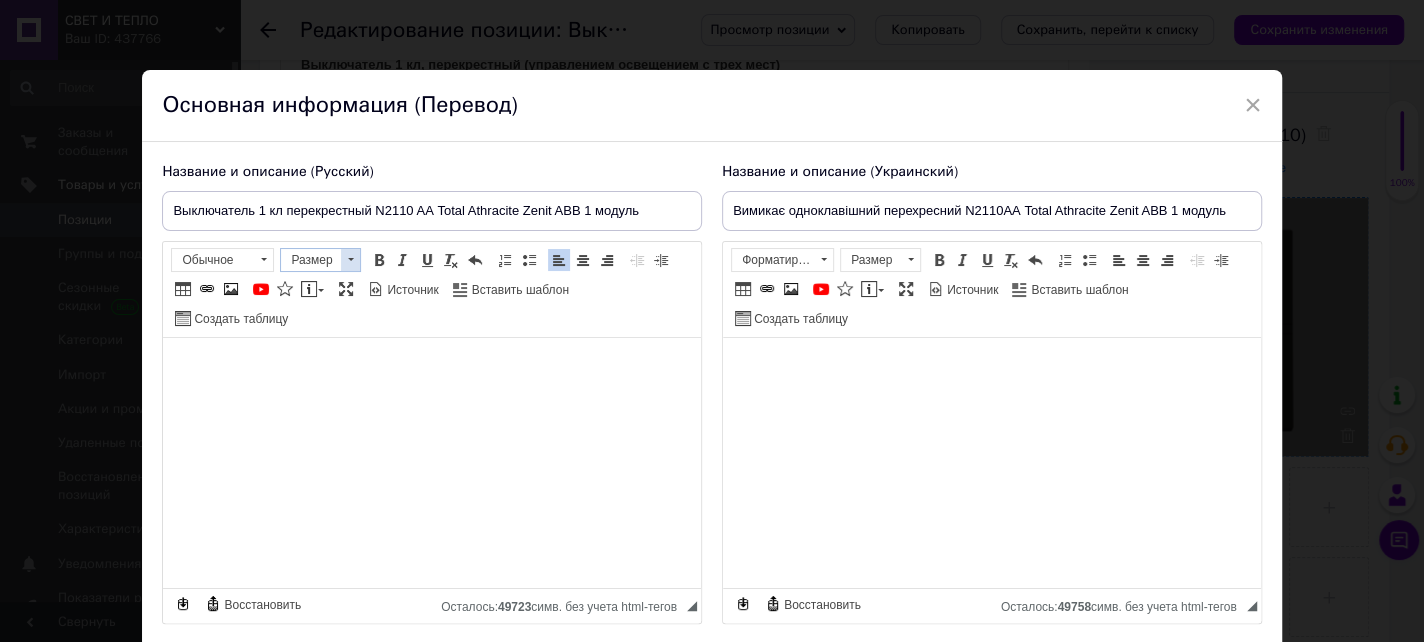click at bounding box center (350, 260) 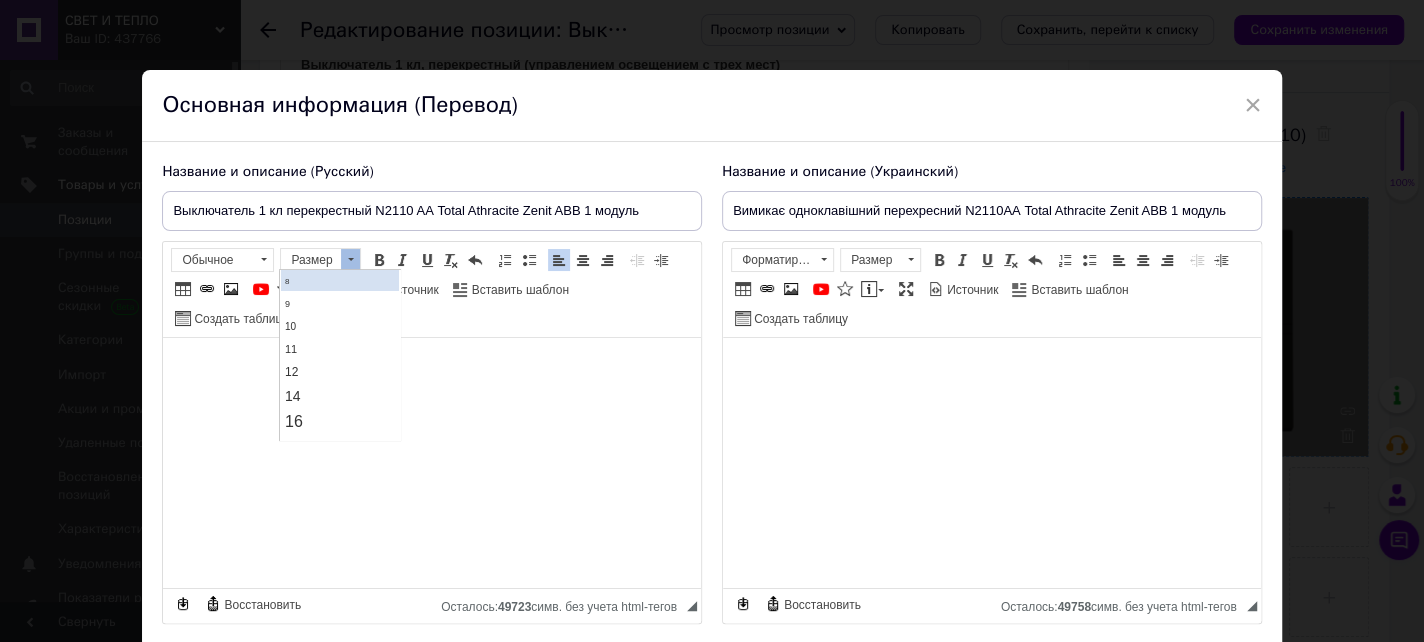 scroll, scrollTop: 100, scrollLeft: 0, axis: vertical 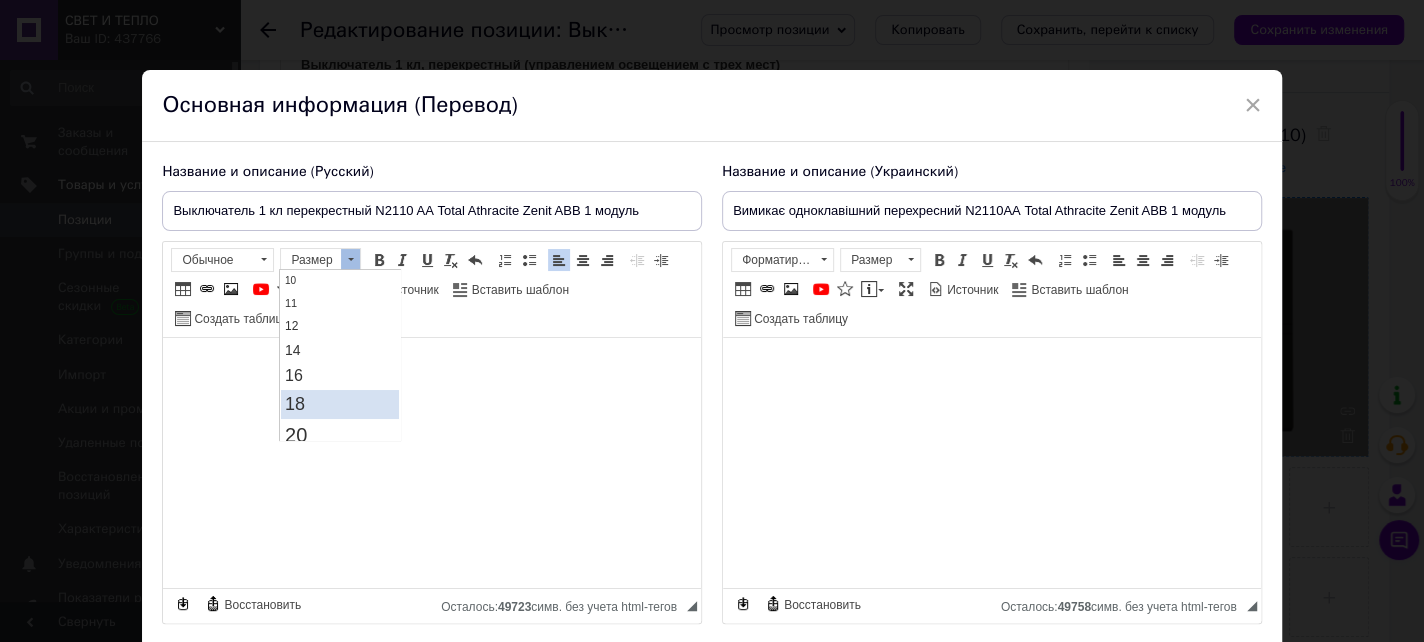click on "18" at bounding box center (340, 404) 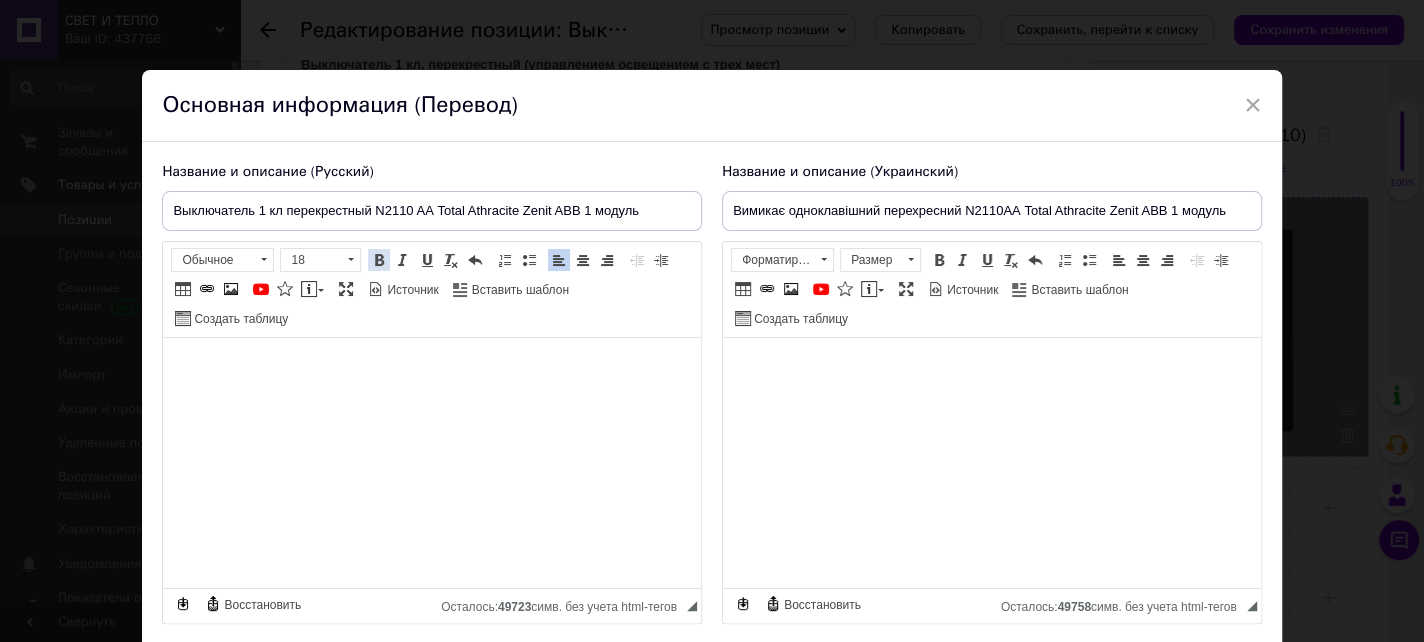 click at bounding box center [379, 260] 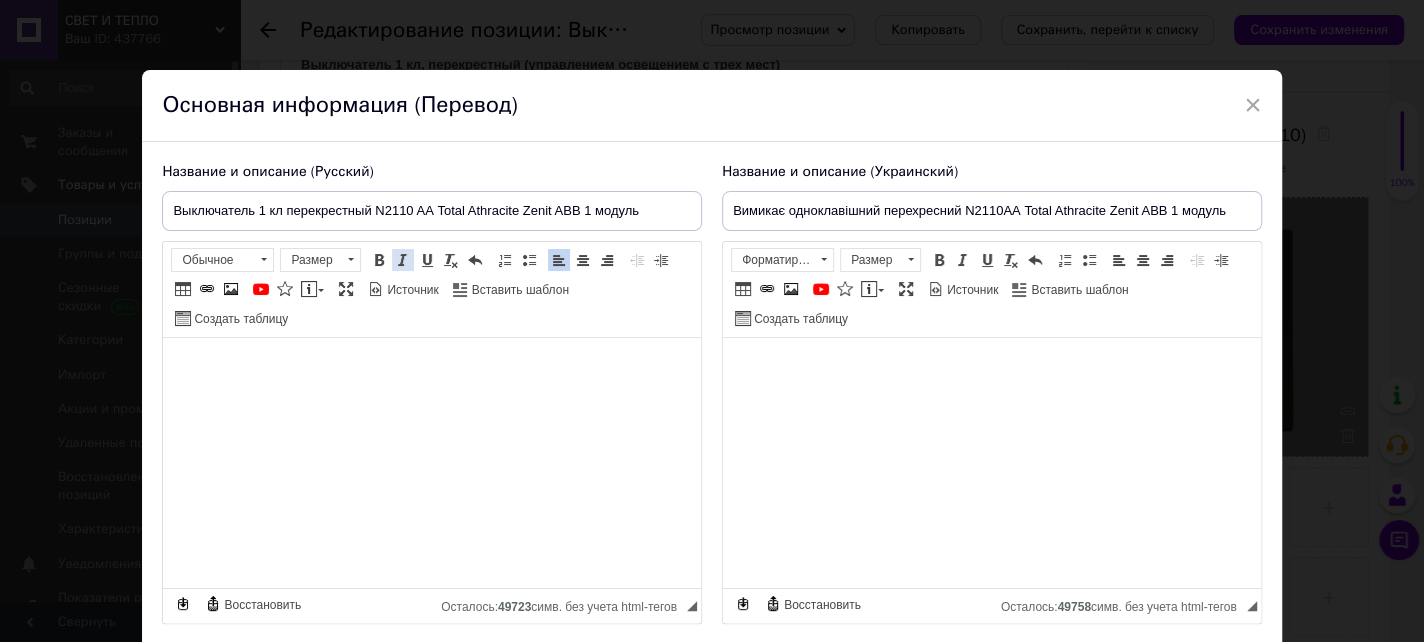 click at bounding box center (379, 260) 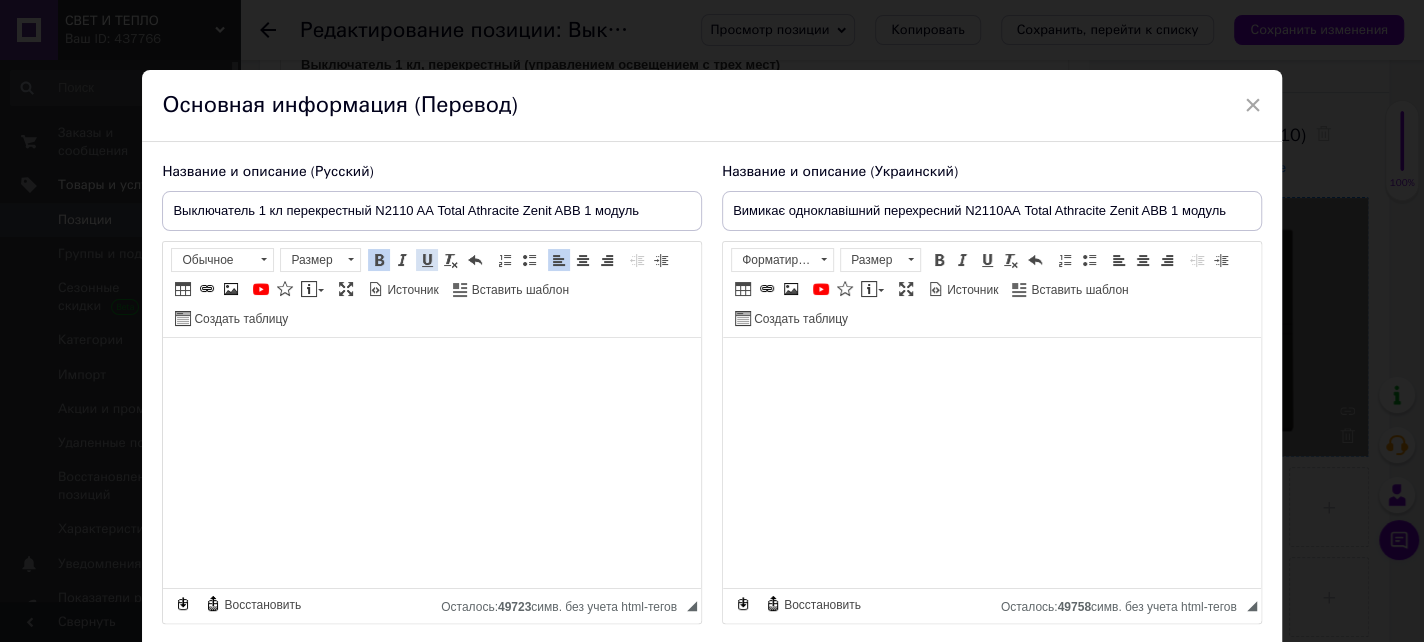 click at bounding box center [427, 260] 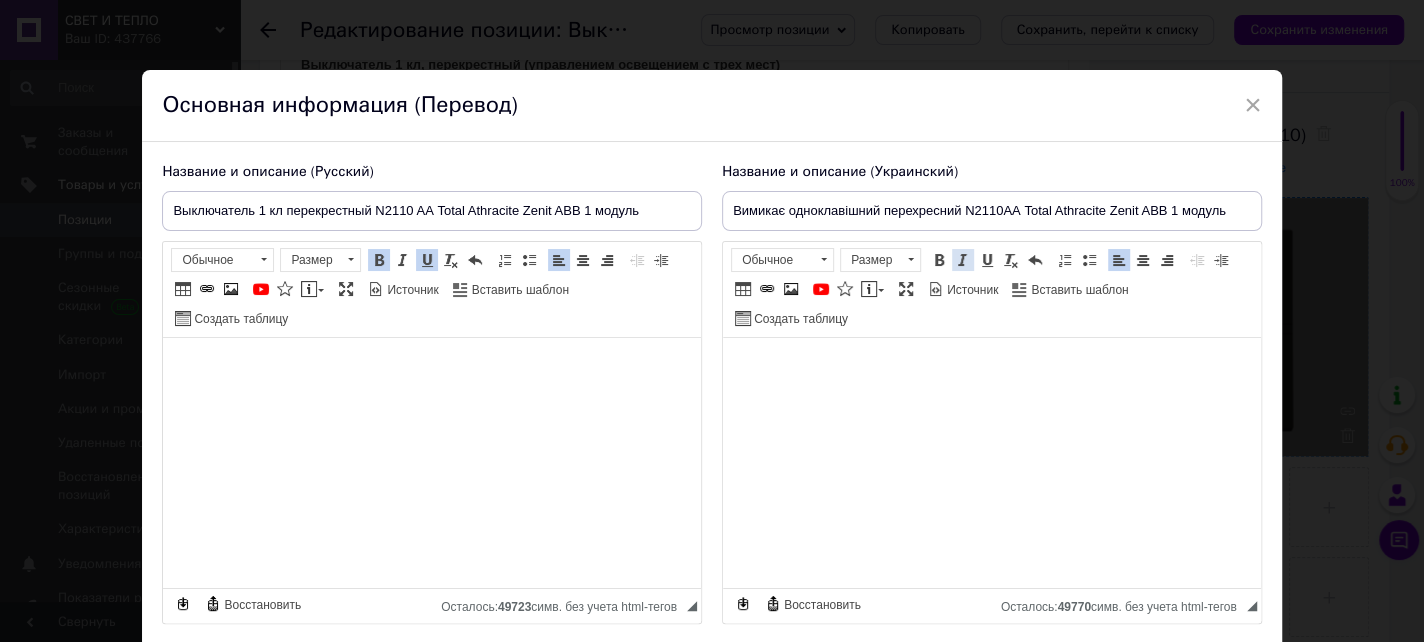 drag, startPoint x: 928, startPoint y: 260, endPoint x: 958, endPoint y: 253, distance: 30.805843 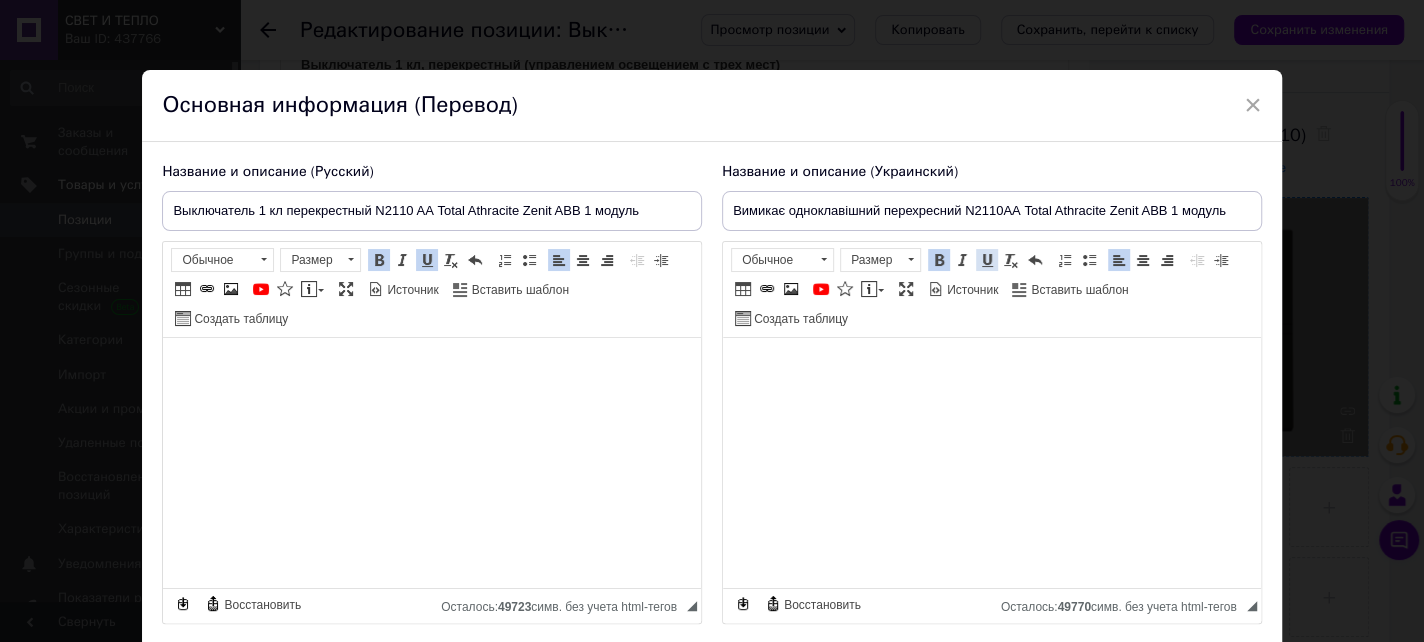 click at bounding box center [987, 260] 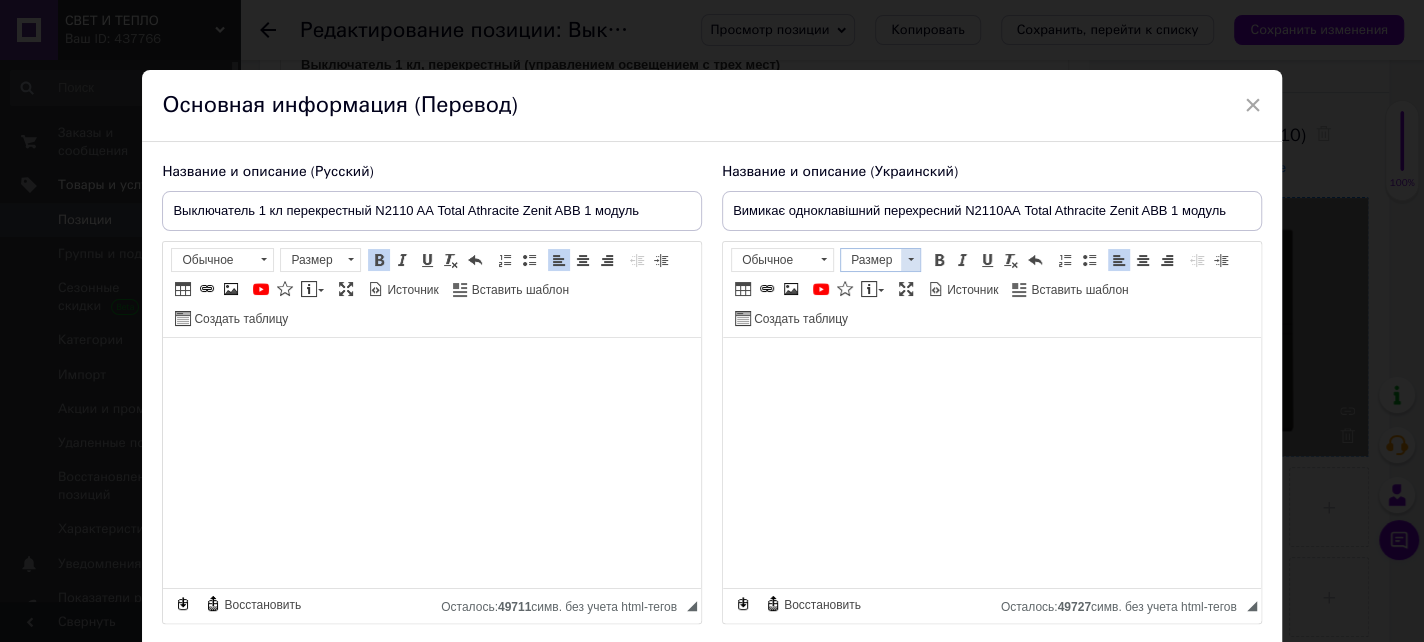 click at bounding box center (910, 260) 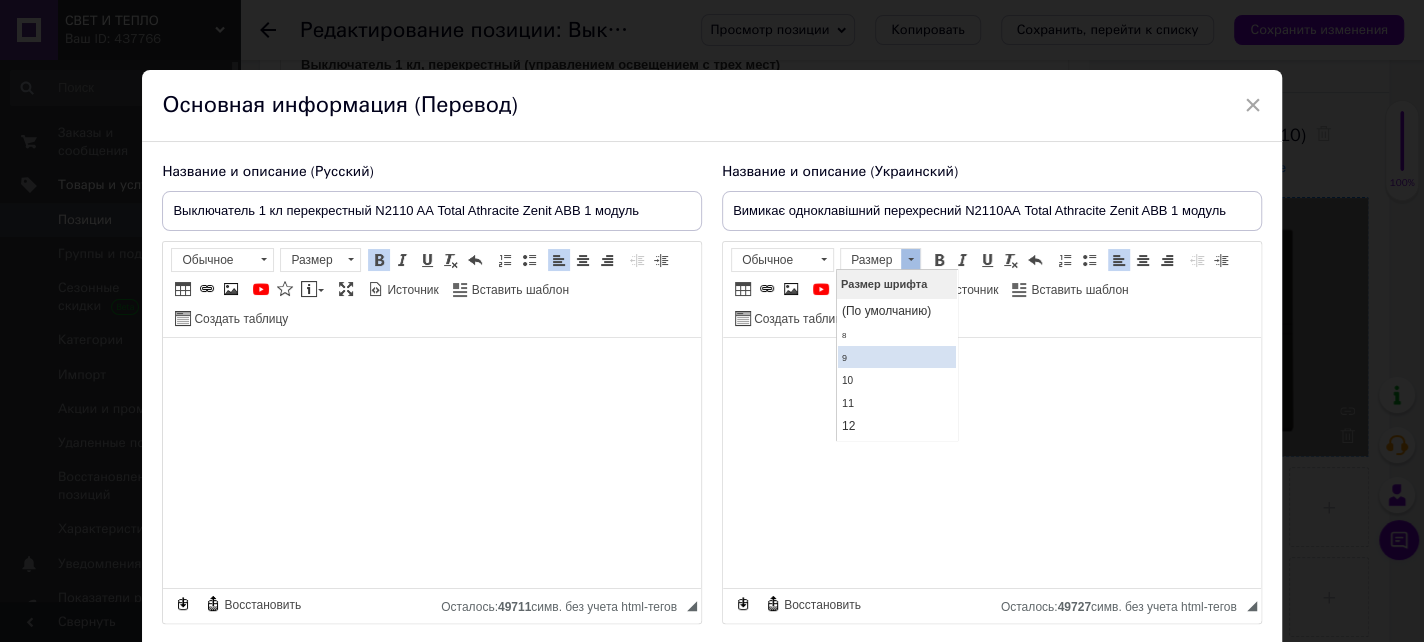 scroll, scrollTop: 100, scrollLeft: 0, axis: vertical 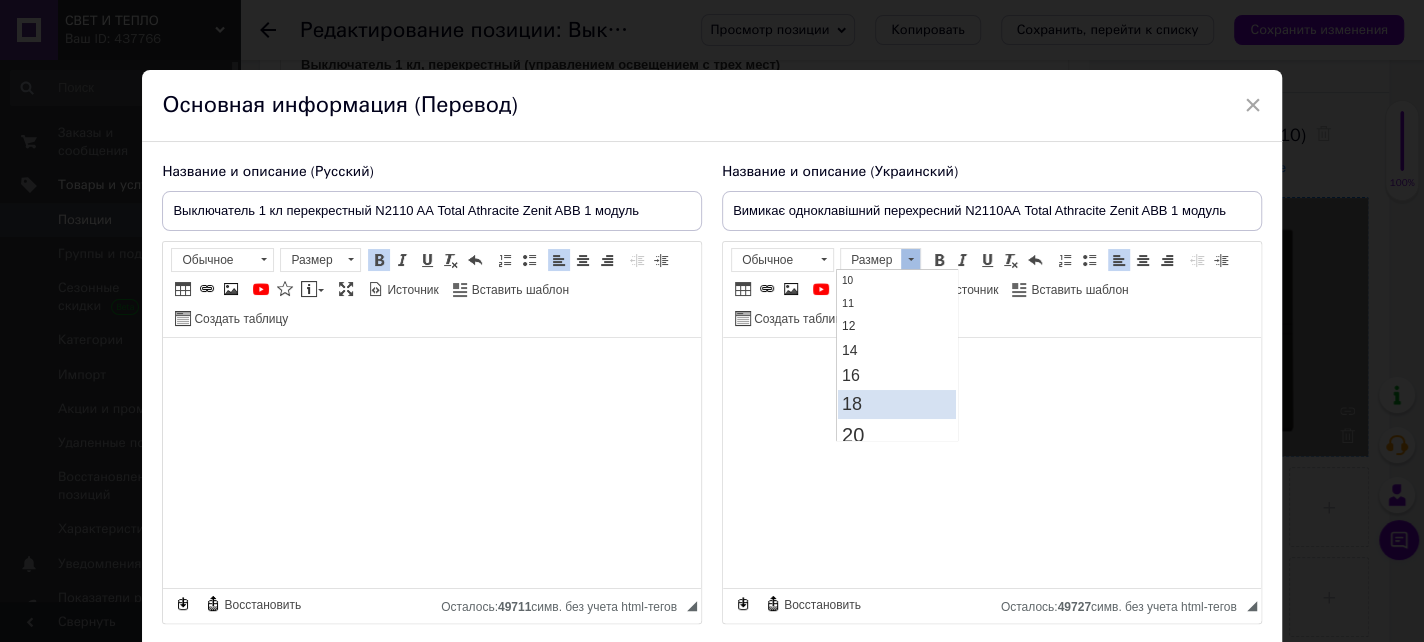 click on "18" at bounding box center (897, 404) 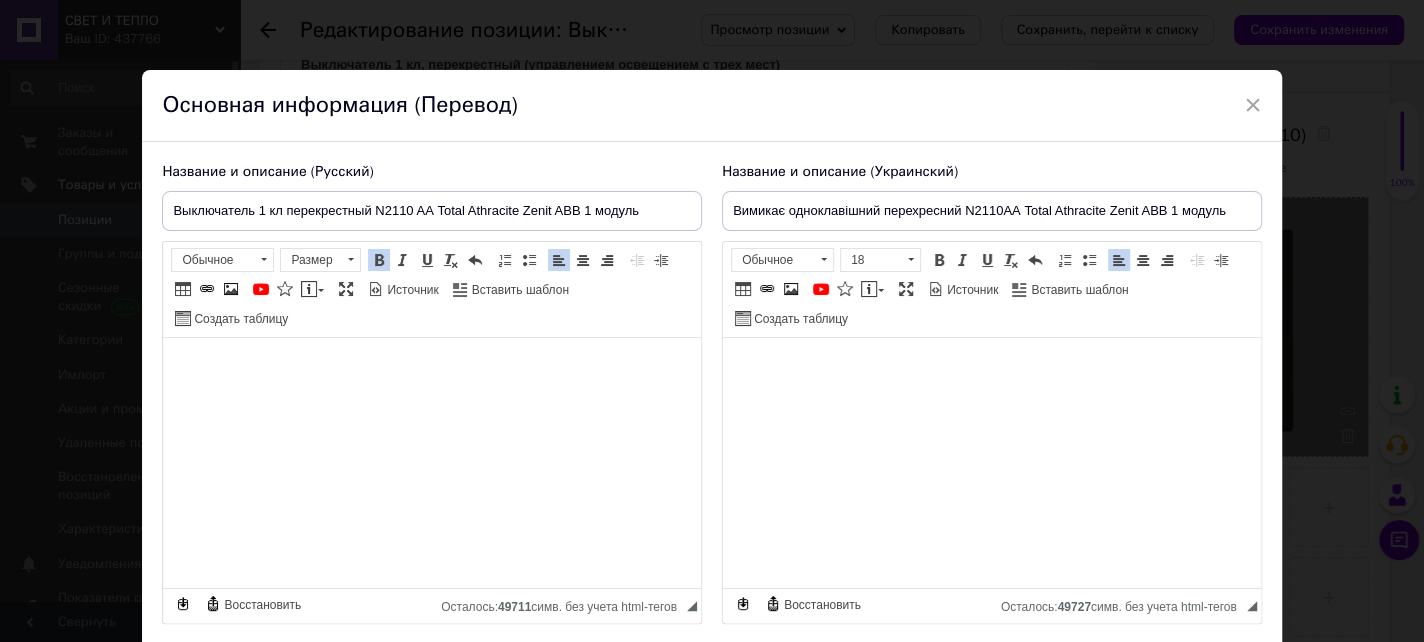 scroll, scrollTop: 0, scrollLeft: 0, axis: both 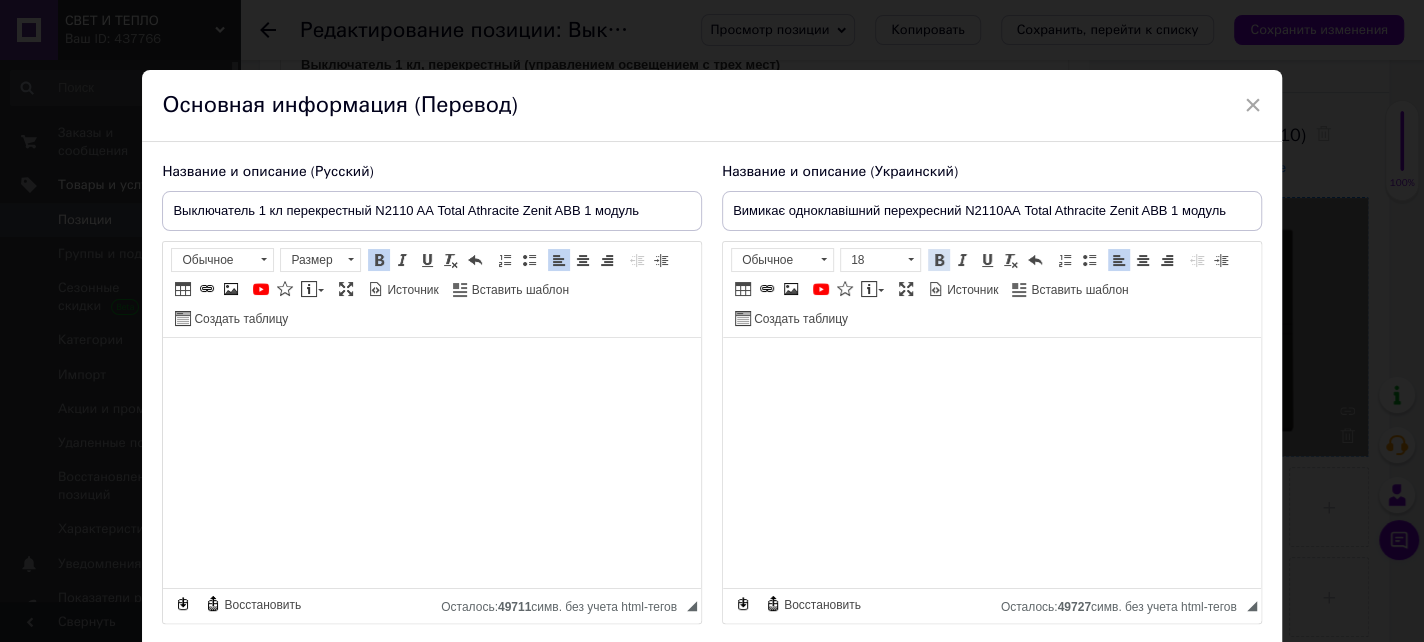 click at bounding box center (939, 260) 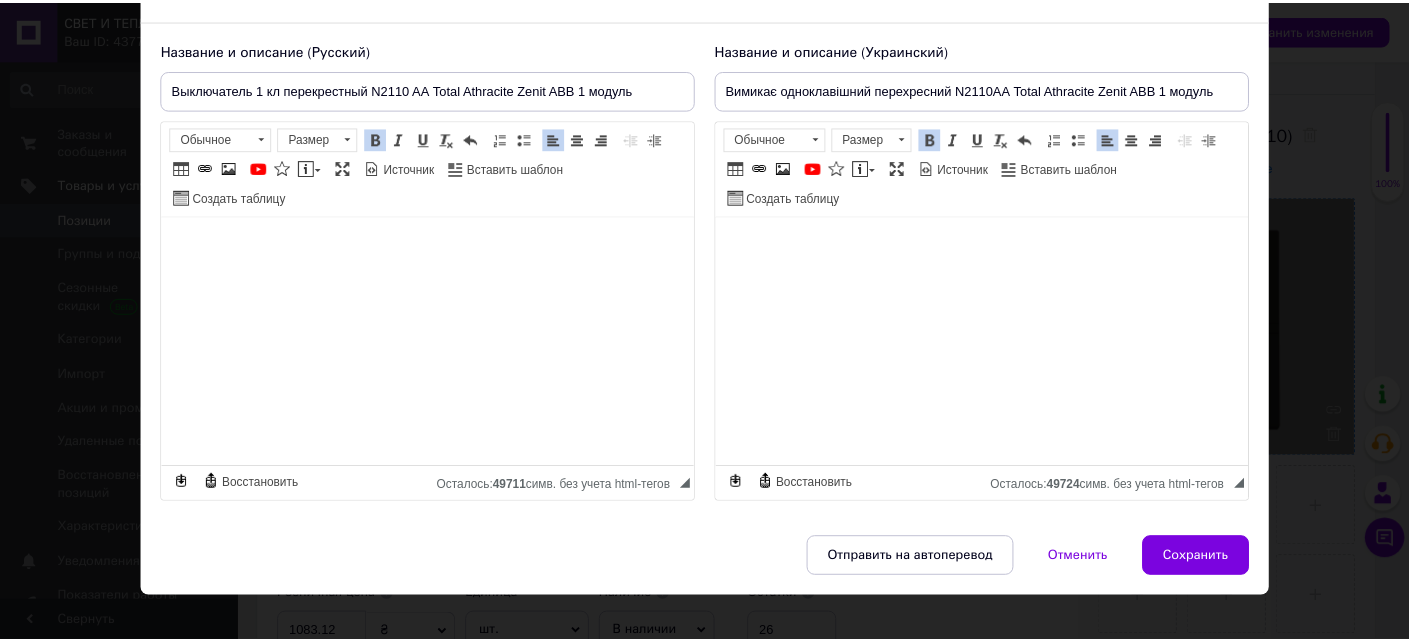 scroll, scrollTop: 142, scrollLeft: 0, axis: vertical 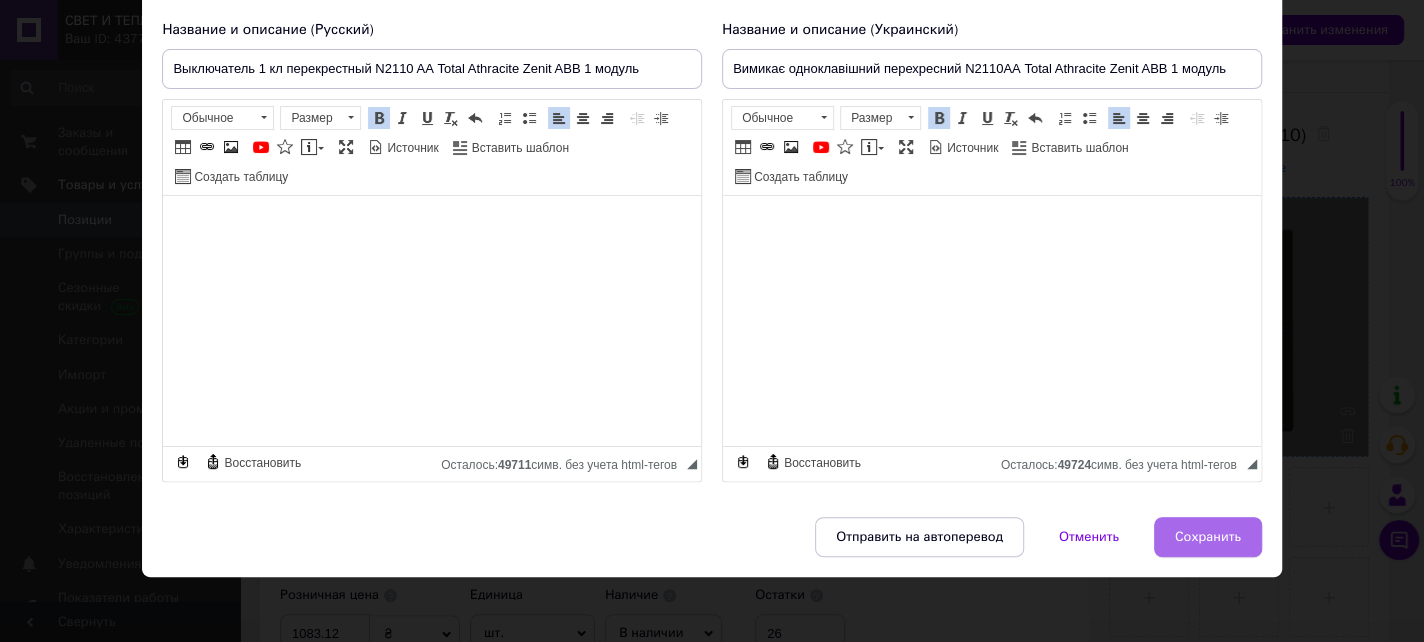 click on "Сохранить" at bounding box center [1208, 537] 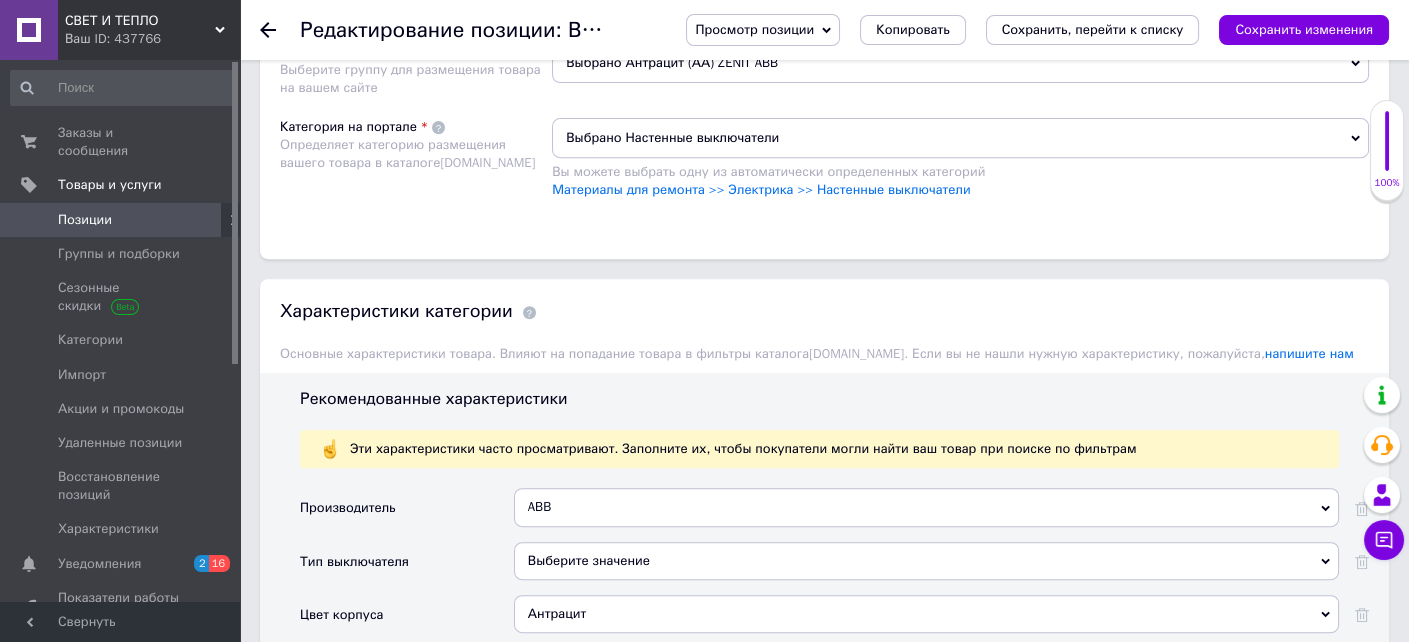 scroll, scrollTop: 1500, scrollLeft: 0, axis: vertical 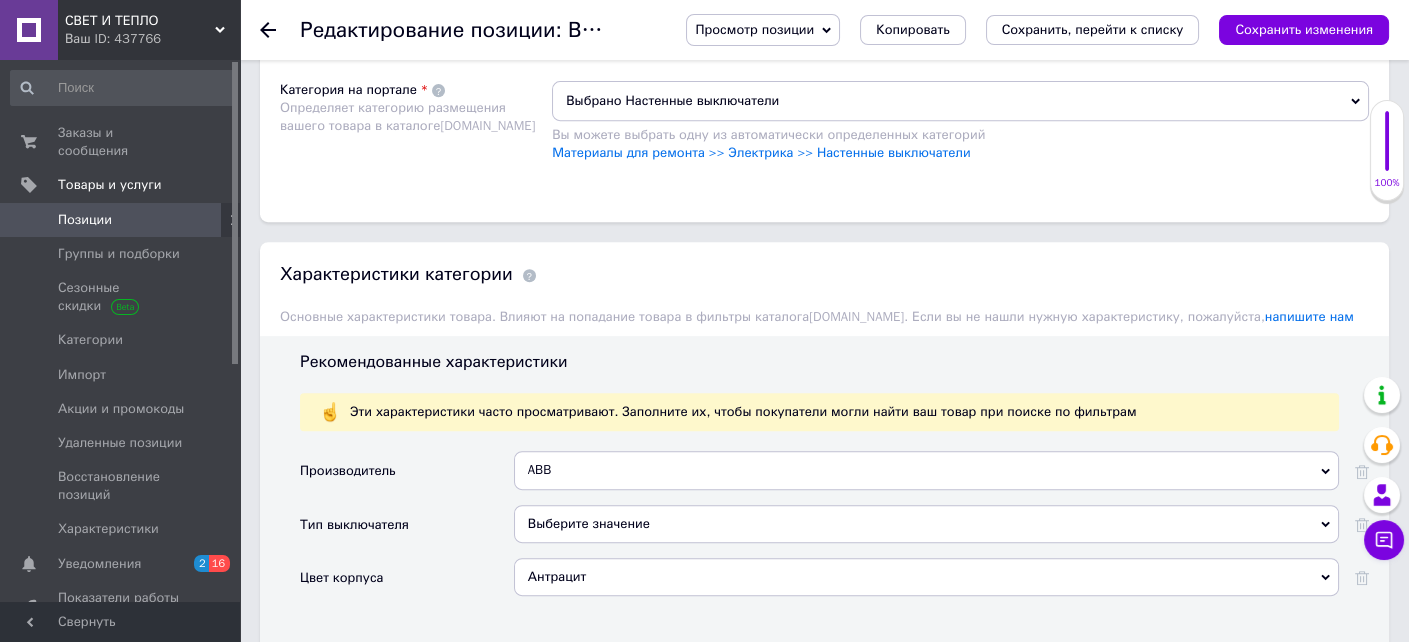 click on "Выберите значение" at bounding box center [926, 524] 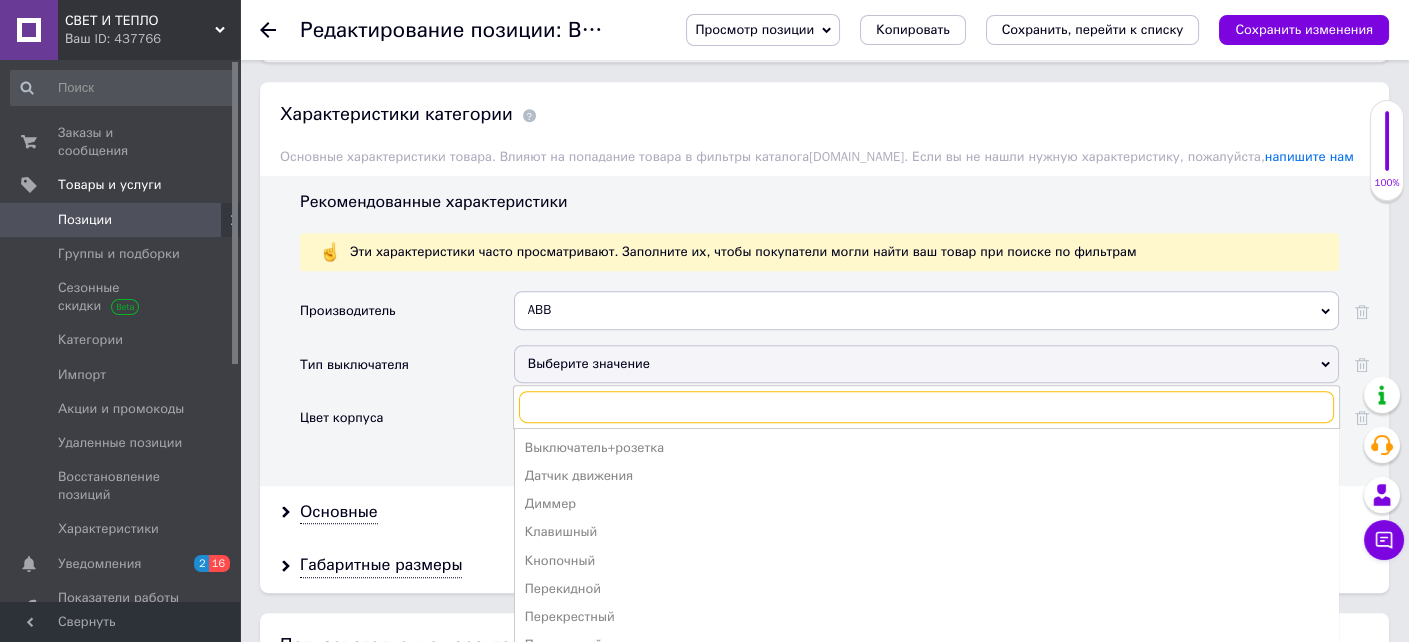 scroll, scrollTop: 1900, scrollLeft: 0, axis: vertical 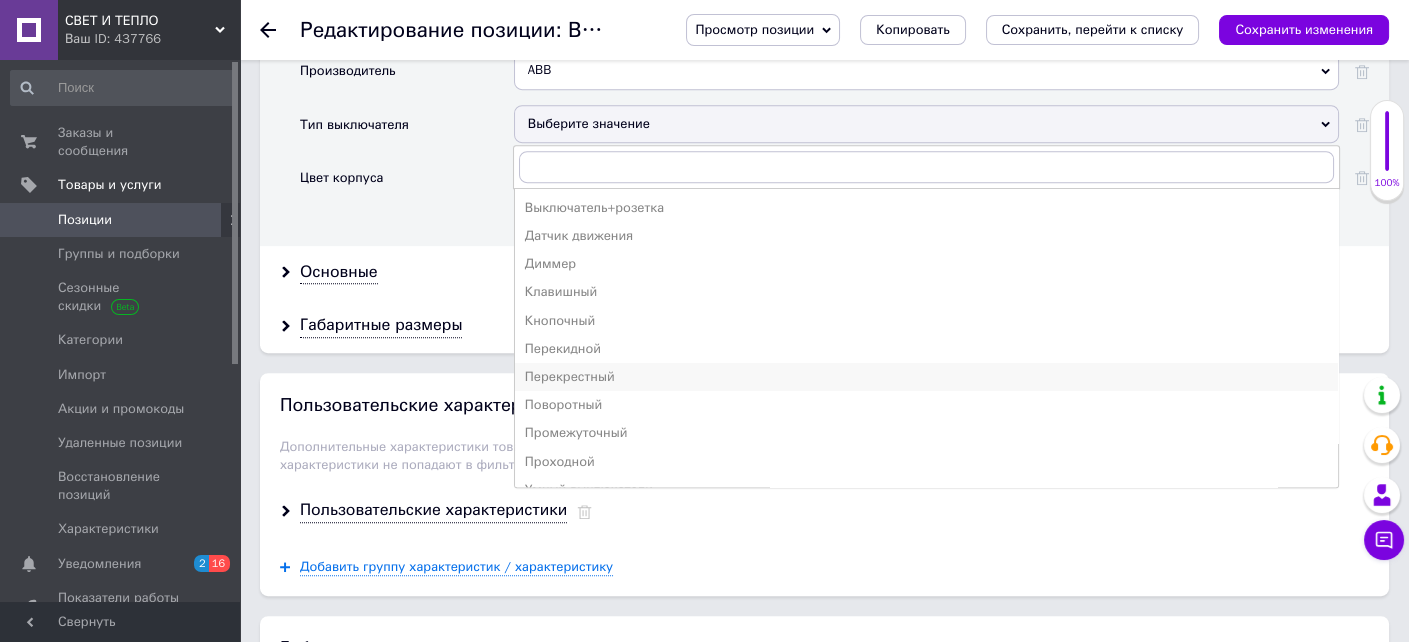 click on "Перекрестный" at bounding box center (926, 377) 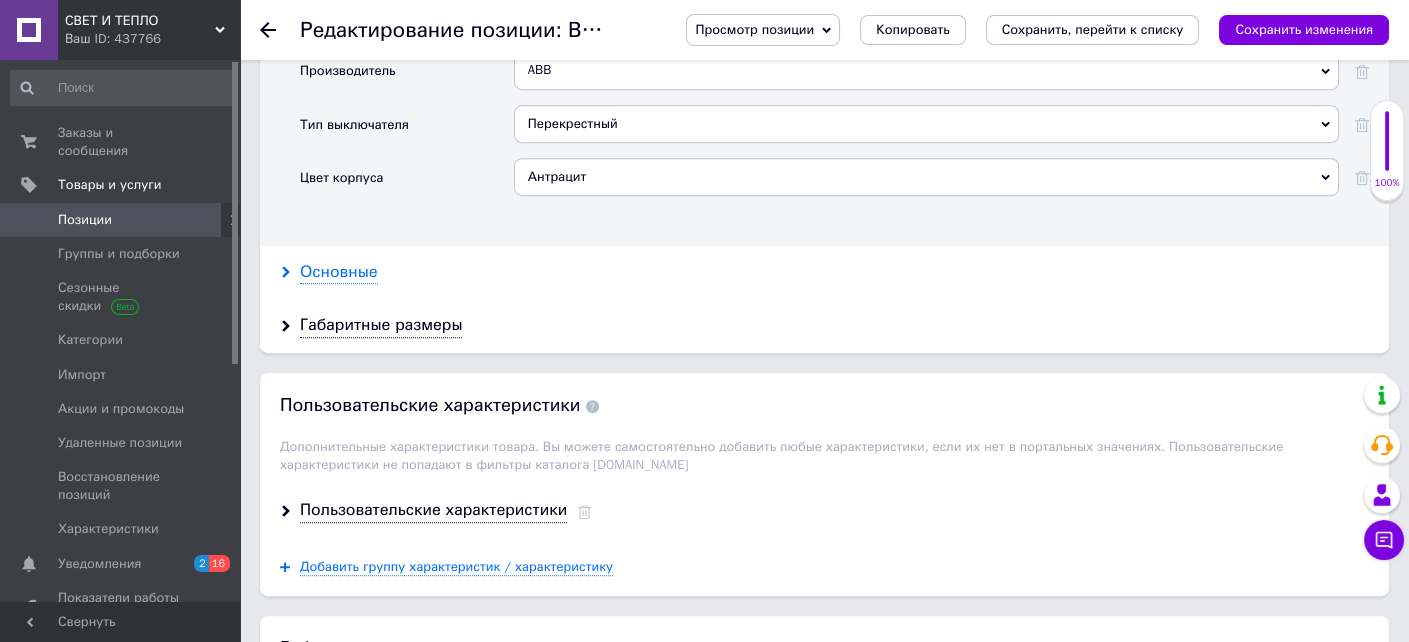 click on "Основные" at bounding box center [339, 272] 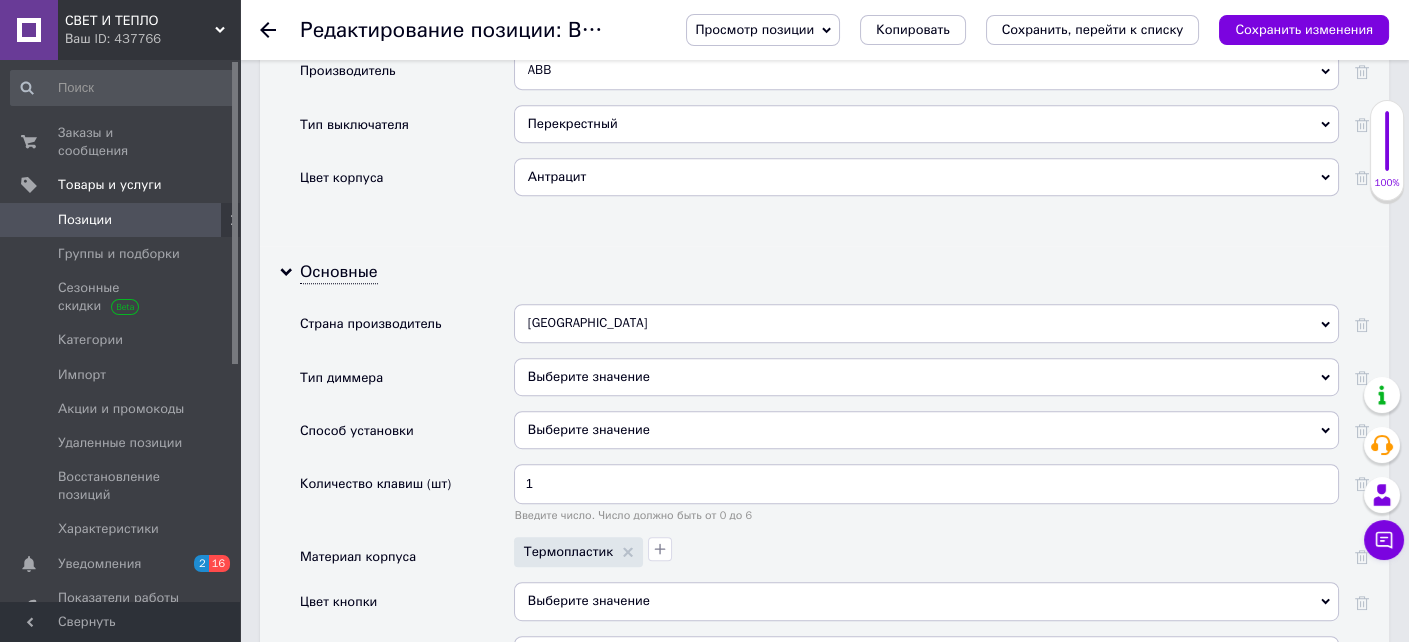 click on "Выберите значение" at bounding box center (926, 430) 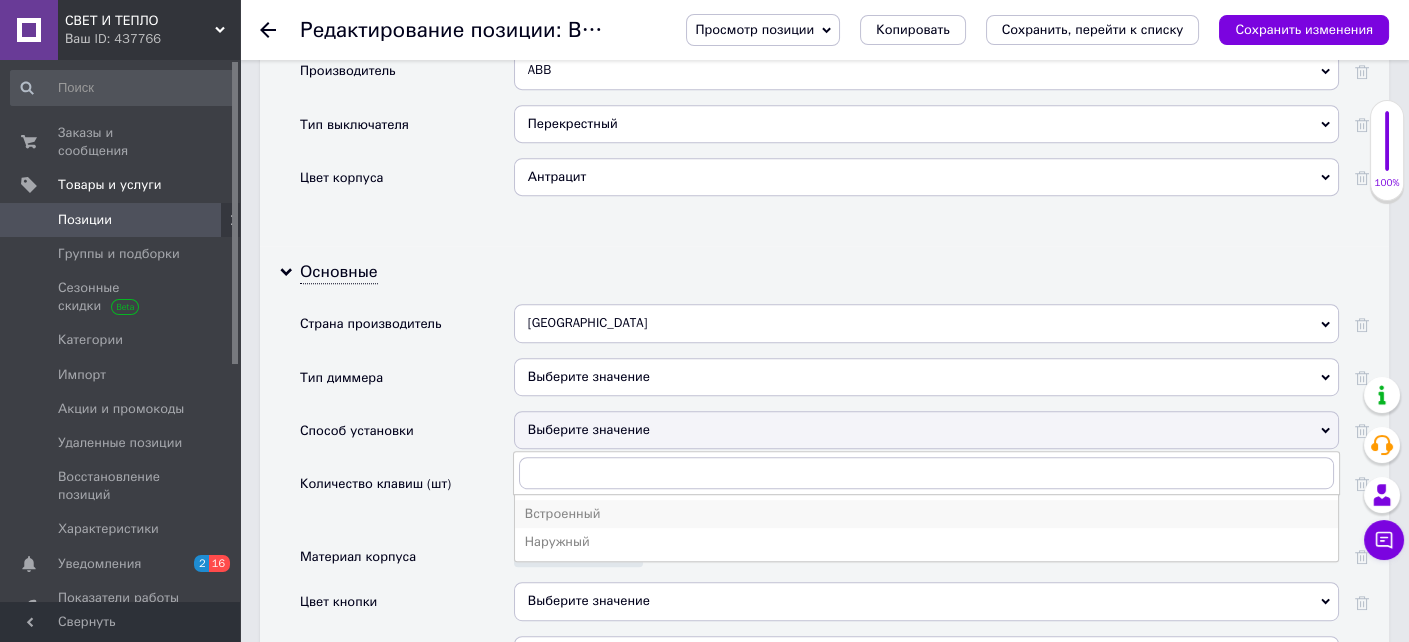 click on "Встроенный" at bounding box center (926, 514) 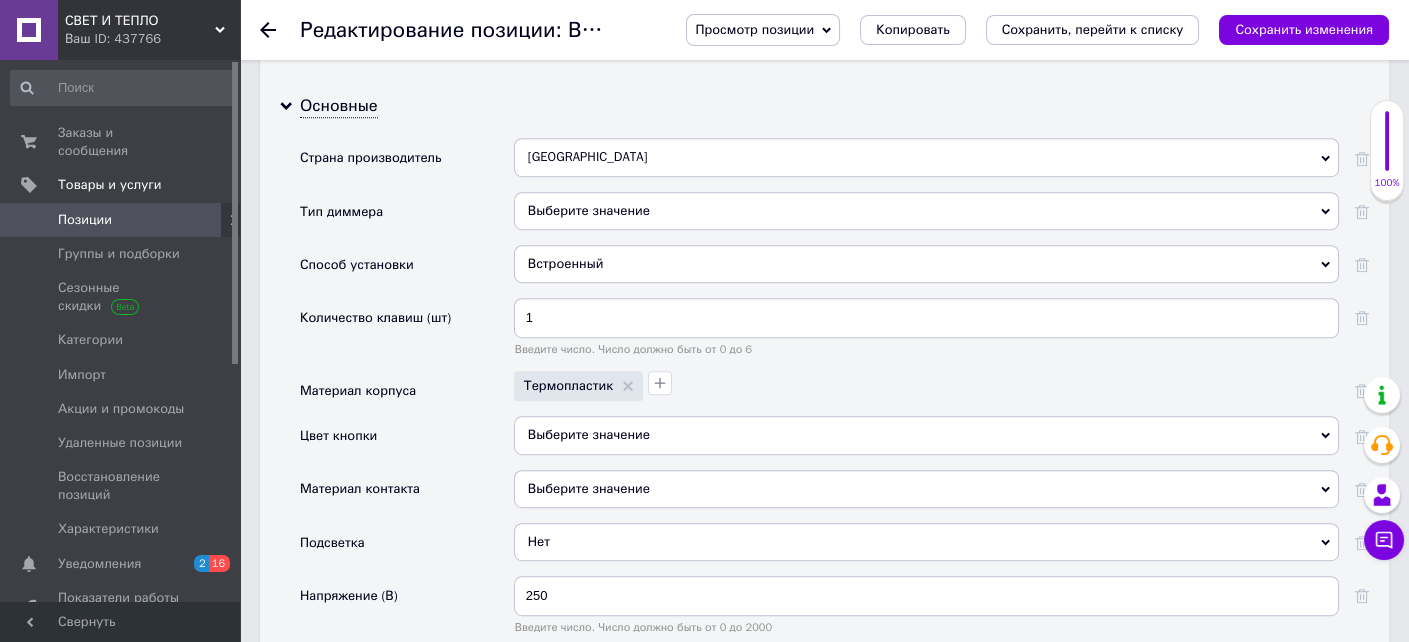 scroll, scrollTop: 2100, scrollLeft: 0, axis: vertical 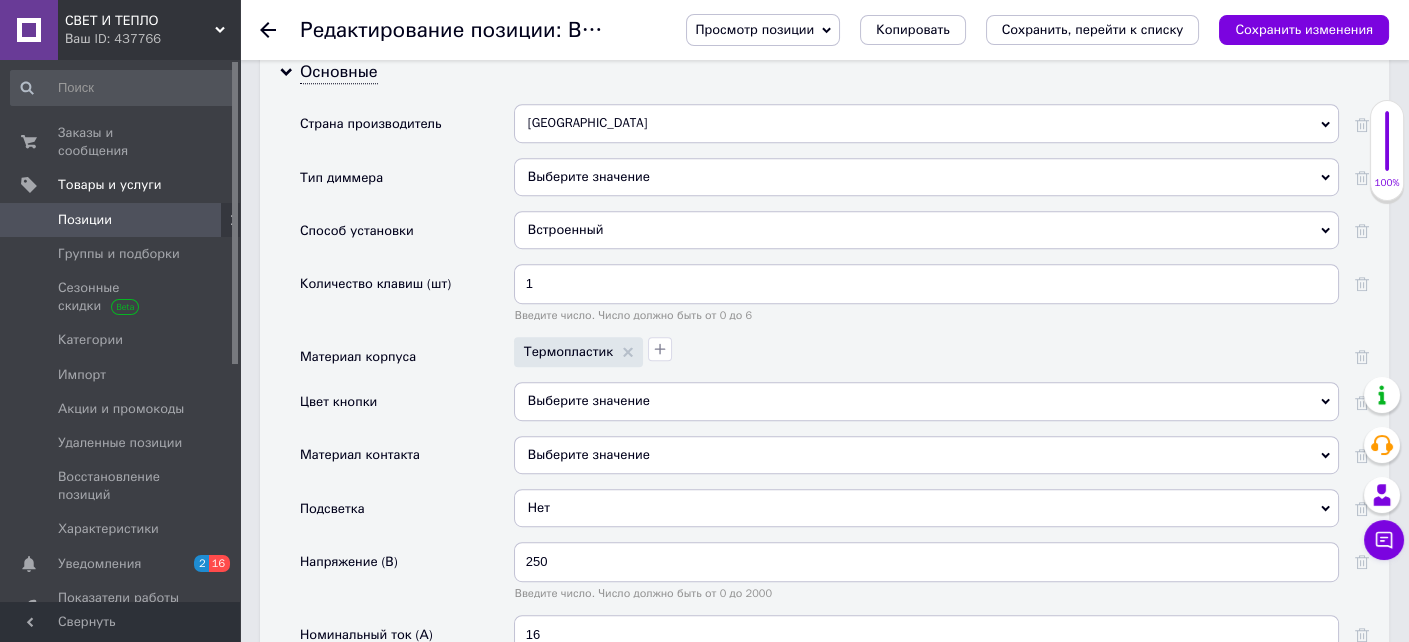 click on "Выберите значение" at bounding box center [926, 401] 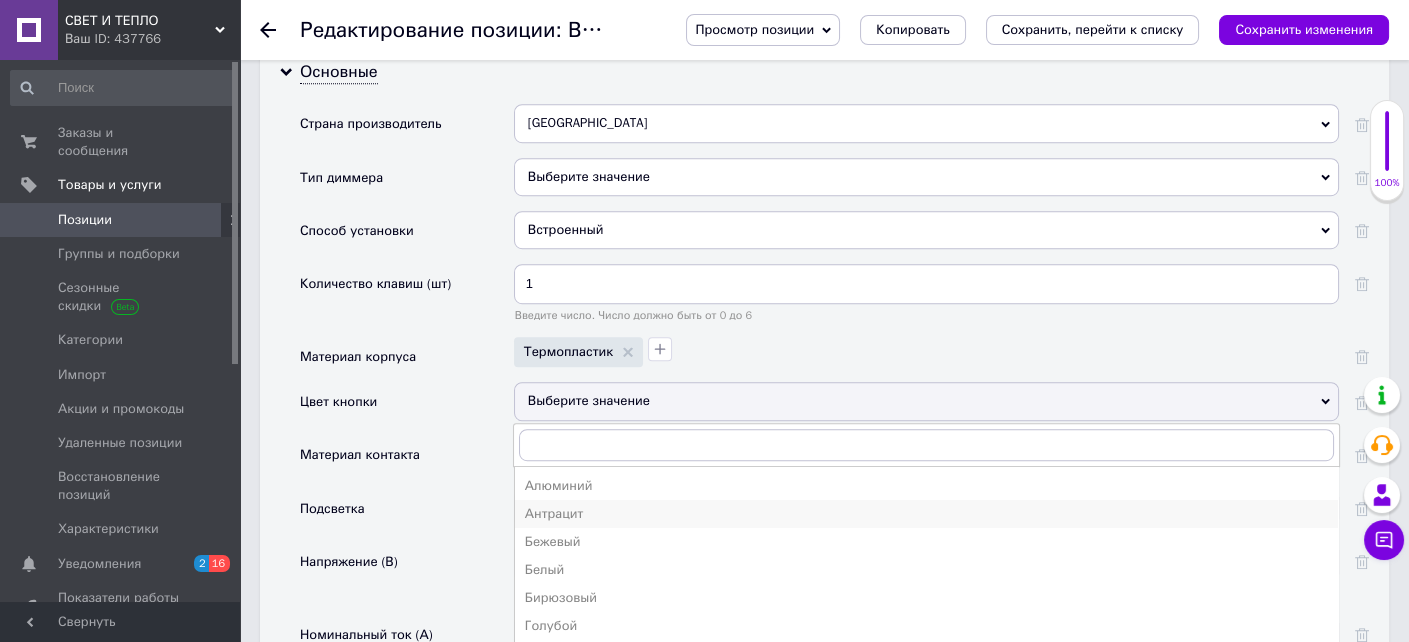 click on "Антрацит" at bounding box center [926, 514] 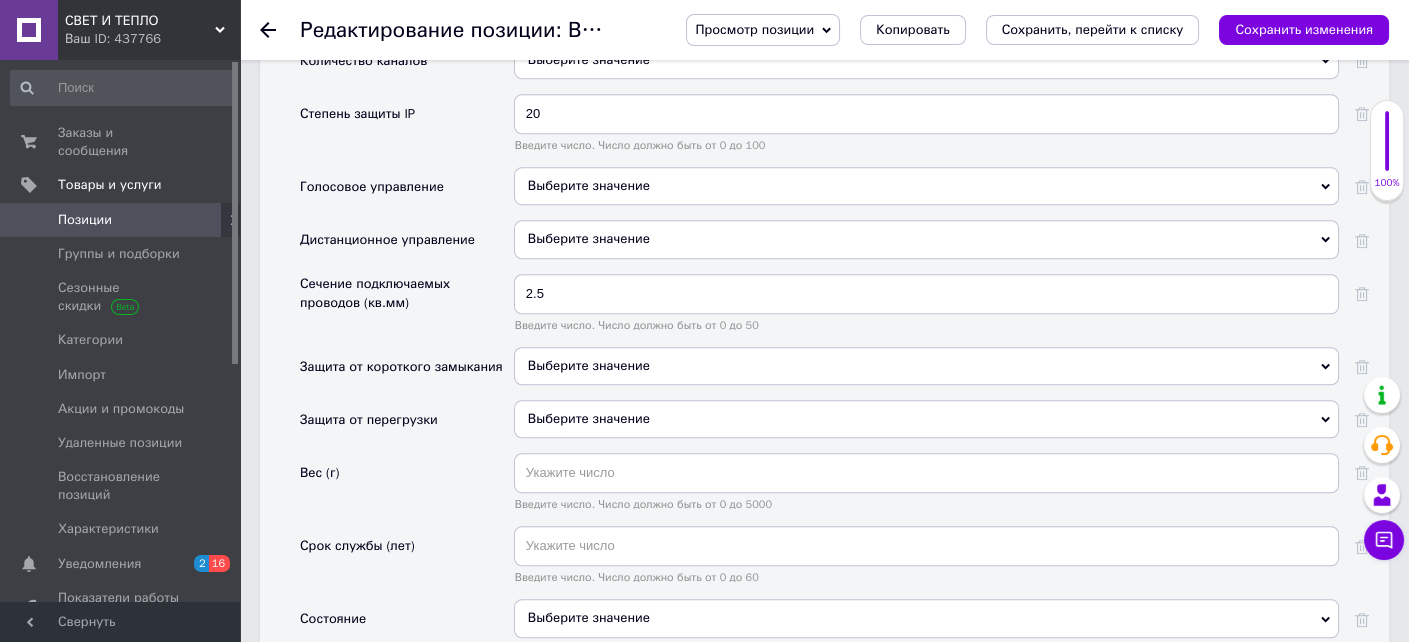 scroll, scrollTop: 2900, scrollLeft: 0, axis: vertical 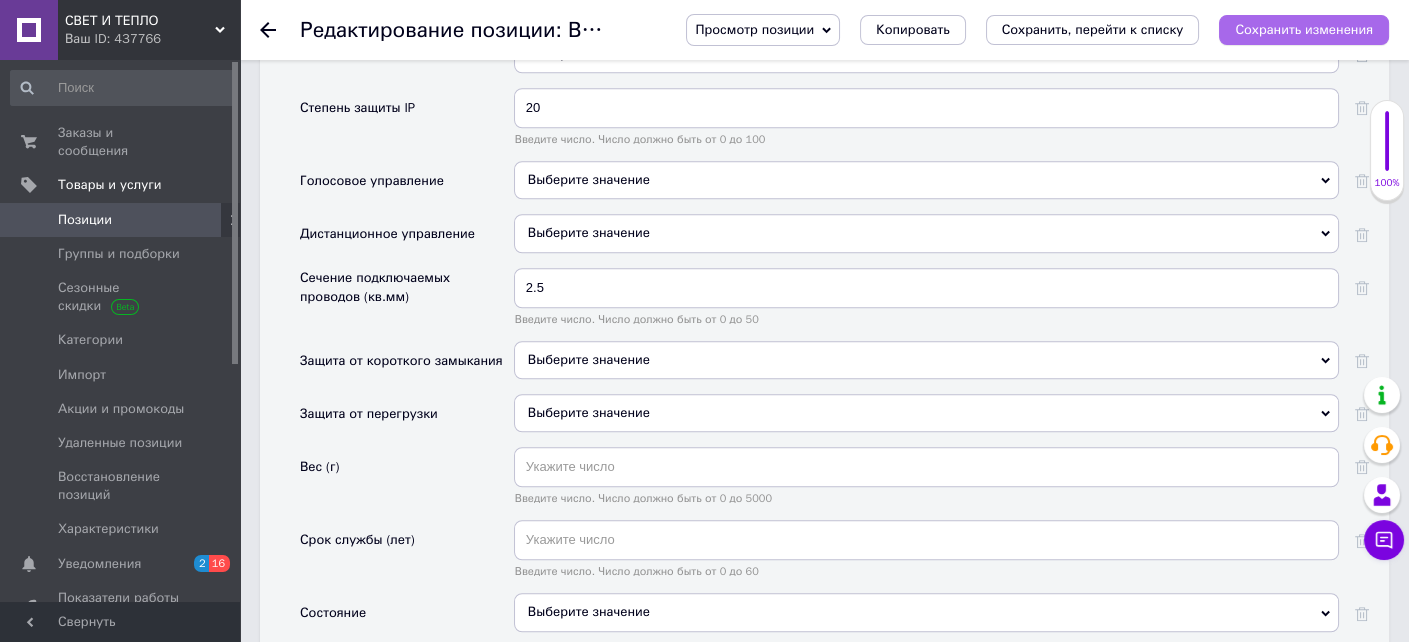 click on "Сохранить изменения" at bounding box center (1304, 29) 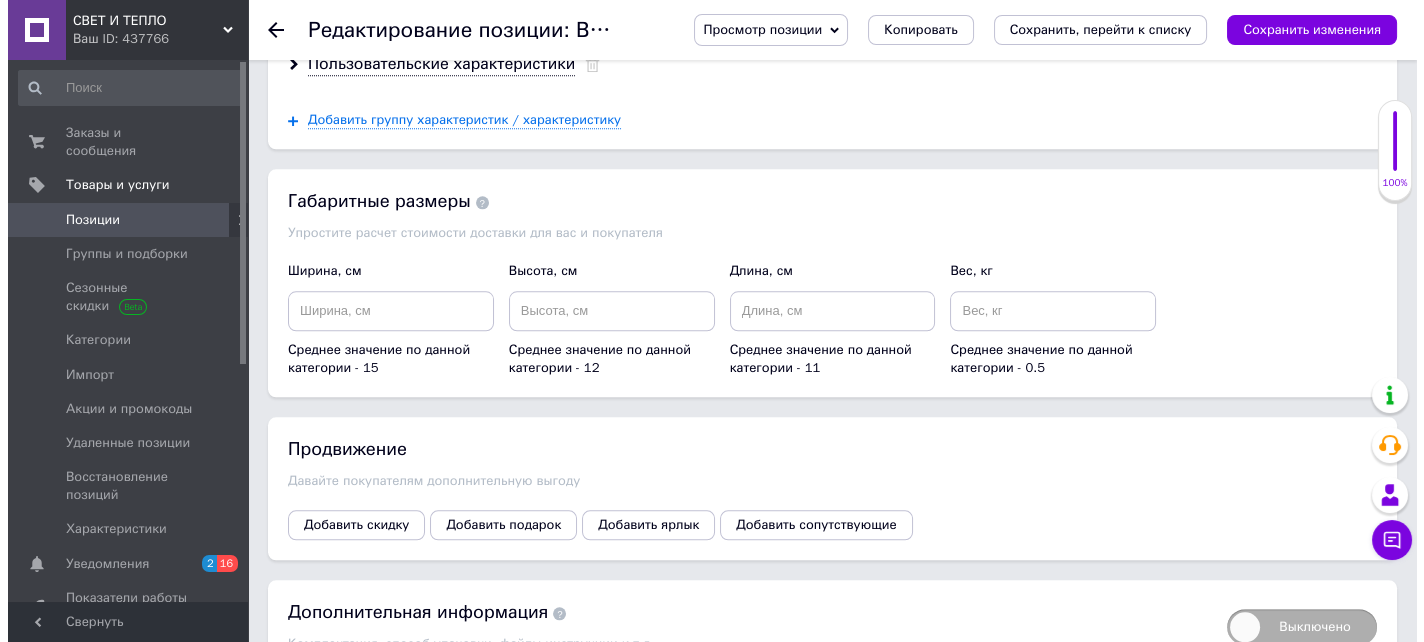 scroll, scrollTop: 3800, scrollLeft: 0, axis: vertical 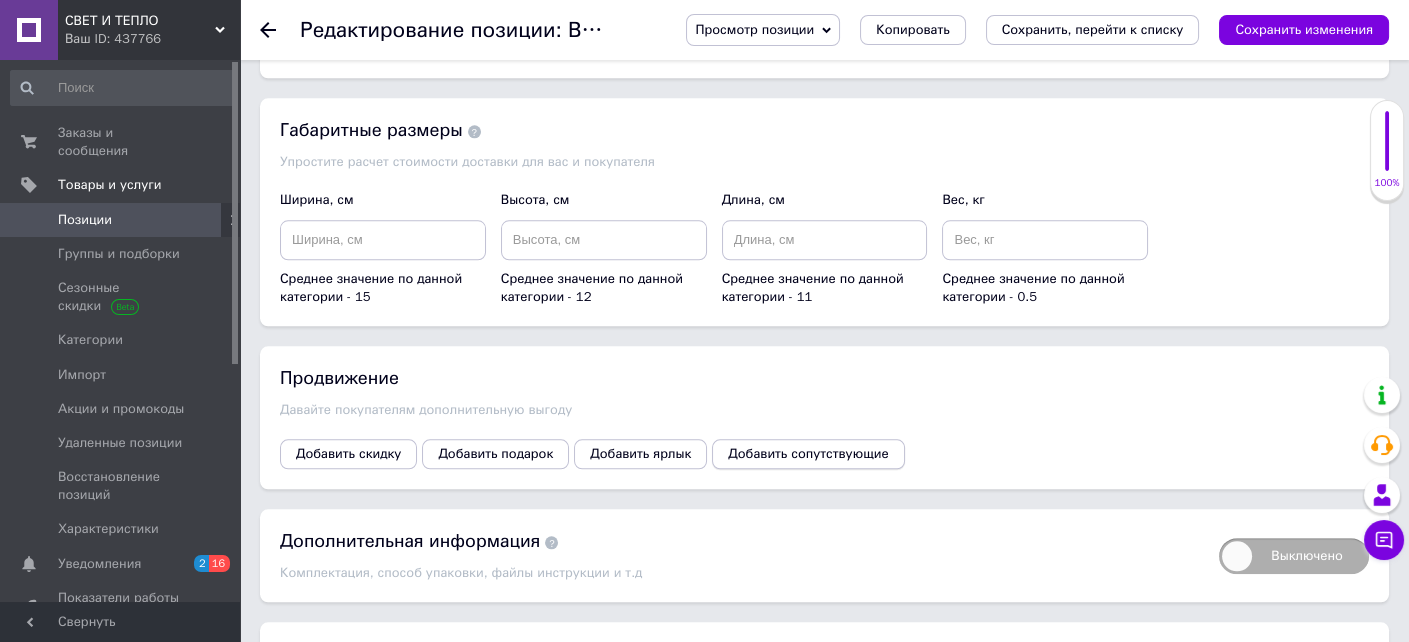 click on "Добавить сопутствующие" at bounding box center (808, 454) 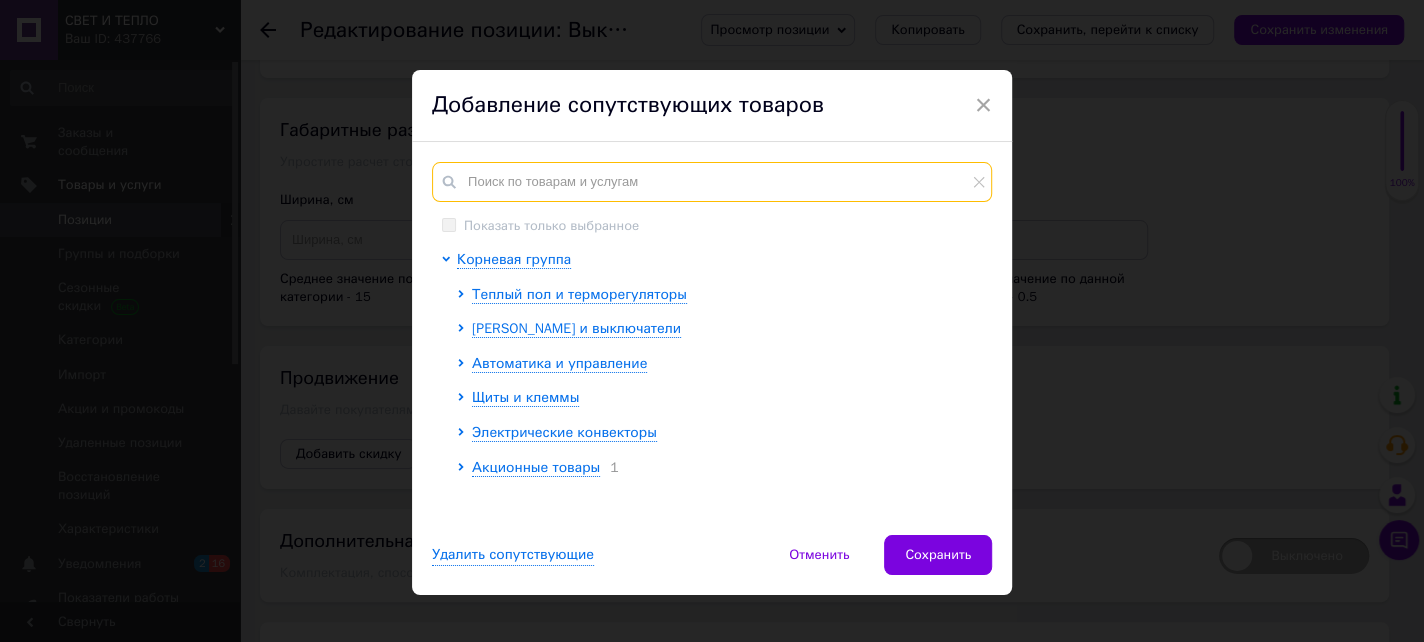 click at bounding box center (712, 182) 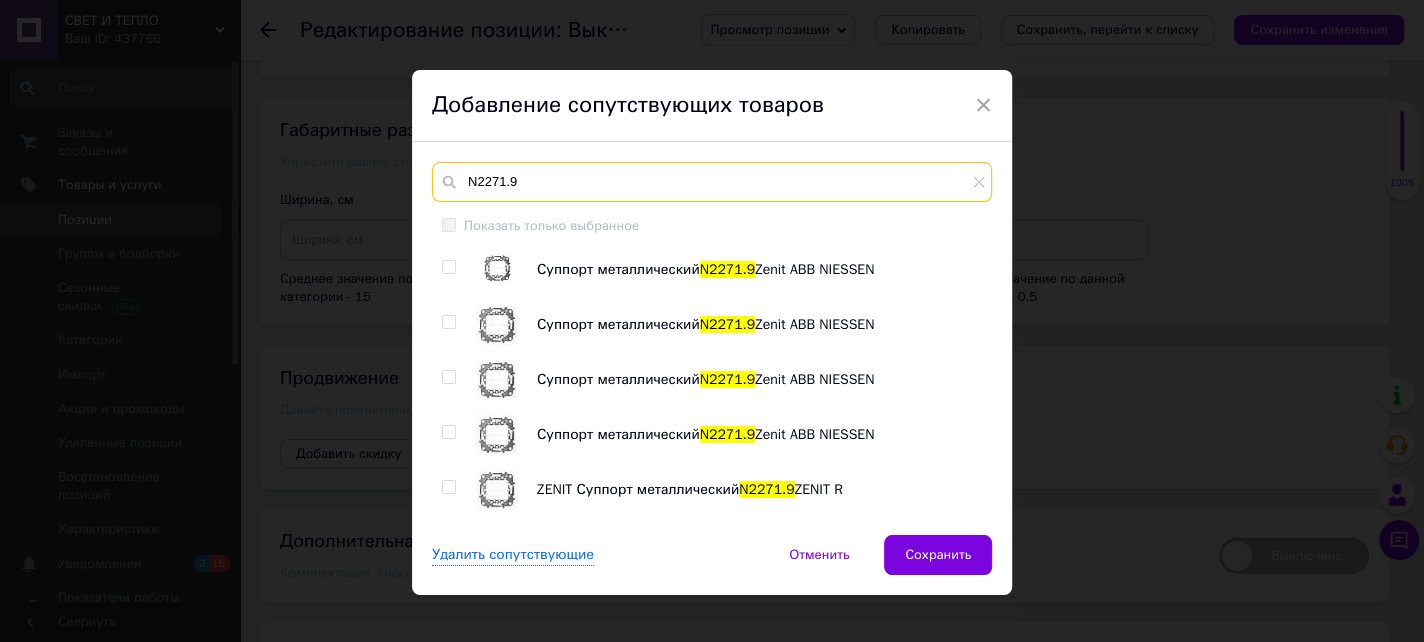 type on "N2271.9" 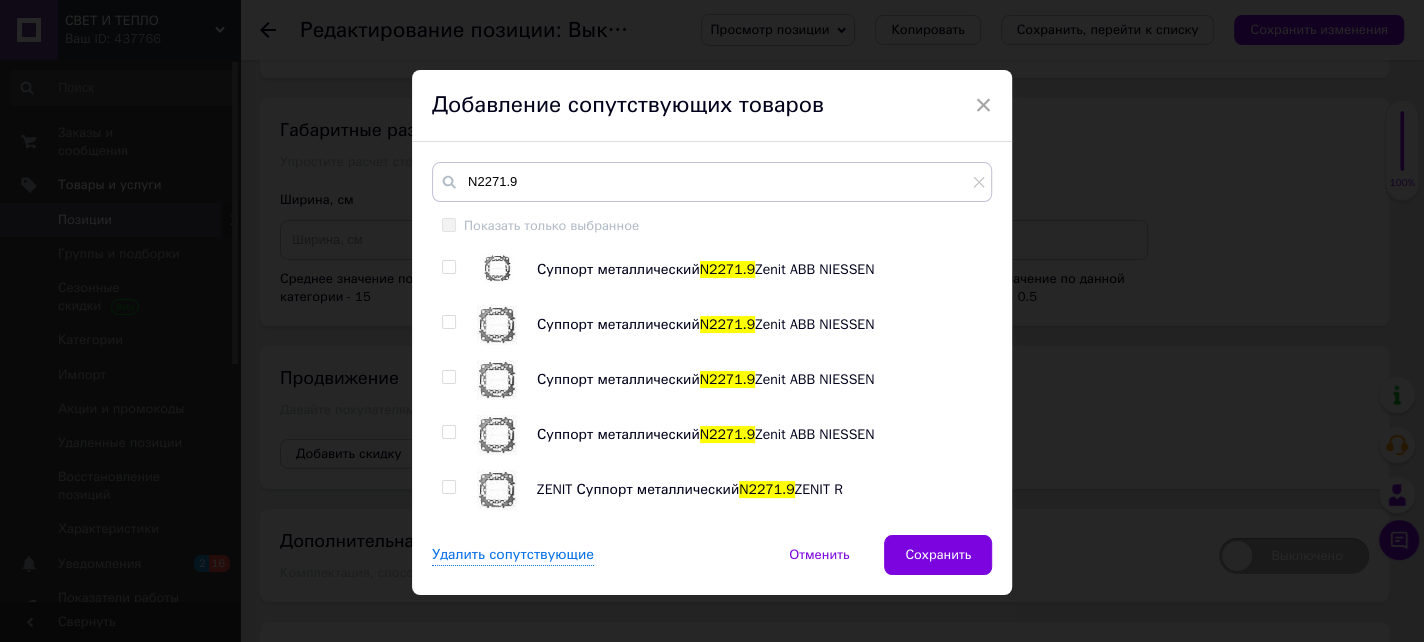 drag, startPoint x: 442, startPoint y: 486, endPoint x: 526, endPoint y: 506, distance: 86.34813 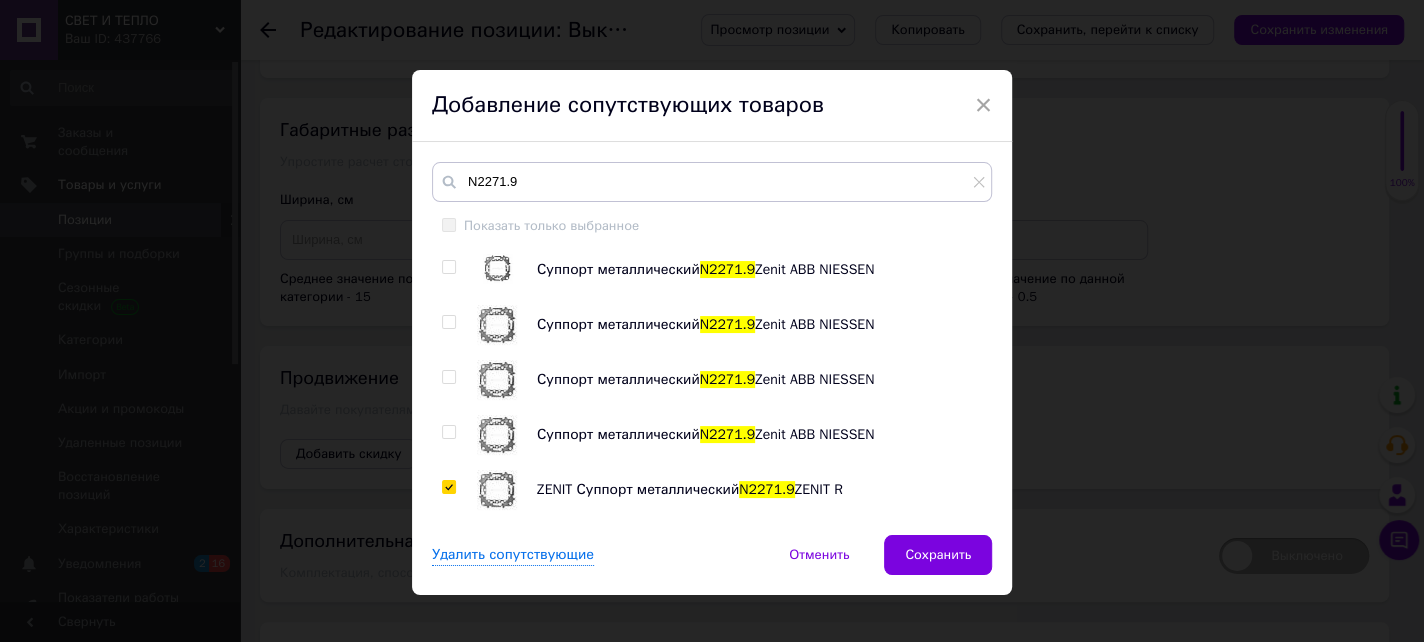 checkbox on "true" 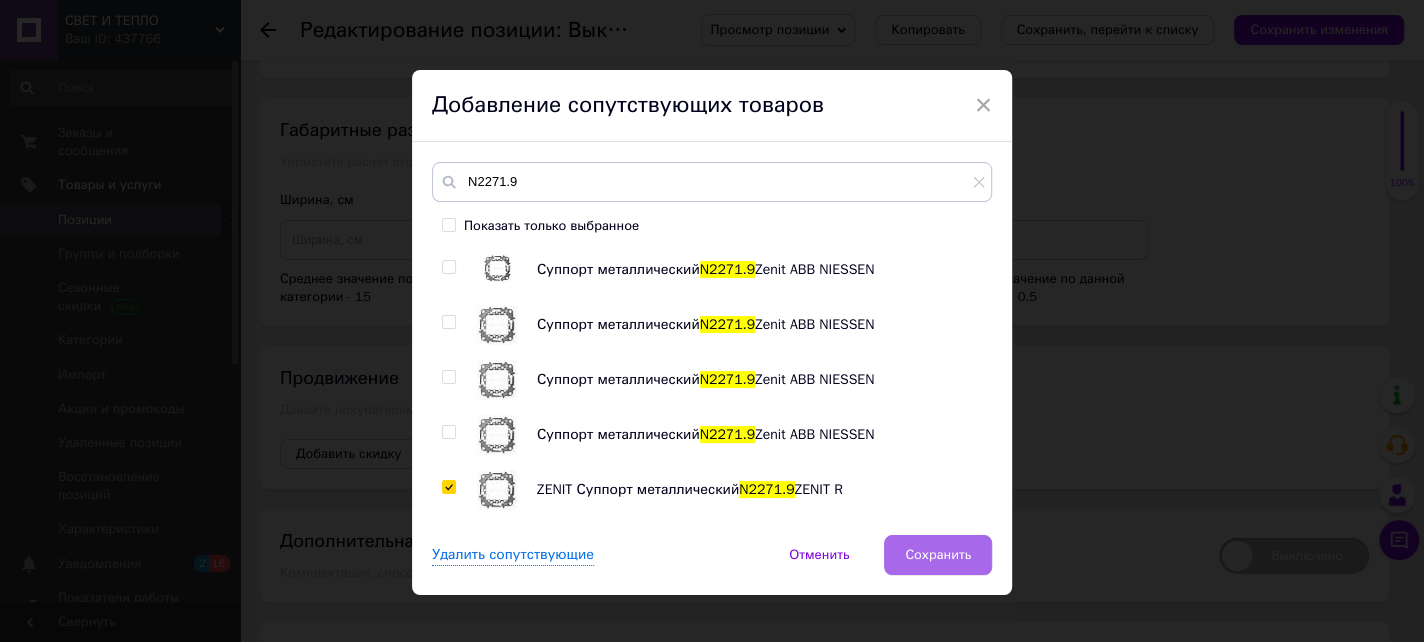 click on "Сохранить" at bounding box center [938, 555] 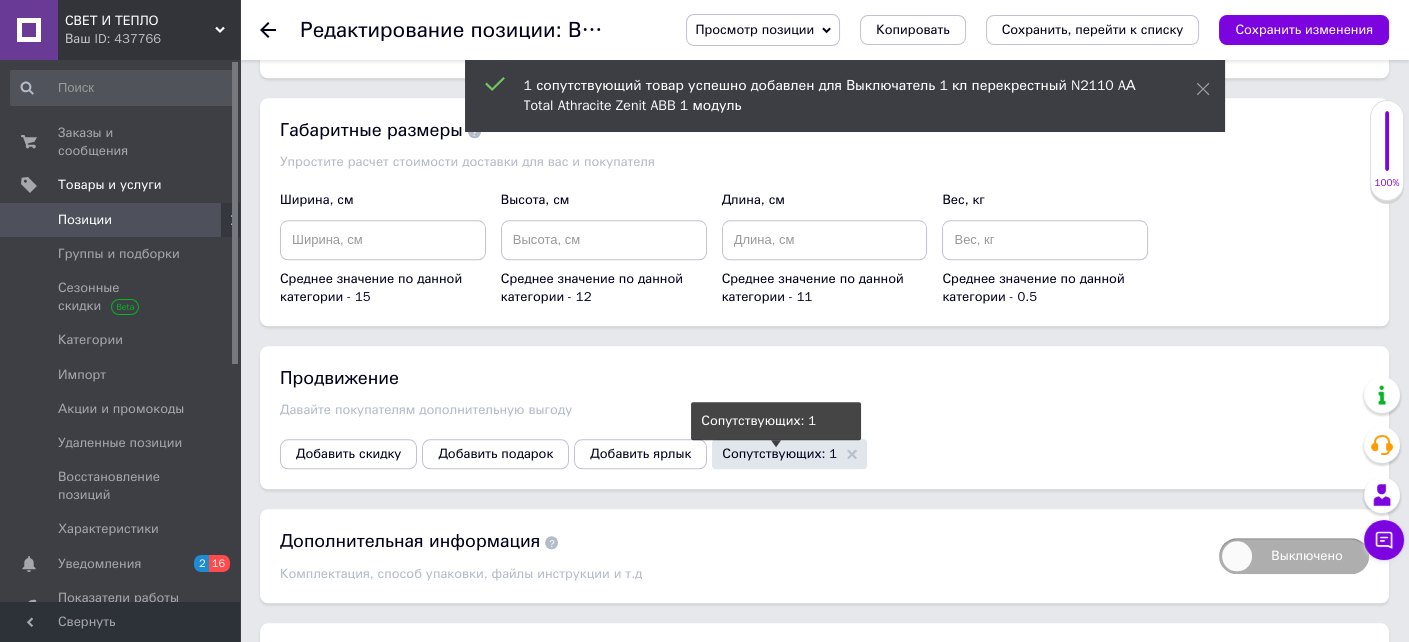 click on "Сопутствующих: 1" at bounding box center (779, 453) 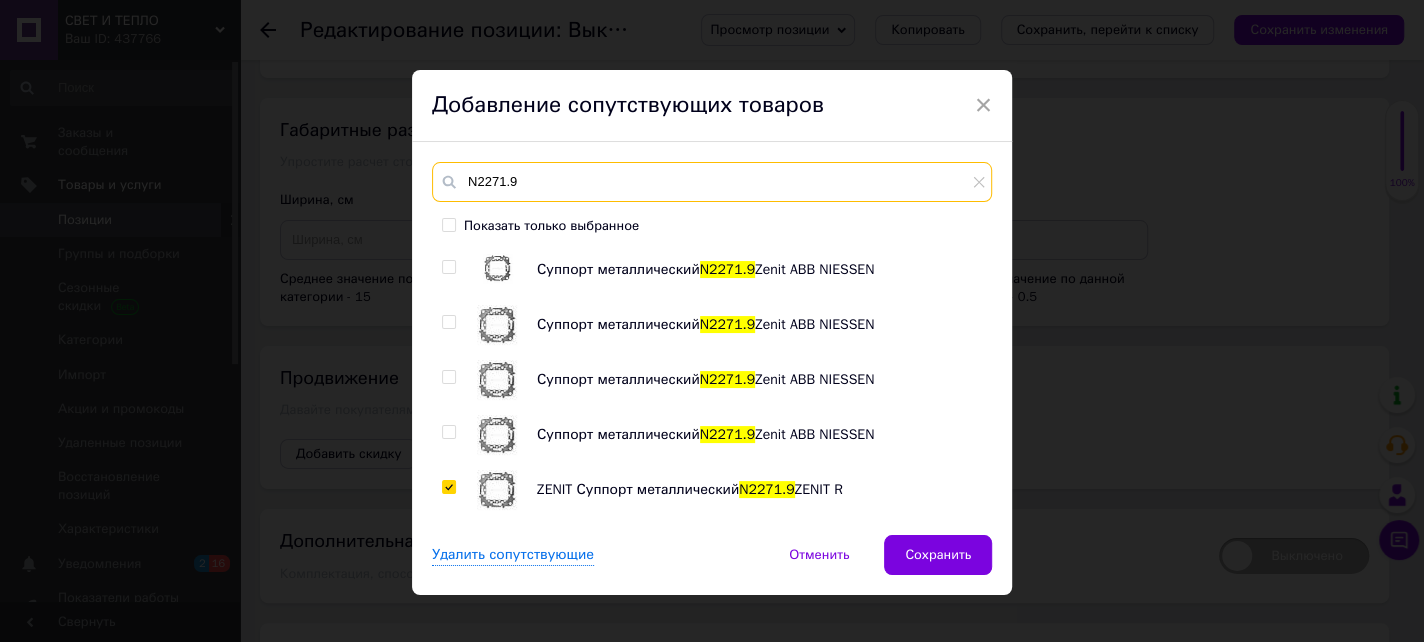 click on "N2271.9" at bounding box center (712, 182) 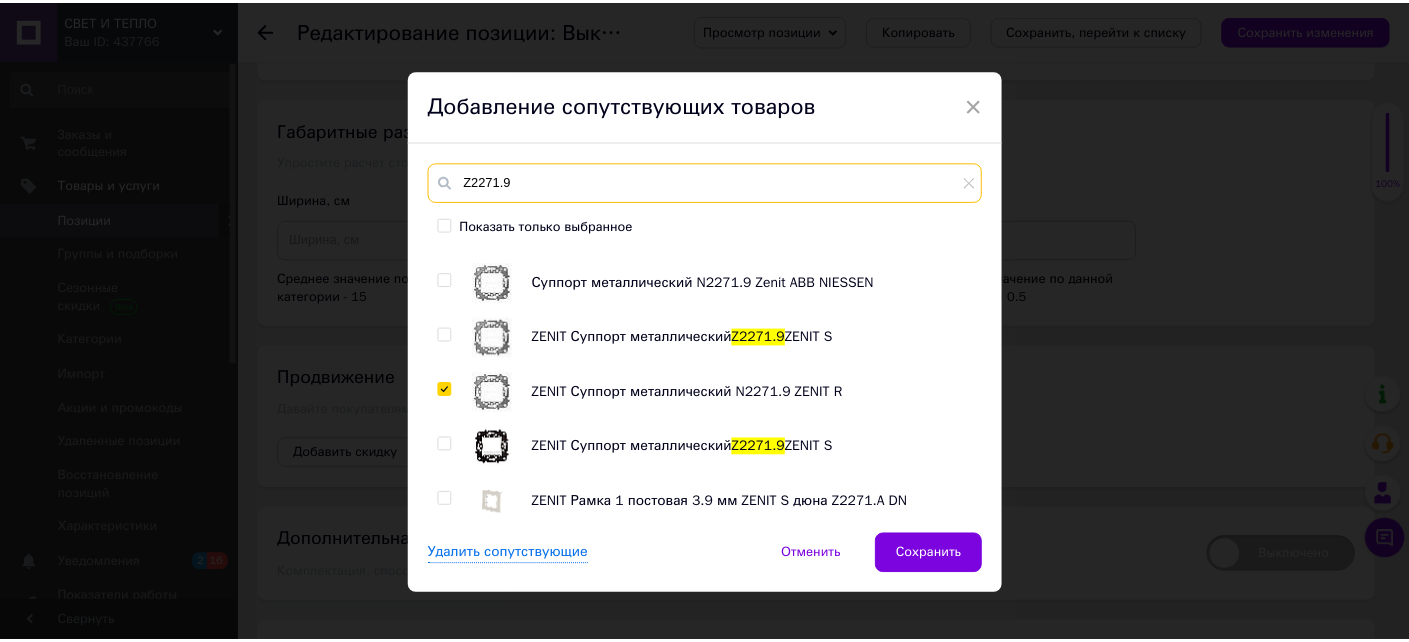 scroll, scrollTop: 200, scrollLeft: 0, axis: vertical 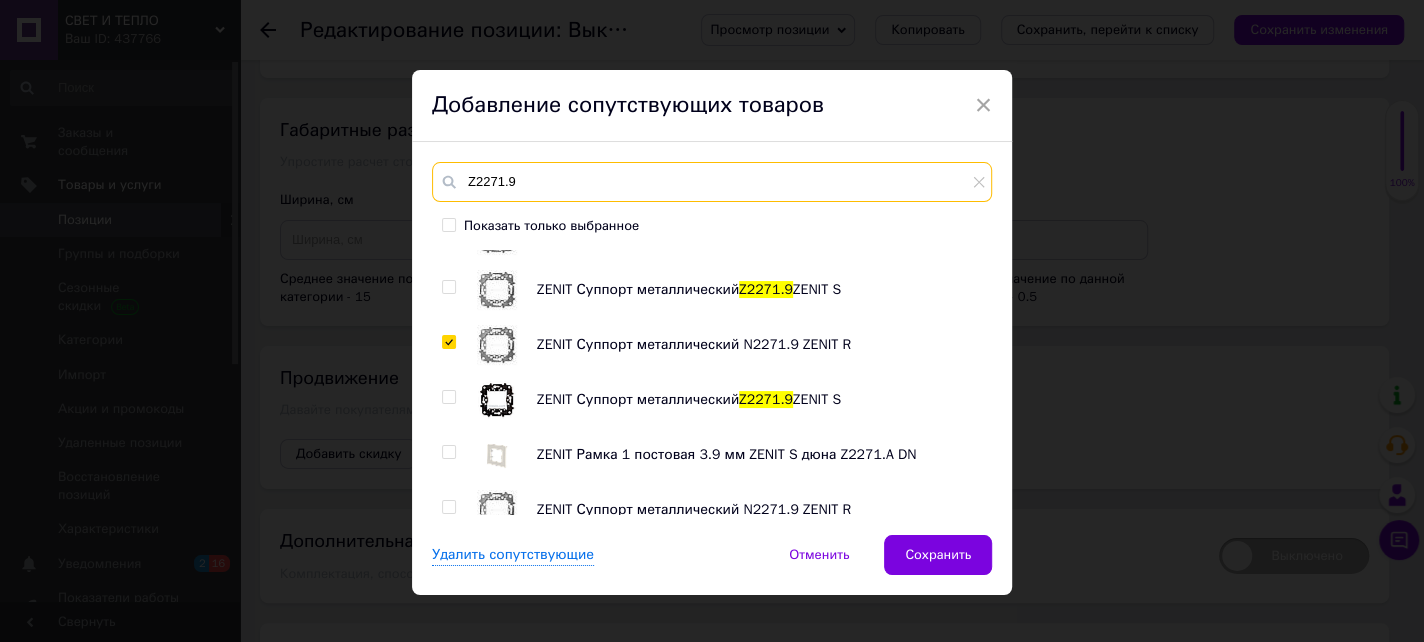 type on "Z2271.9" 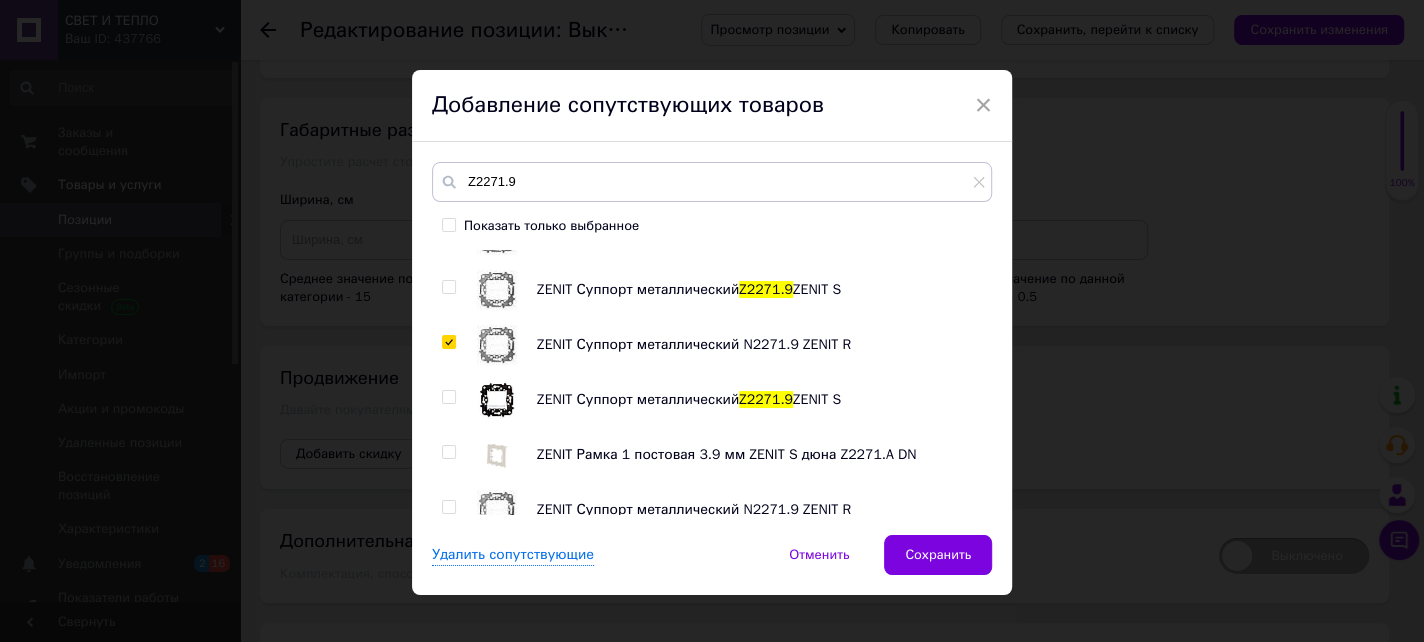 click at bounding box center (448, 397) 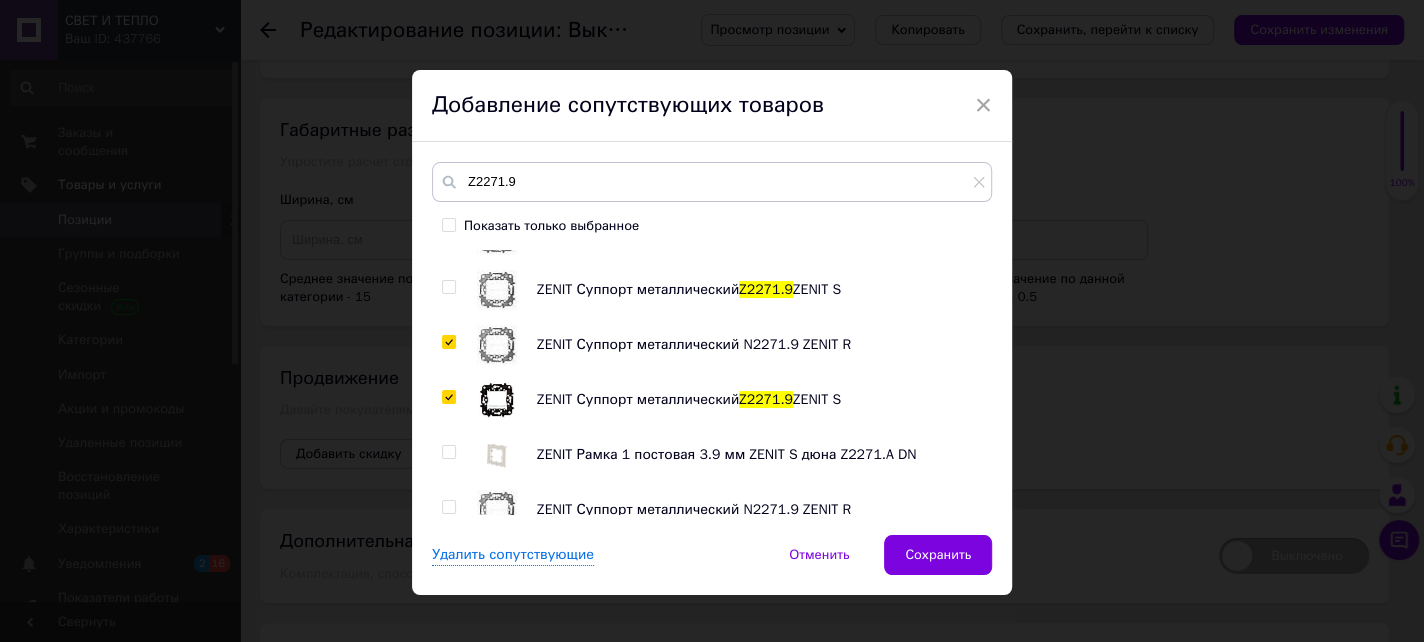 checkbox on "true" 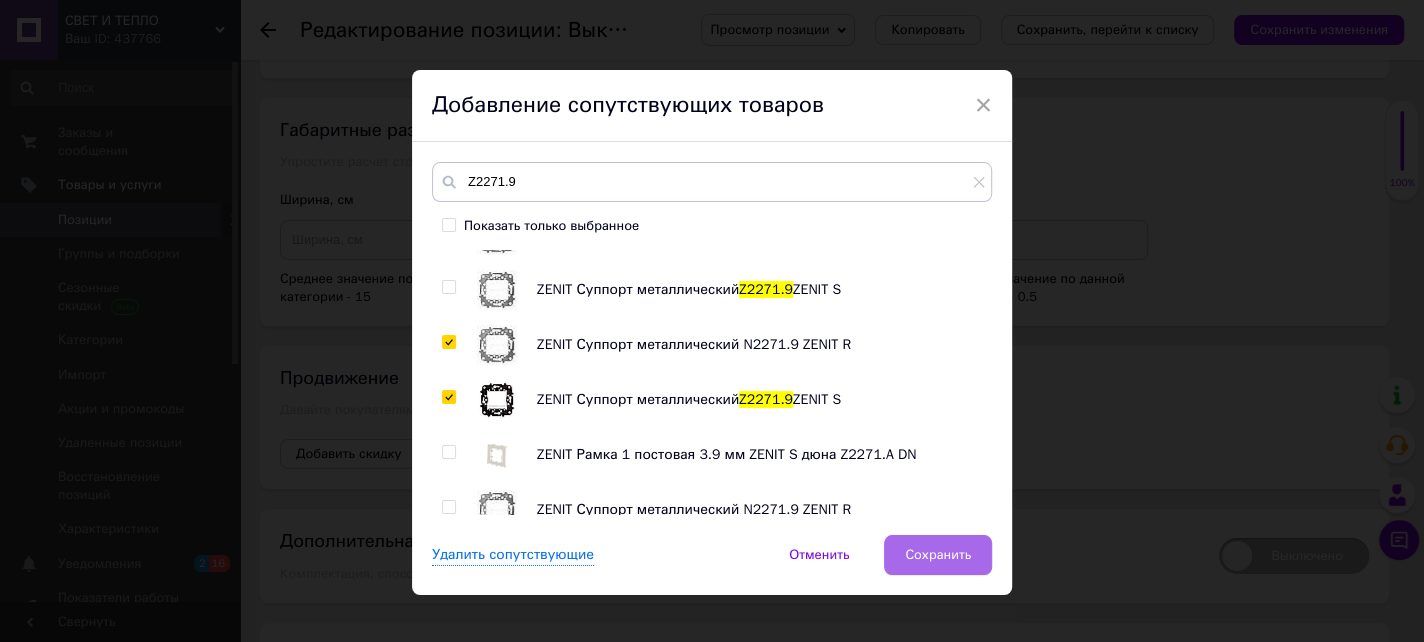 click on "Сохранить" at bounding box center [938, 555] 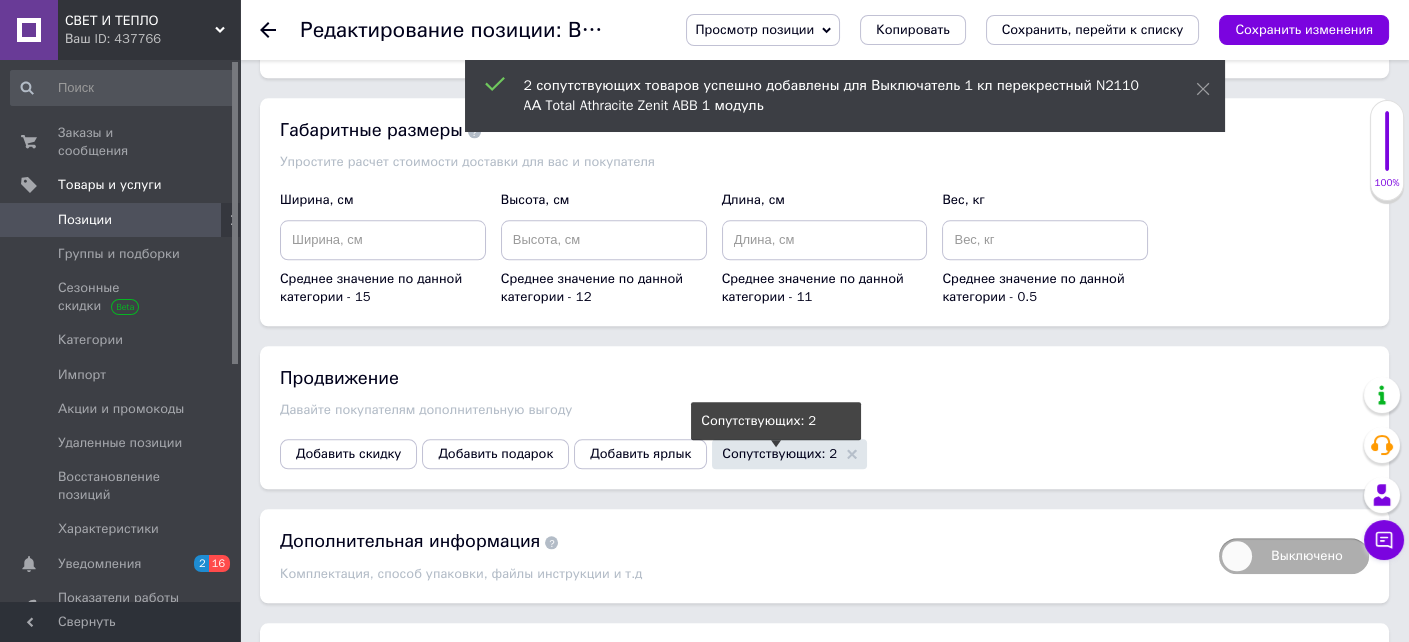 click on "Сопутствующих: 2" at bounding box center [779, 453] 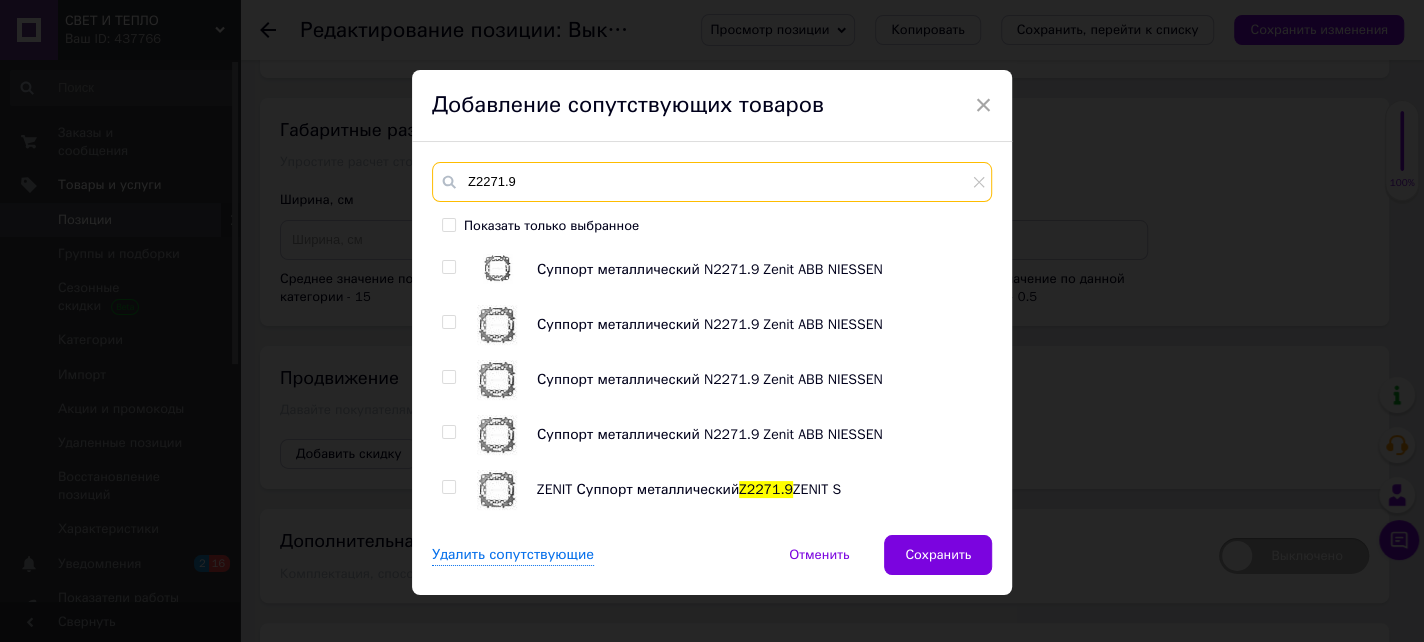 drag, startPoint x: 526, startPoint y: 184, endPoint x: 419, endPoint y: 183, distance: 107.00467 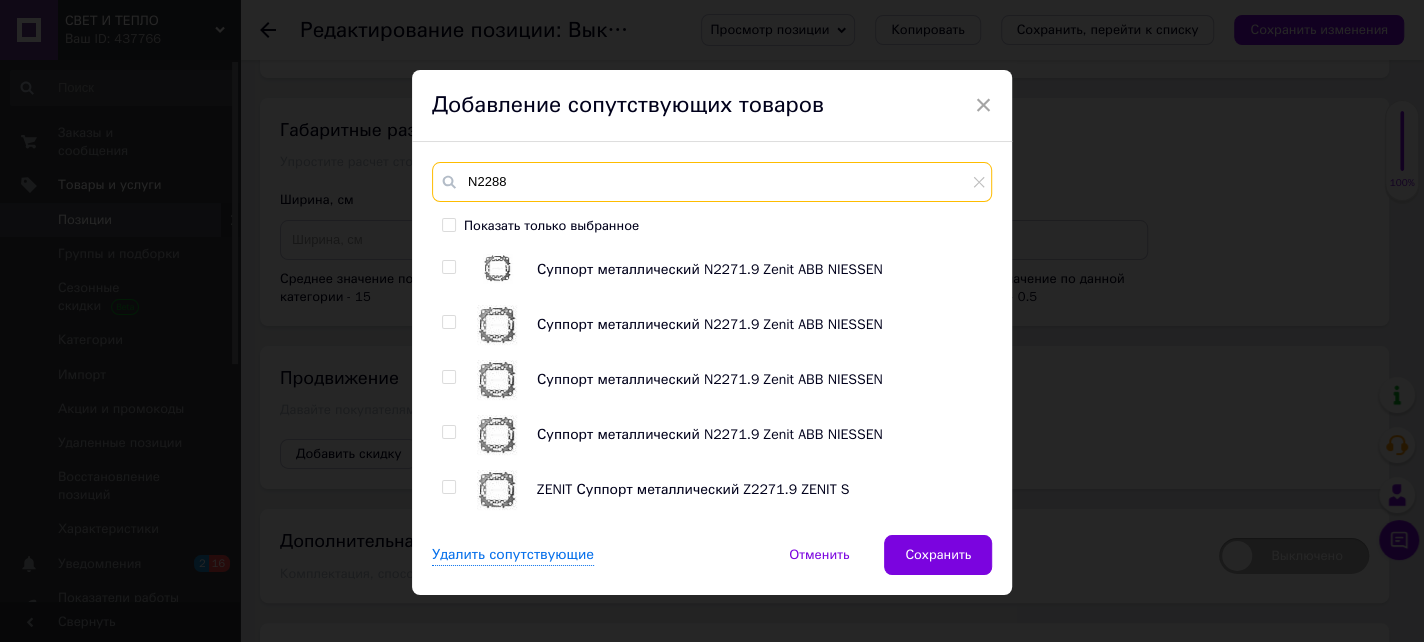 type on "N2288" 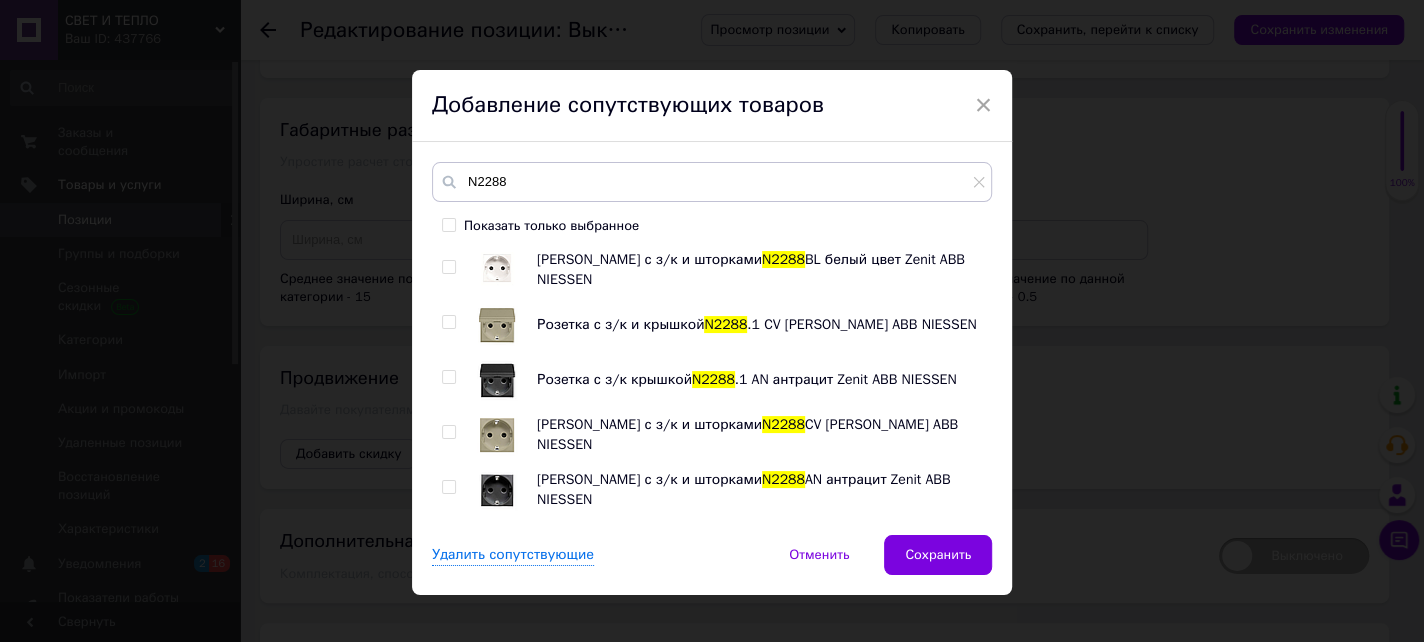 drag, startPoint x: 445, startPoint y: 487, endPoint x: 448, endPoint y: 447, distance: 40.112343 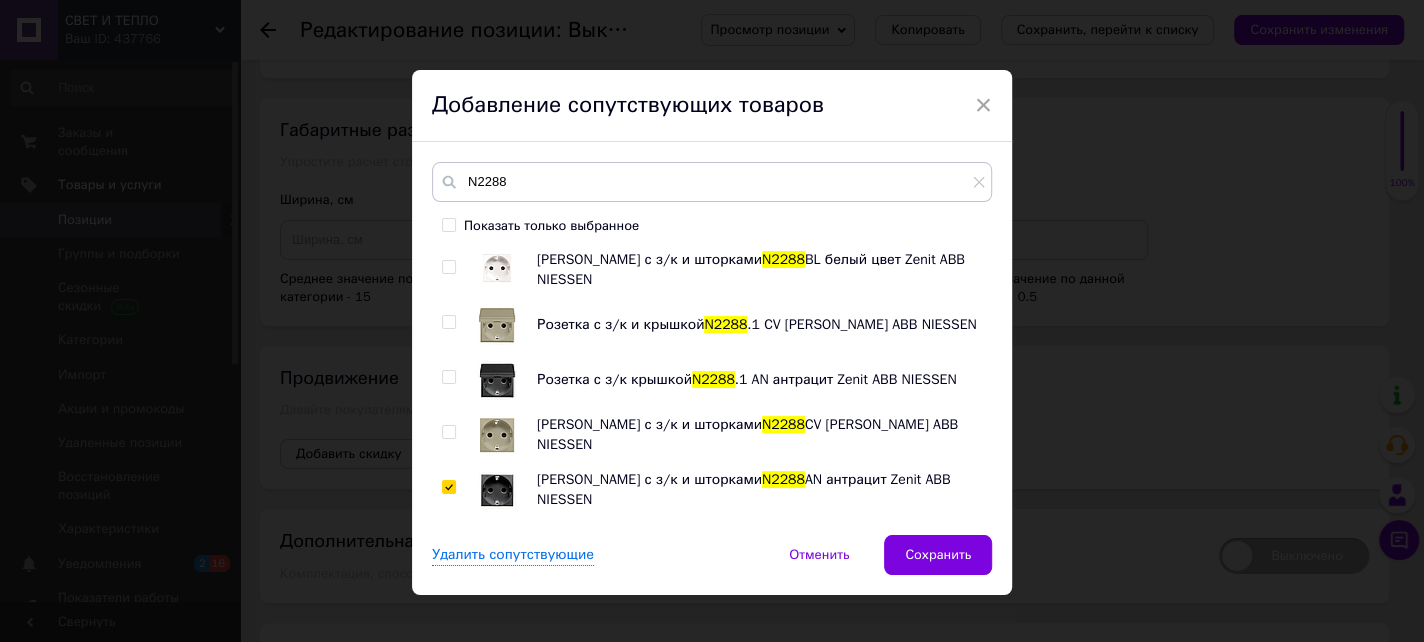 checkbox on "true" 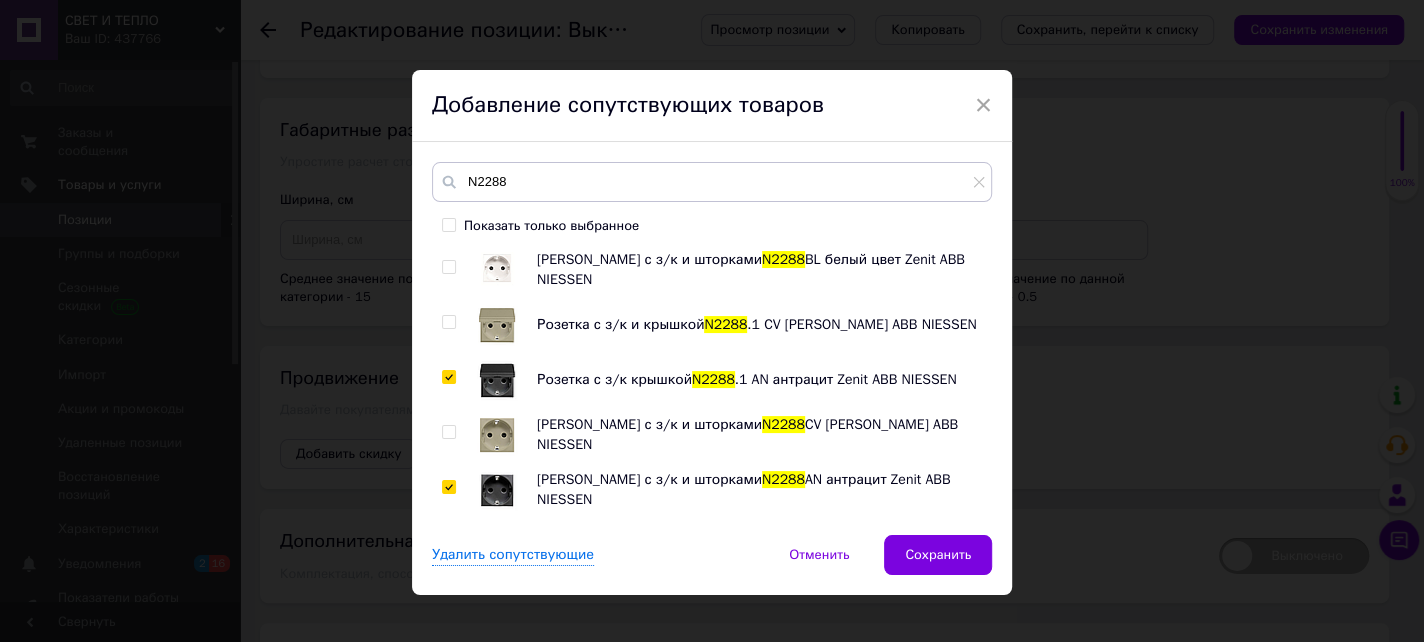 checkbox on "true" 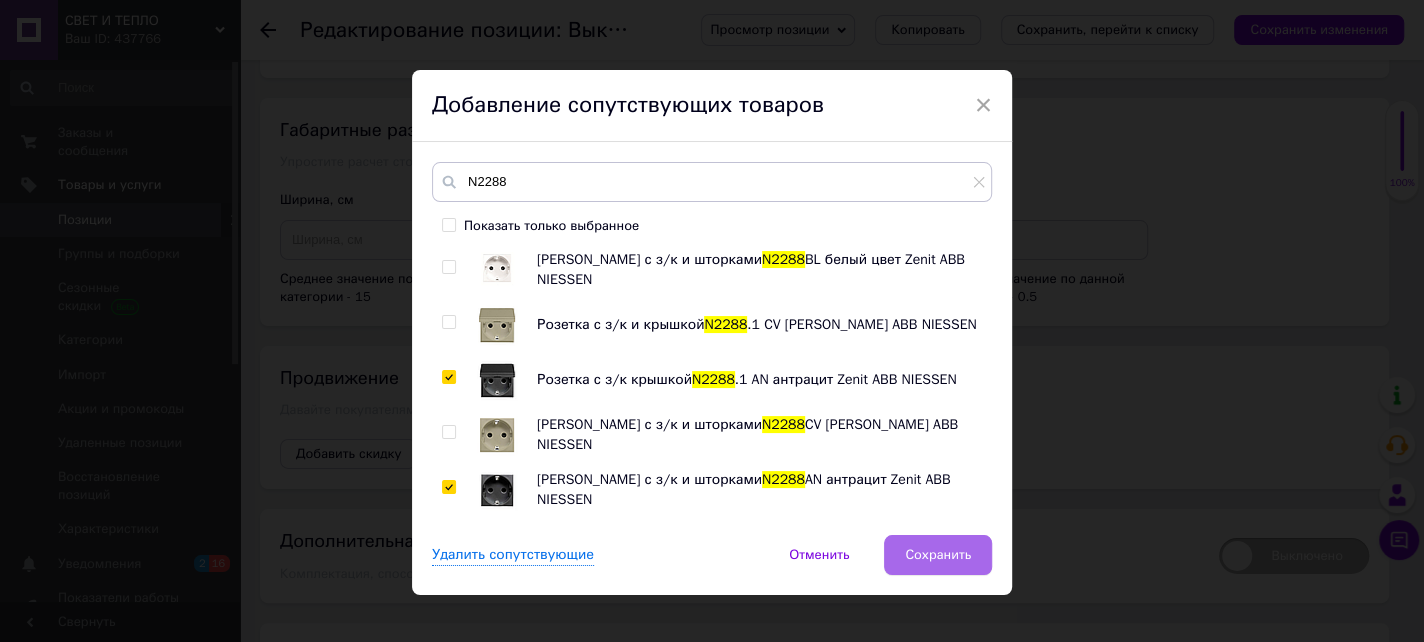 click on "Сохранить" at bounding box center [938, 555] 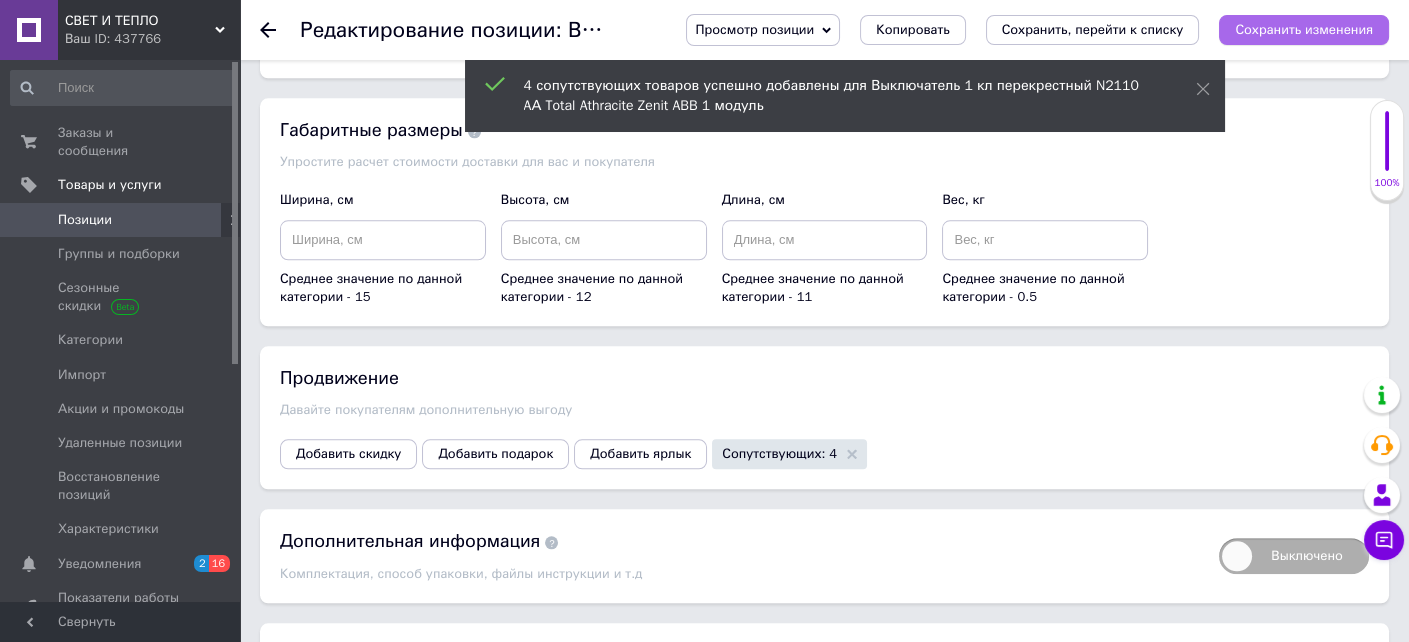 click on "Сохранить изменения" at bounding box center [1304, 29] 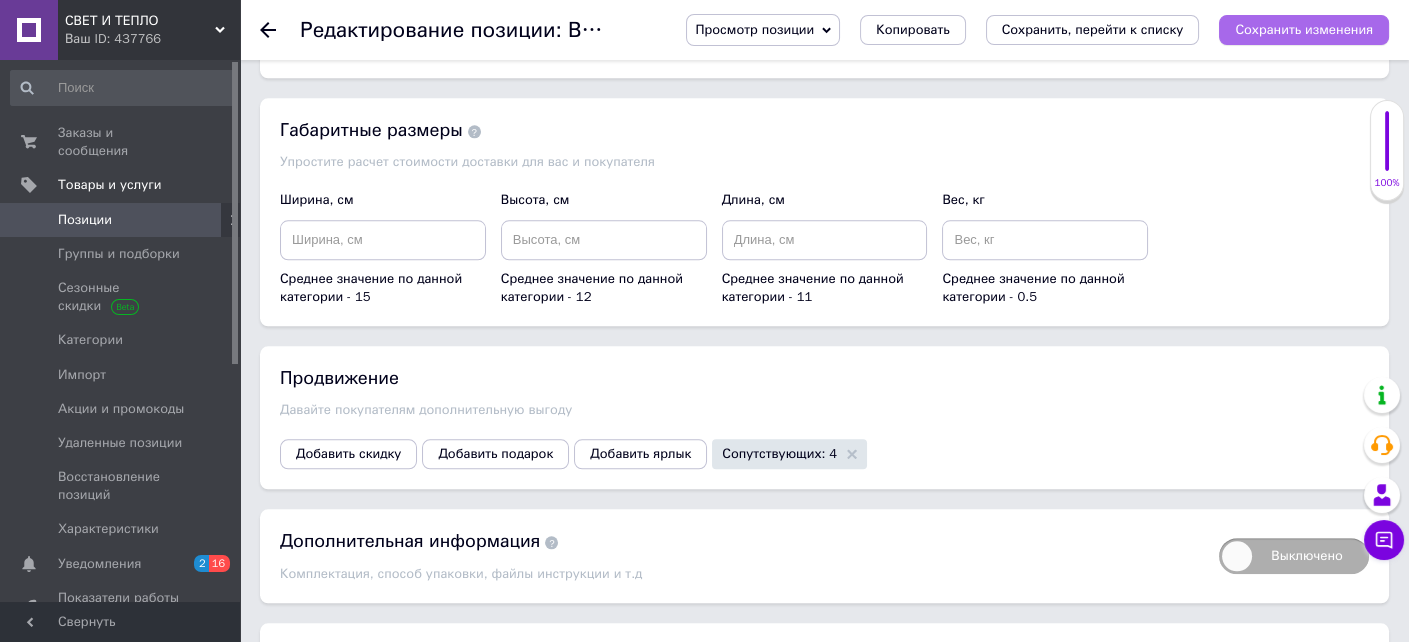 click on "Сохранить изменения" at bounding box center [1304, 29] 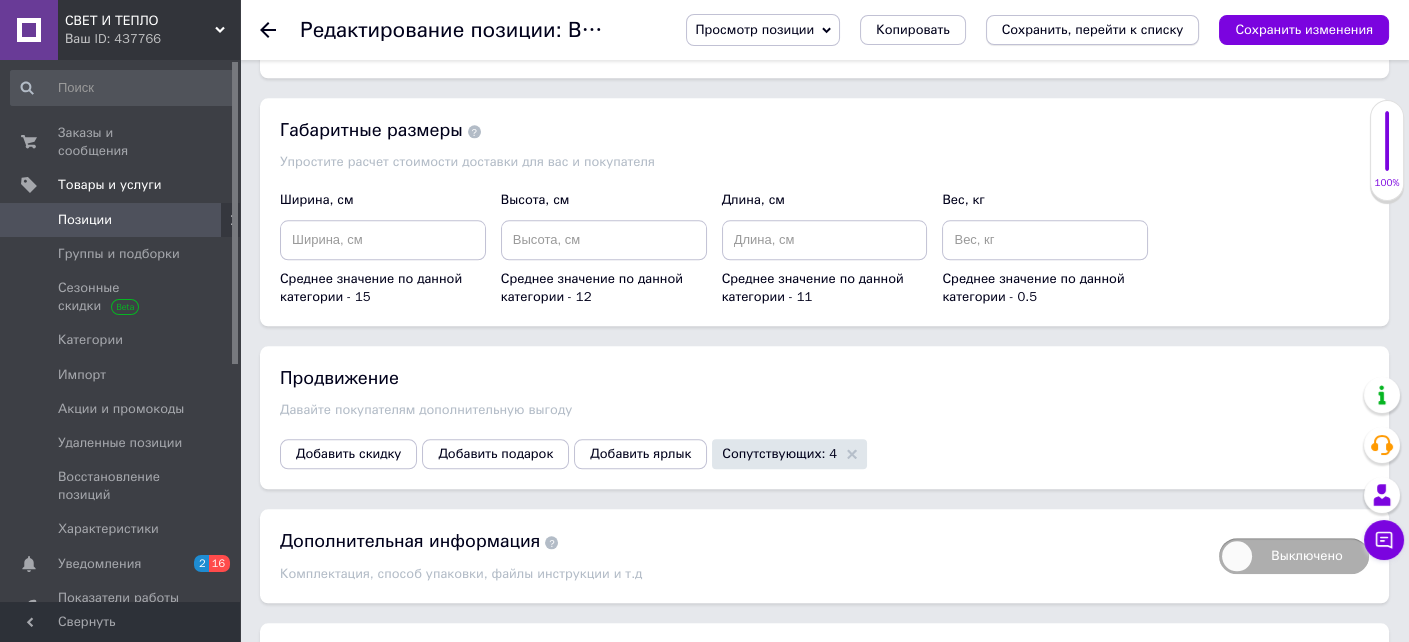 click on "Сохранить, перейти к списку" at bounding box center [1093, 29] 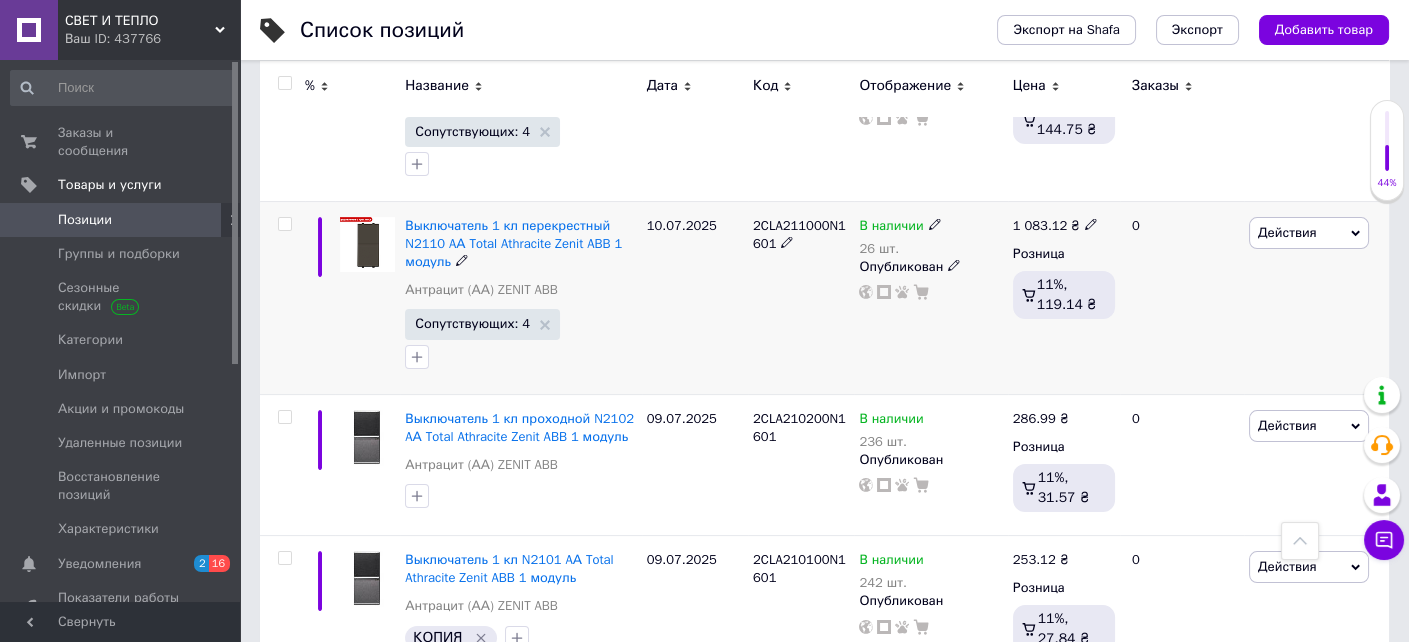 scroll, scrollTop: 900, scrollLeft: 0, axis: vertical 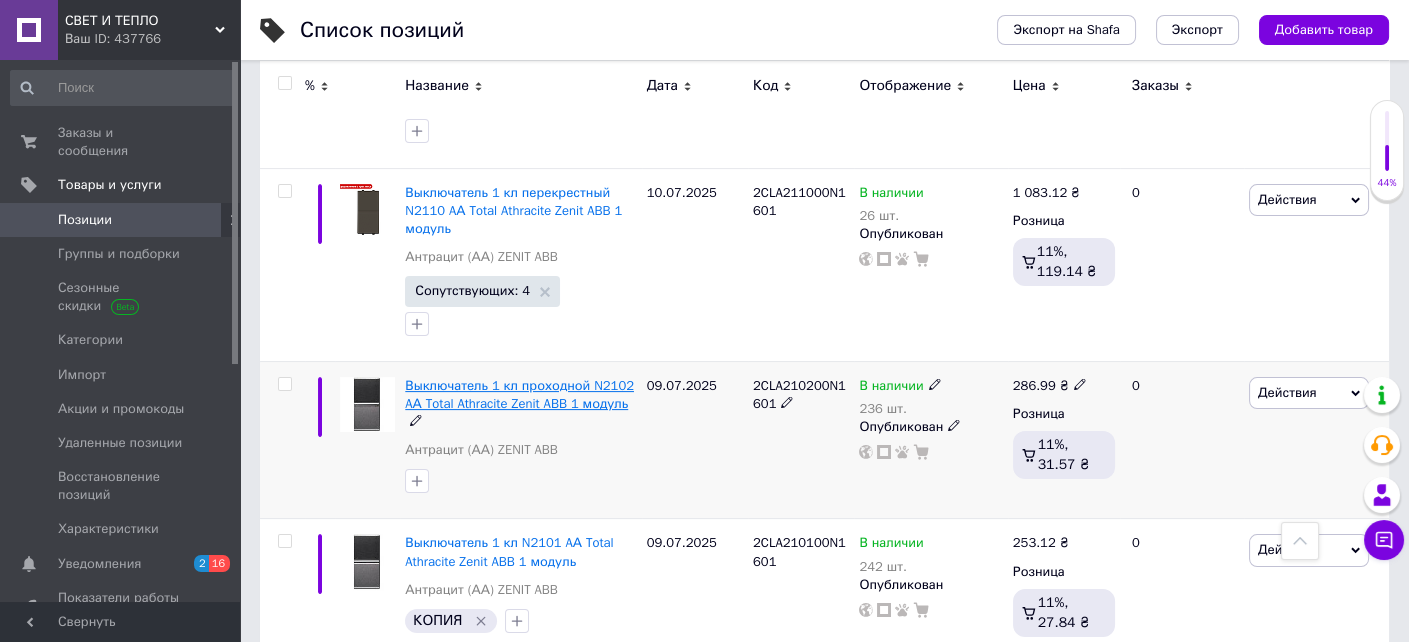 click on "Выключатель 1 кл проходной N2102 AА Total Athracite Zenit ABB 1 модуль" at bounding box center (519, 394) 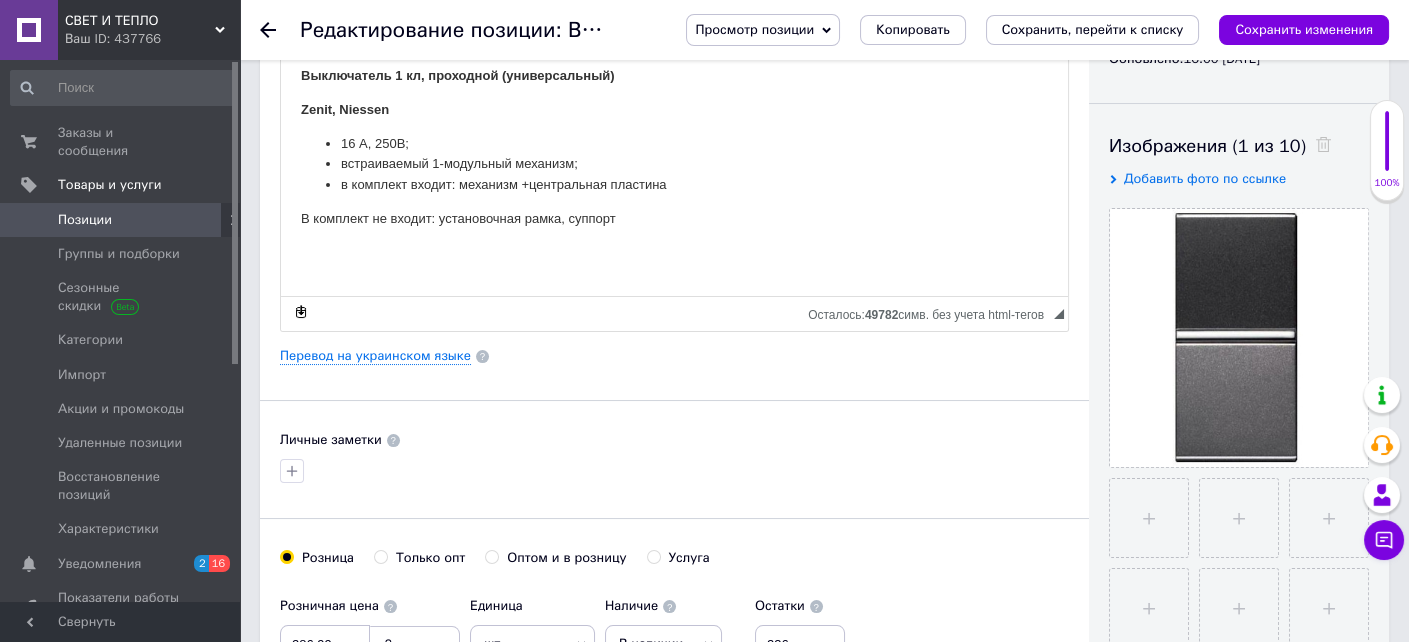 scroll, scrollTop: 300, scrollLeft: 0, axis: vertical 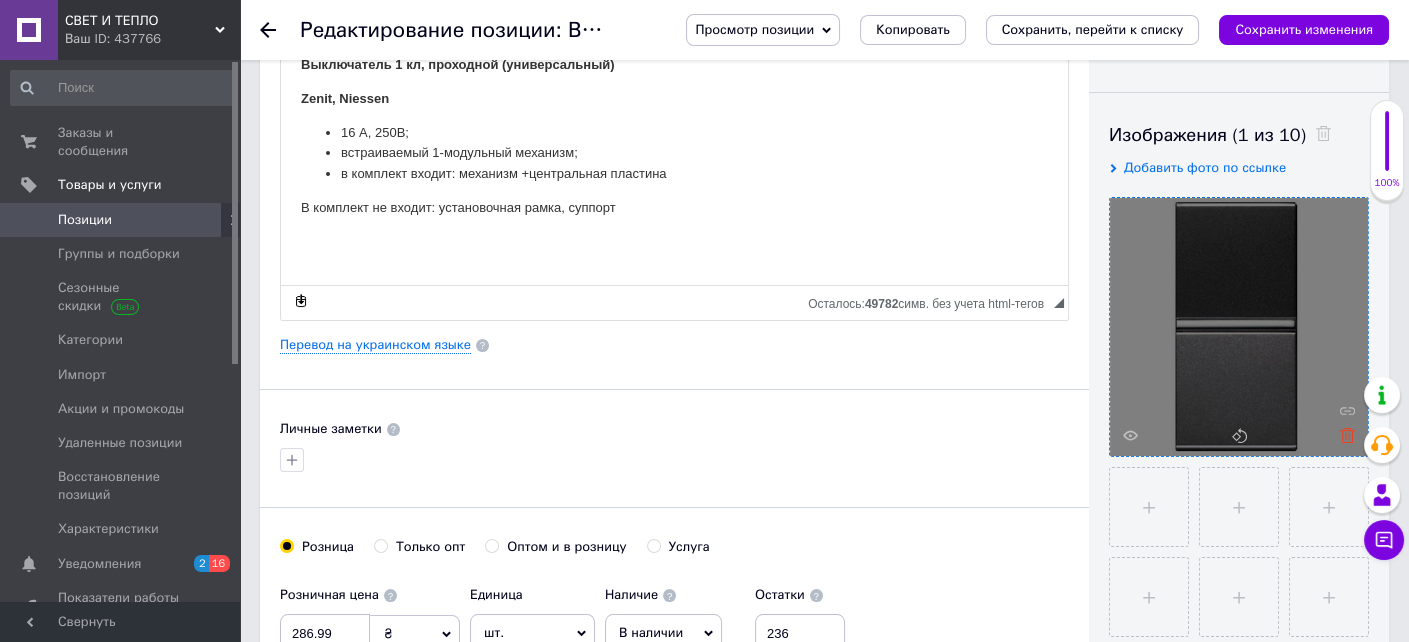 click 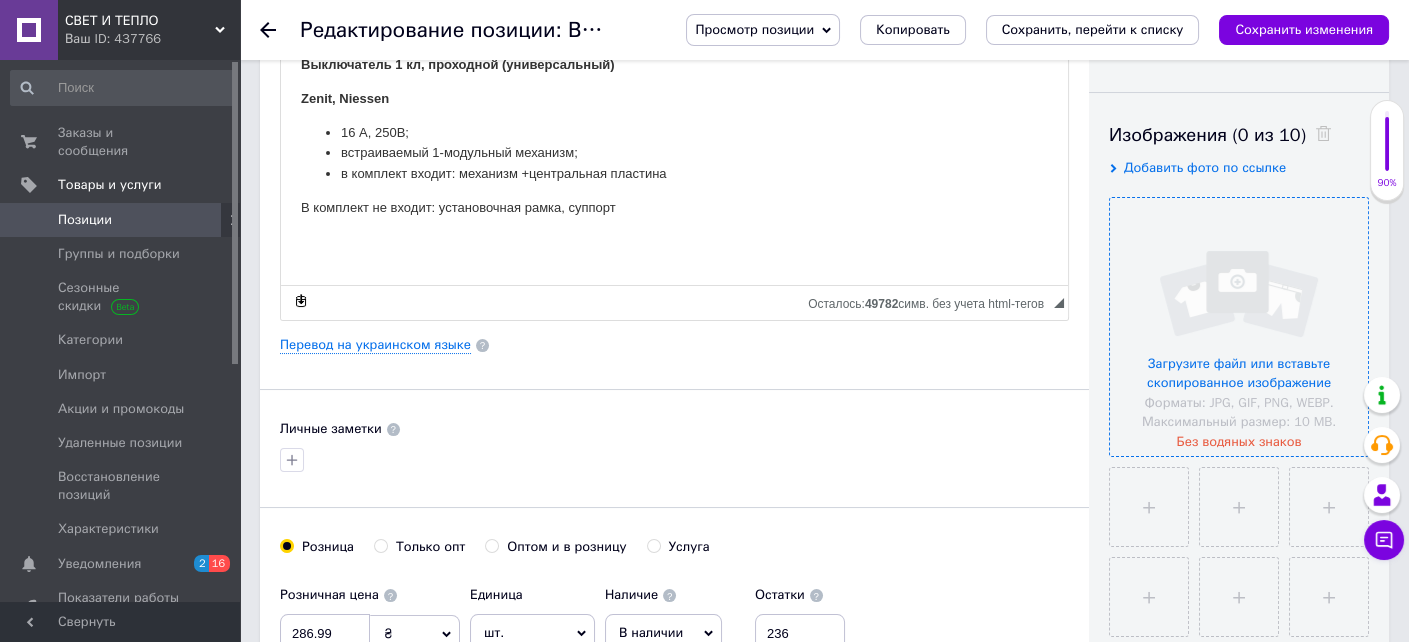 click at bounding box center [1239, 327] 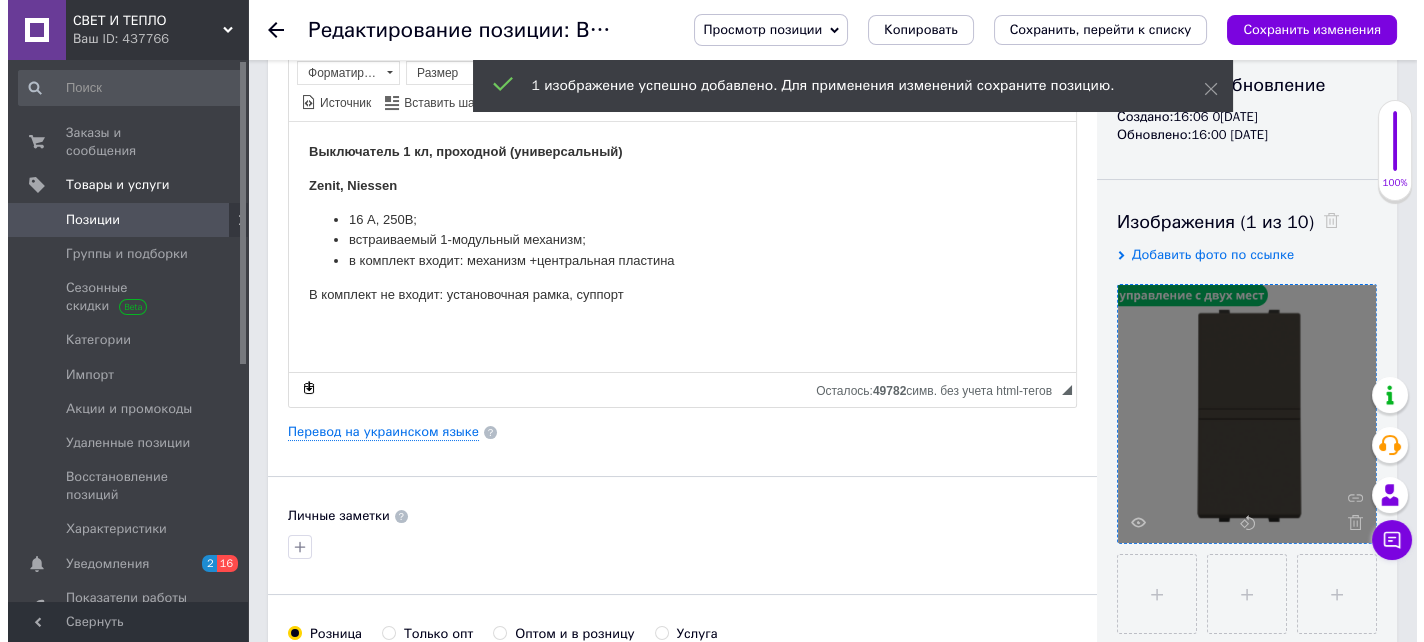 scroll, scrollTop: 100, scrollLeft: 0, axis: vertical 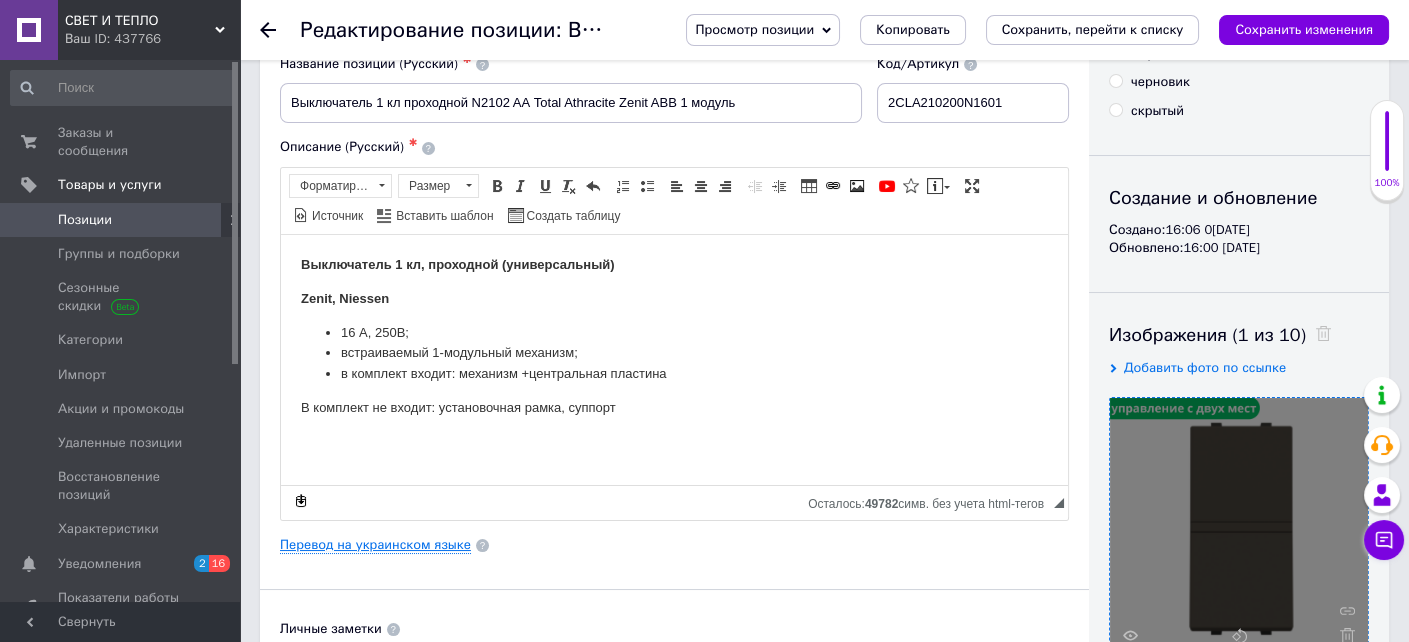 click on "Перевод на украинском языке" at bounding box center [375, 545] 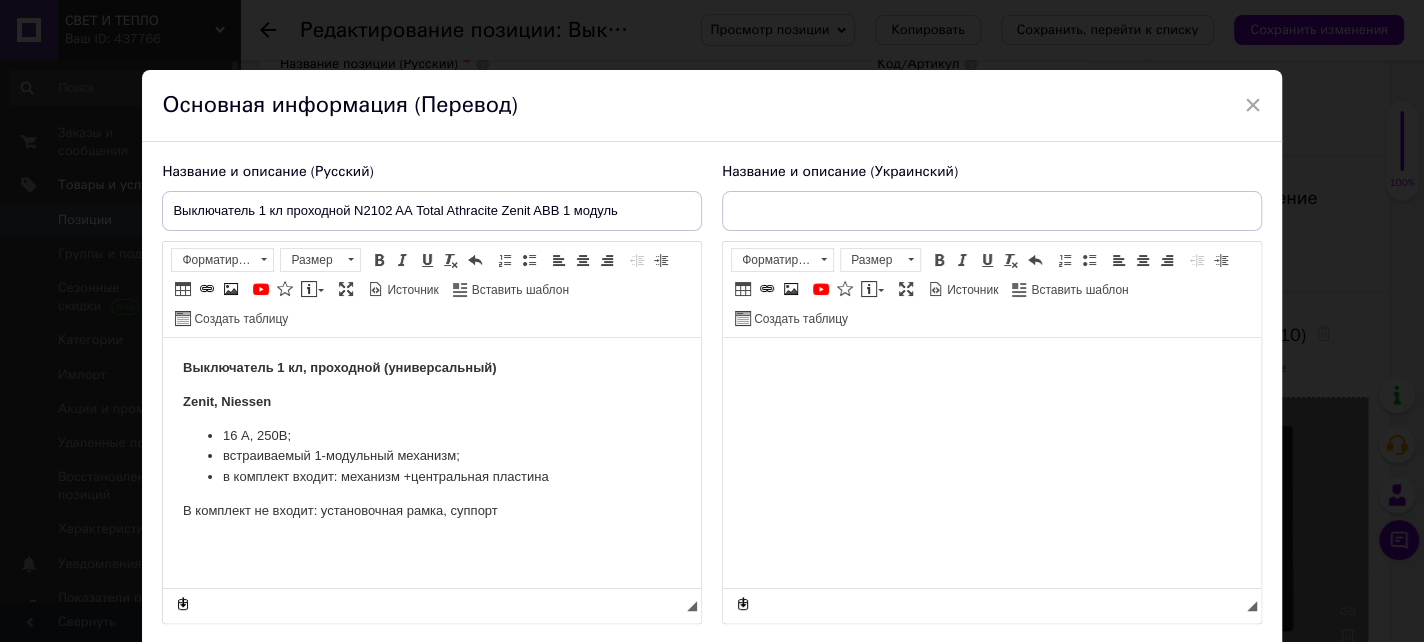 scroll, scrollTop: 0, scrollLeft: 0, axis: both 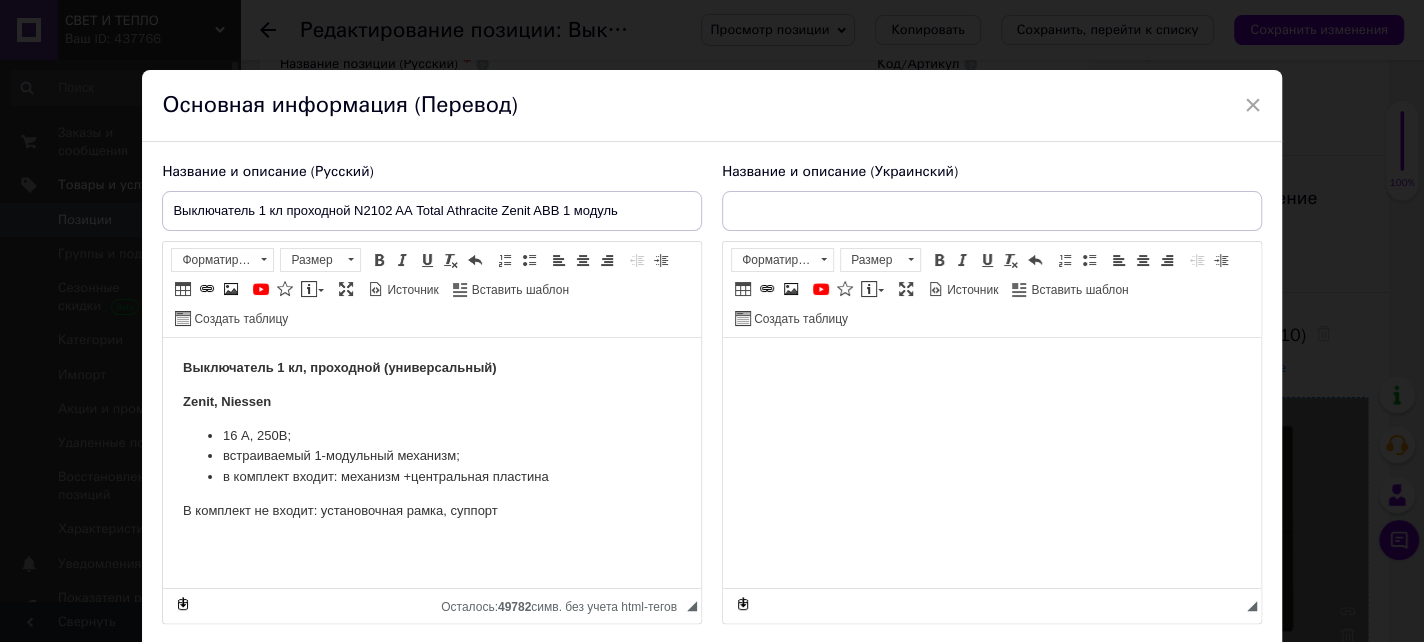 type on "Вимикає одноклавішний прохід N2102AА Total Athracite Zenit ABB 1 модуль" 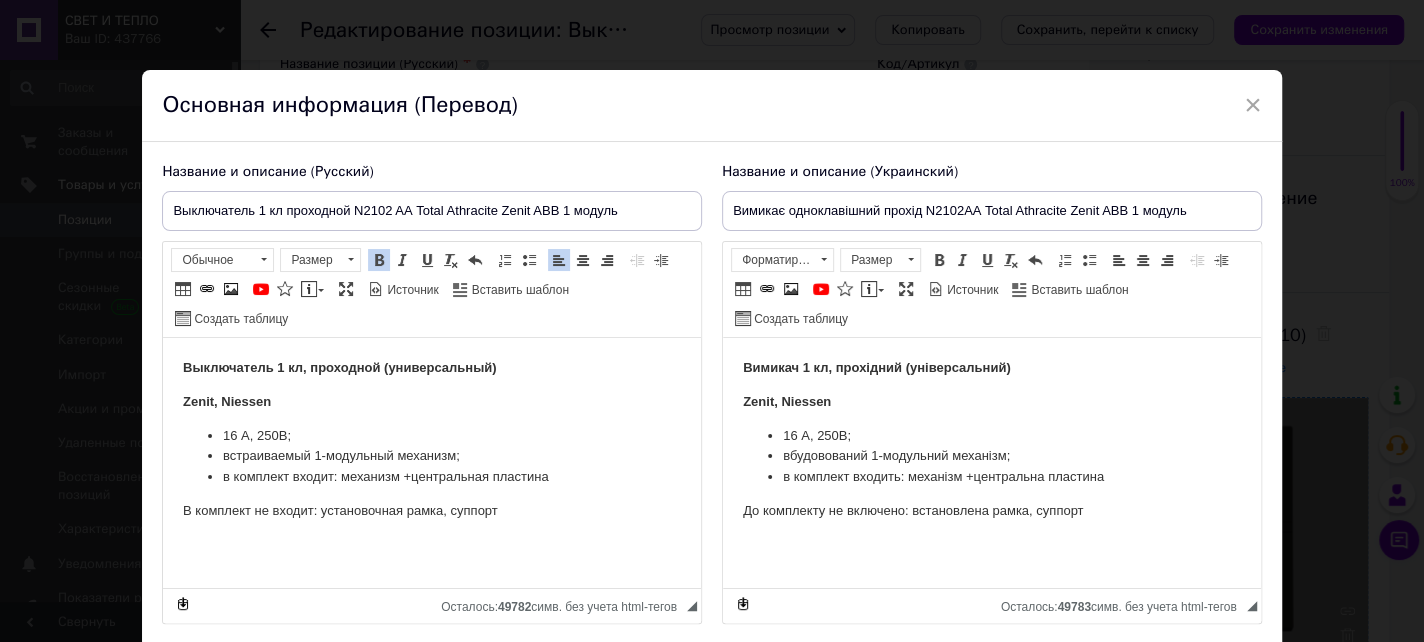 click on "Выключатель 1 кл, проходной (универсальный)" at bounding box center (340, 367) 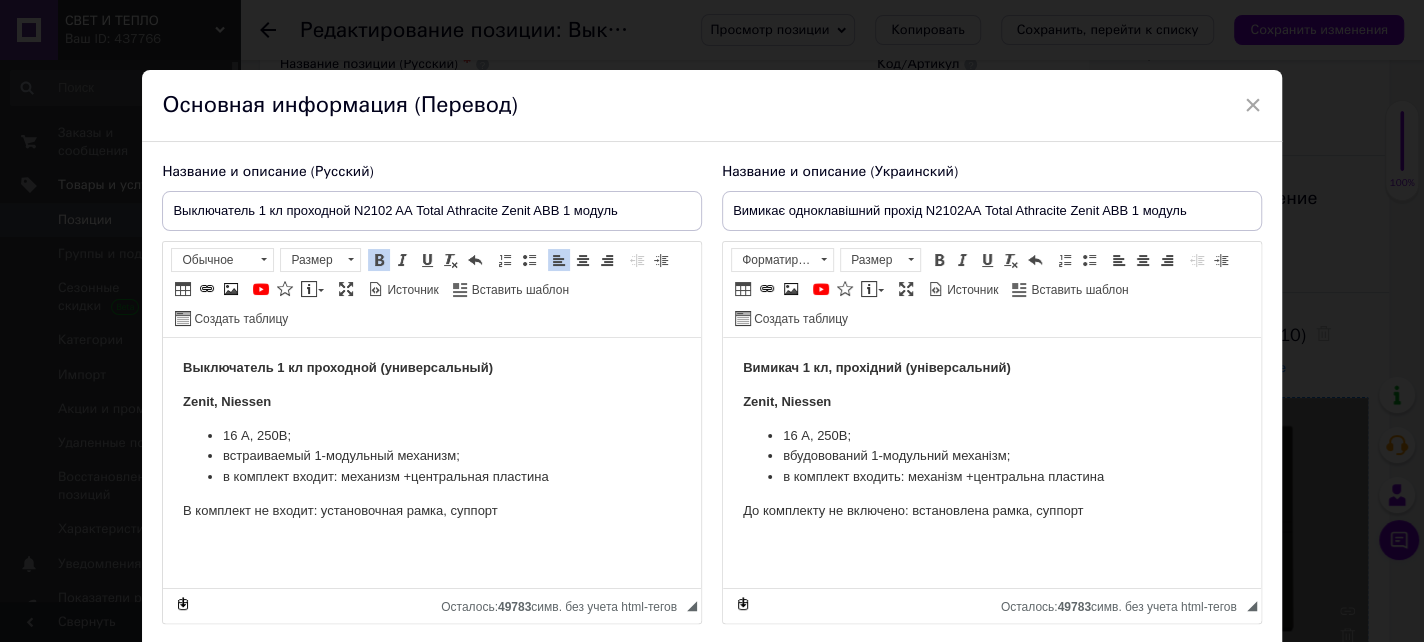 click on "Выключатель 1 кл проходной (универсальный)" at bounding box center [338, 367] 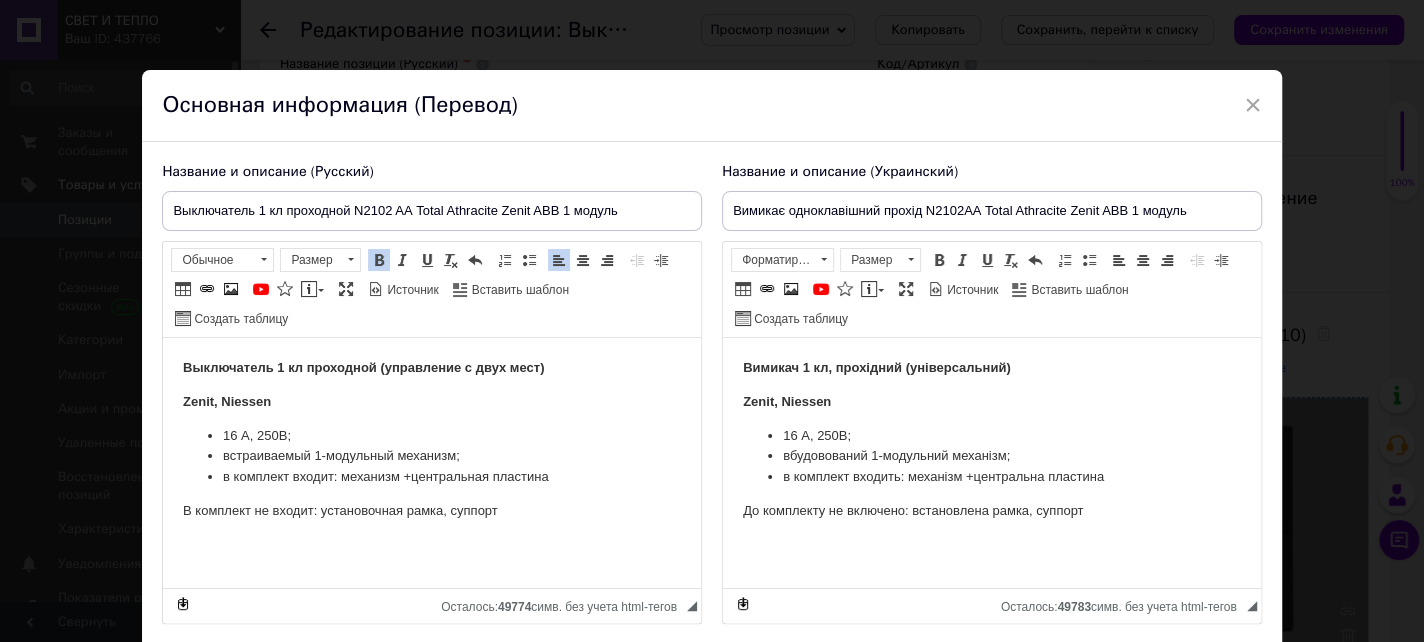 click on "Выключатель 1 кл проходной (управление с двух мест)" at bounding box center (432, 368) 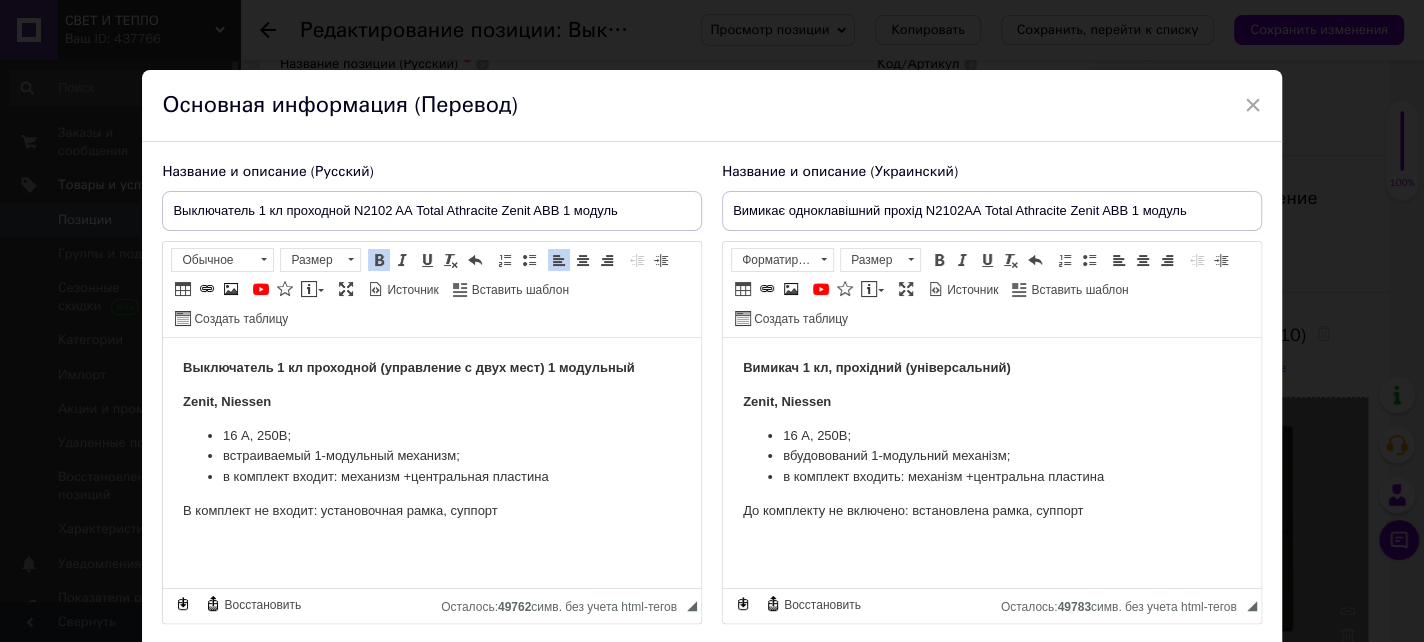 click on "Выключатель 1 кл проходной (управление с двух мест) 1 модульный" at bounding box center (409, 367) 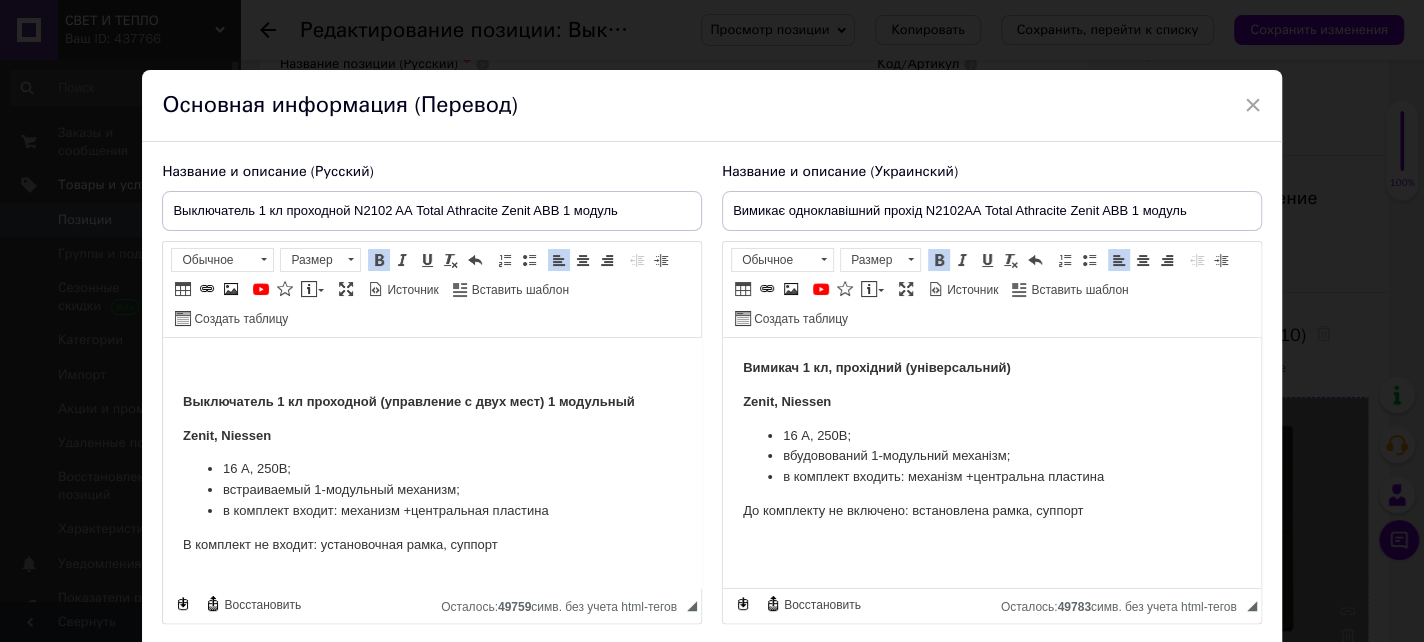 click on "Вимикач 1 кл, прохідний (універсальний)" at bounding box center (877, 367) 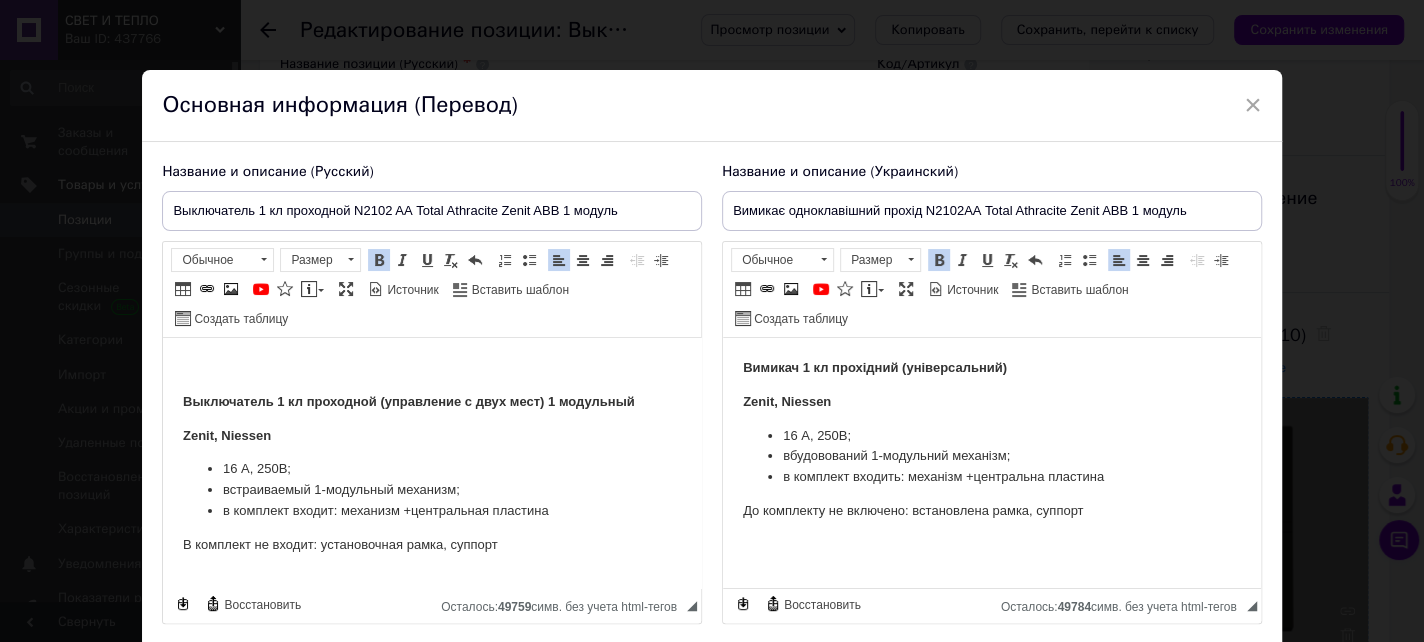 click on "Вимикач 1 кл прохідний (універсальний)" at bounding box center (992, 368) 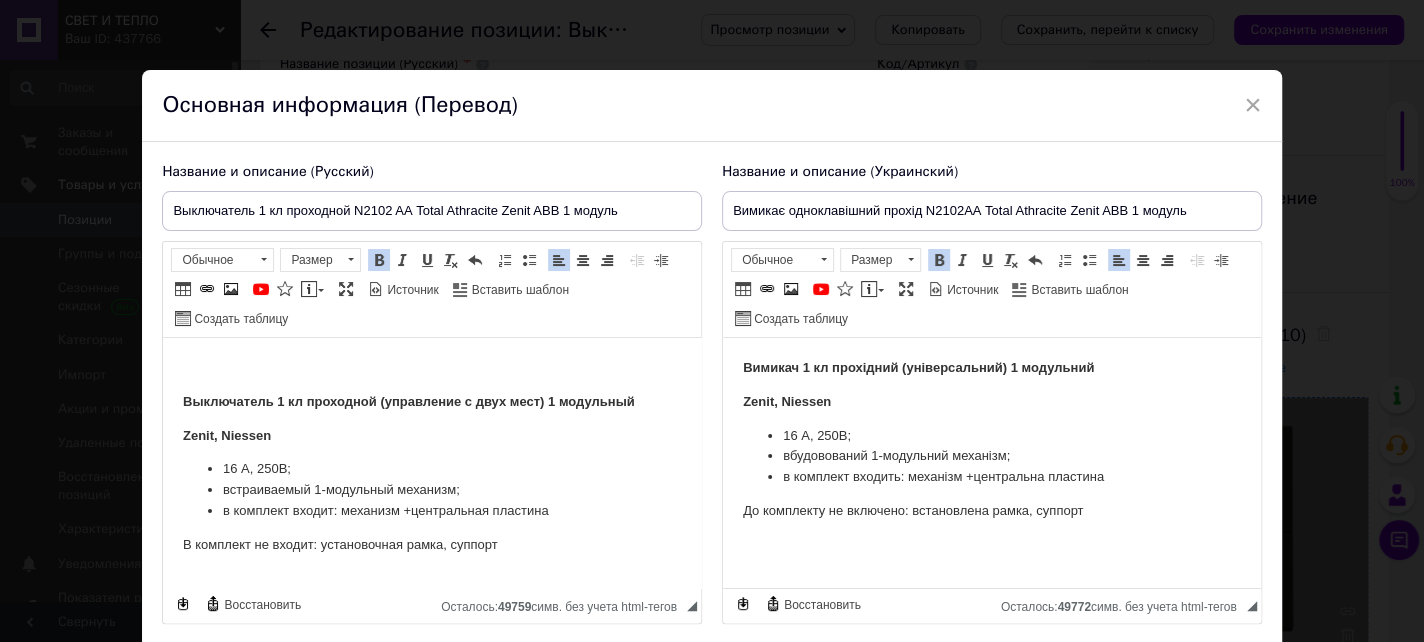 click on "Вимикач 1 кл прохідний (універсальний) 1 модульний Zenit, Niessen 16 А, 250В; вбудовований 1-модульний механізм; в комплект входить: механізм +центральна пластина        До комплекту не включено: встановлена рамка, суппорт" at bounding box center (992, 457) 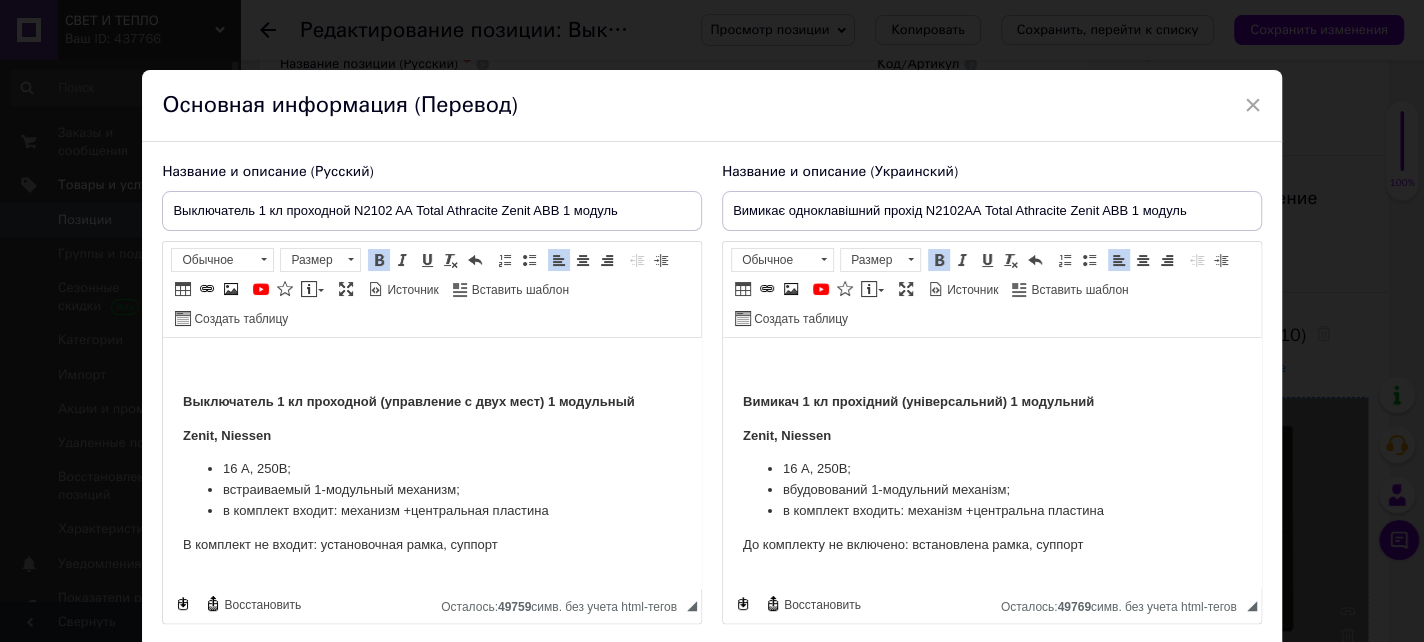 click on "Выключатель 1 кл проходной (управление с двух мест) 1 модульный Zenit, Niessen 16 А, 250В; встраиваемый 1-модульный механизм; в комплект входит: механизм +центральная пластина        В комплект не входит: установочная рамка, суппорт" at bounding box center (432, 473) 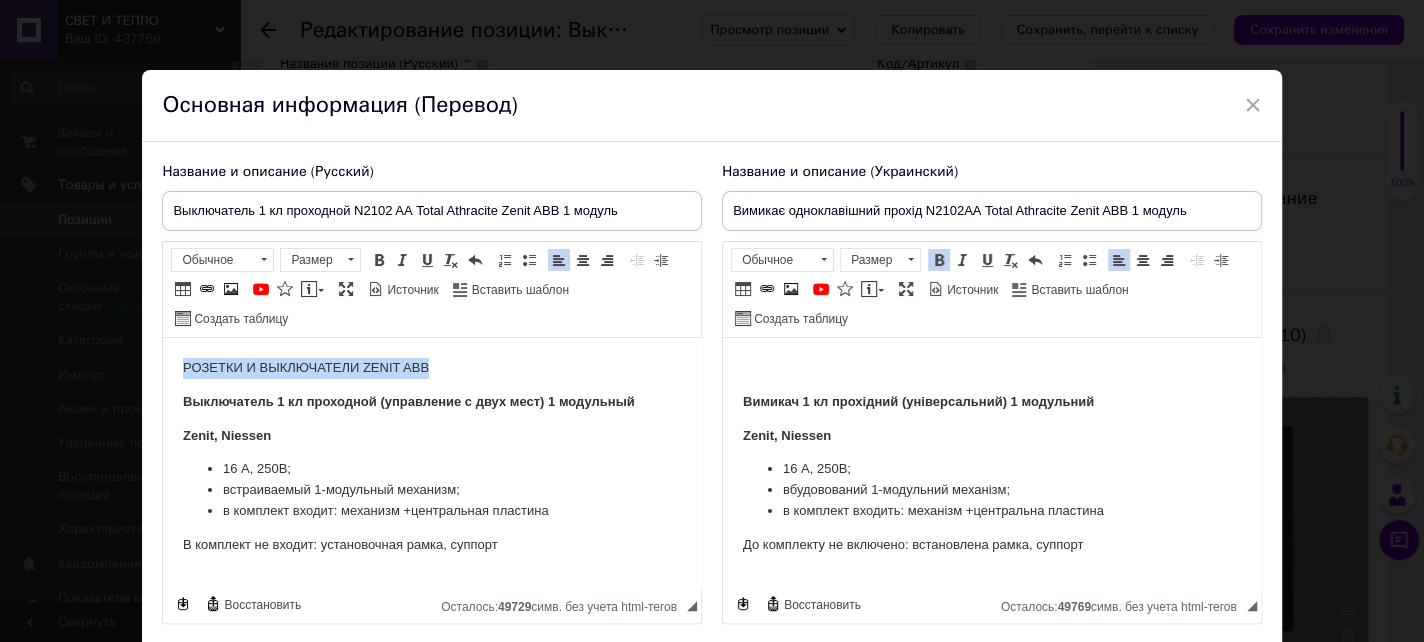 drag, startPoint x: 444, startPoint y: 373, endPoint x: 179, endPoint y: 370, distance: 265.01697 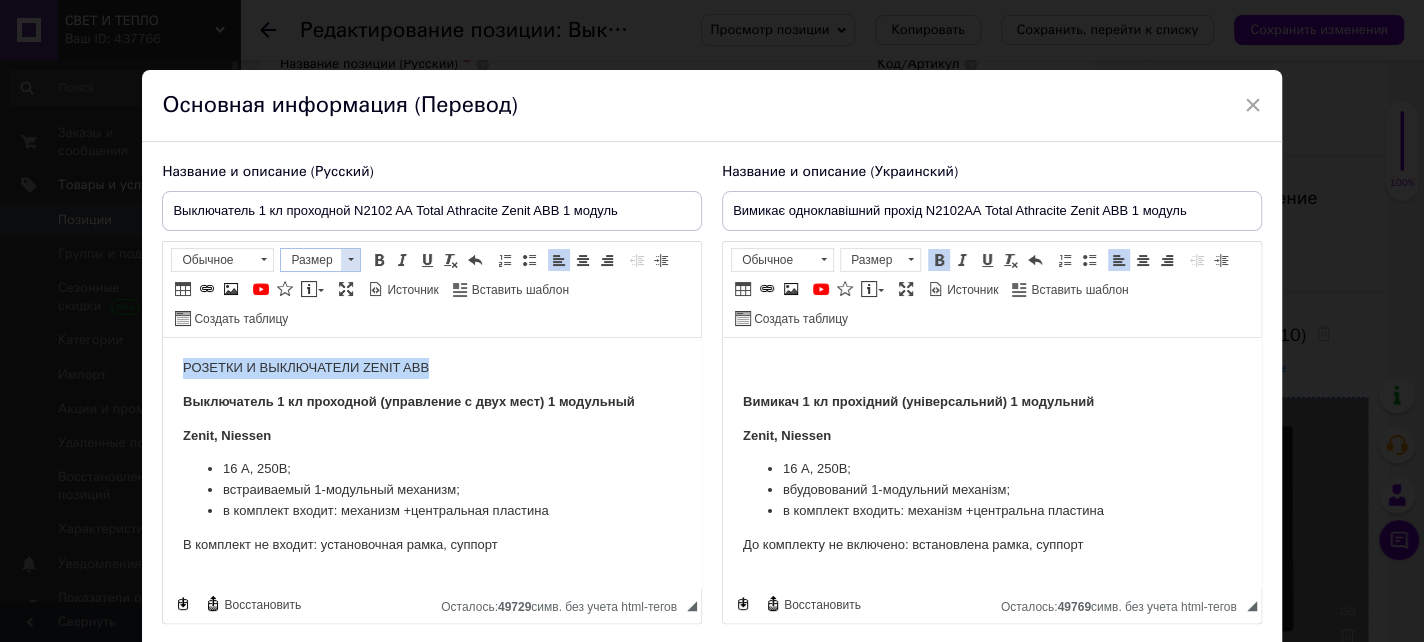click at bounding box center [351, 259] 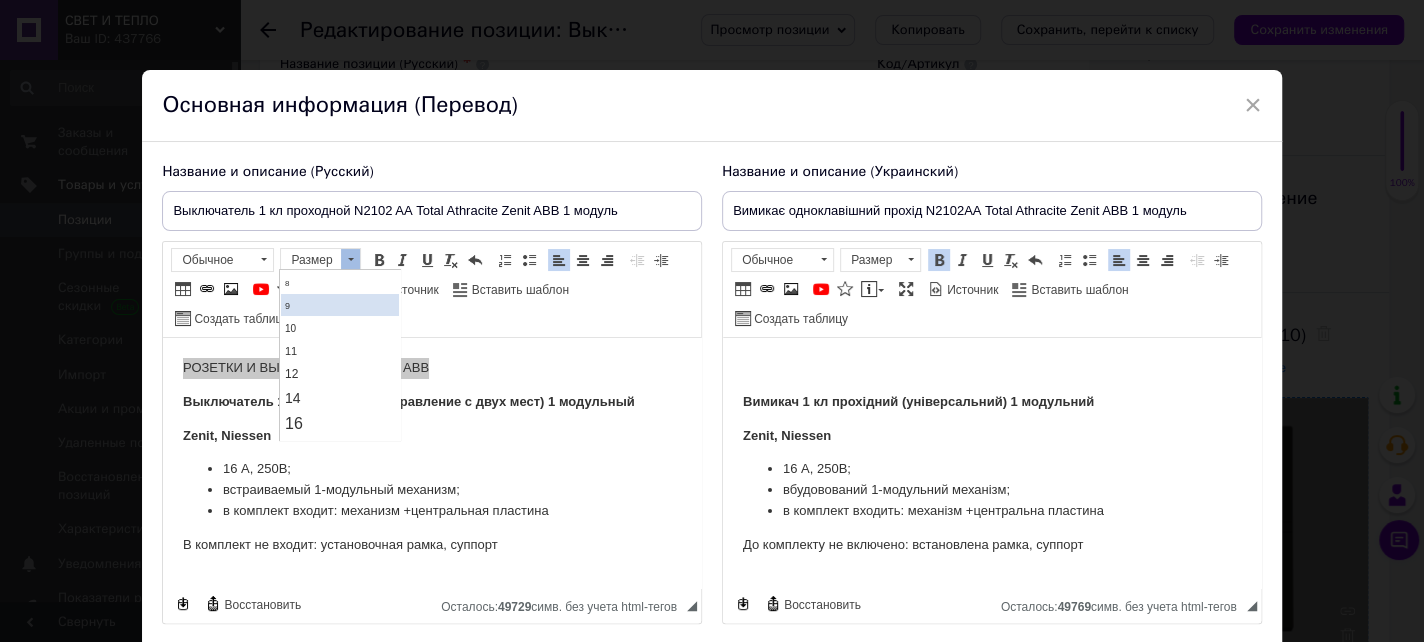 scroll, scrollTop: 100, scrollLeft: 0, axis: vertical 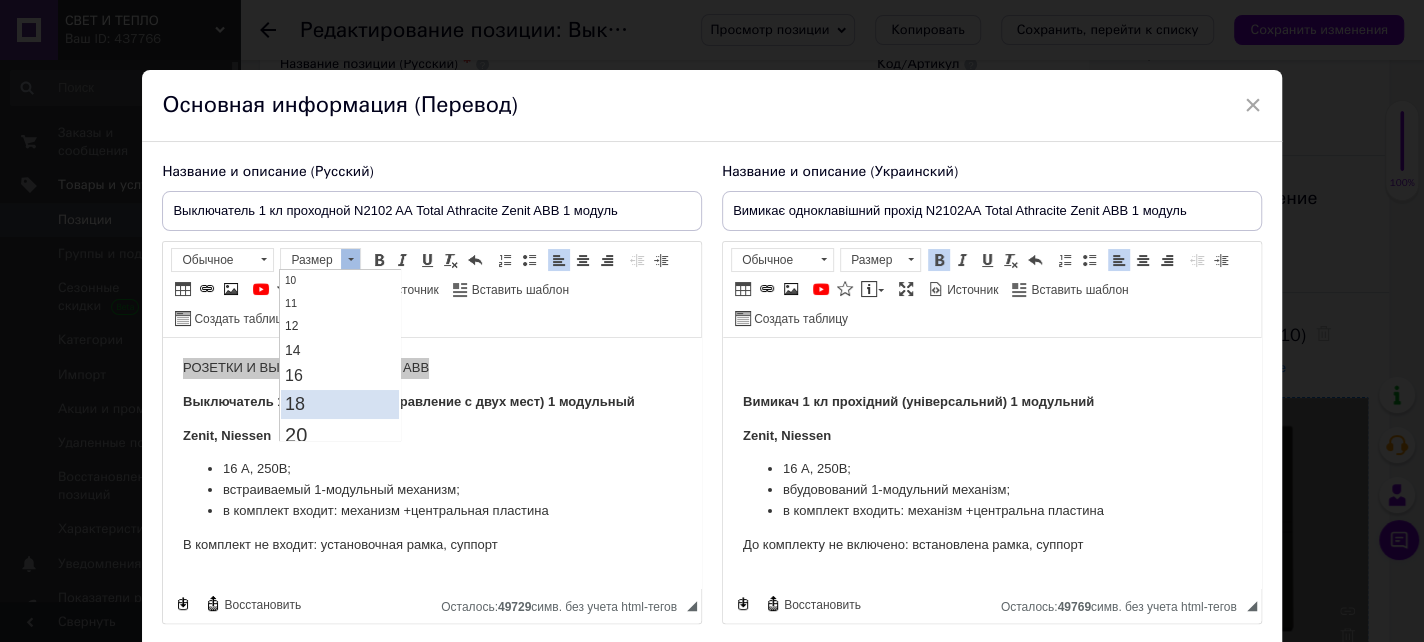 click on "18" at bounding box center (340, 404) 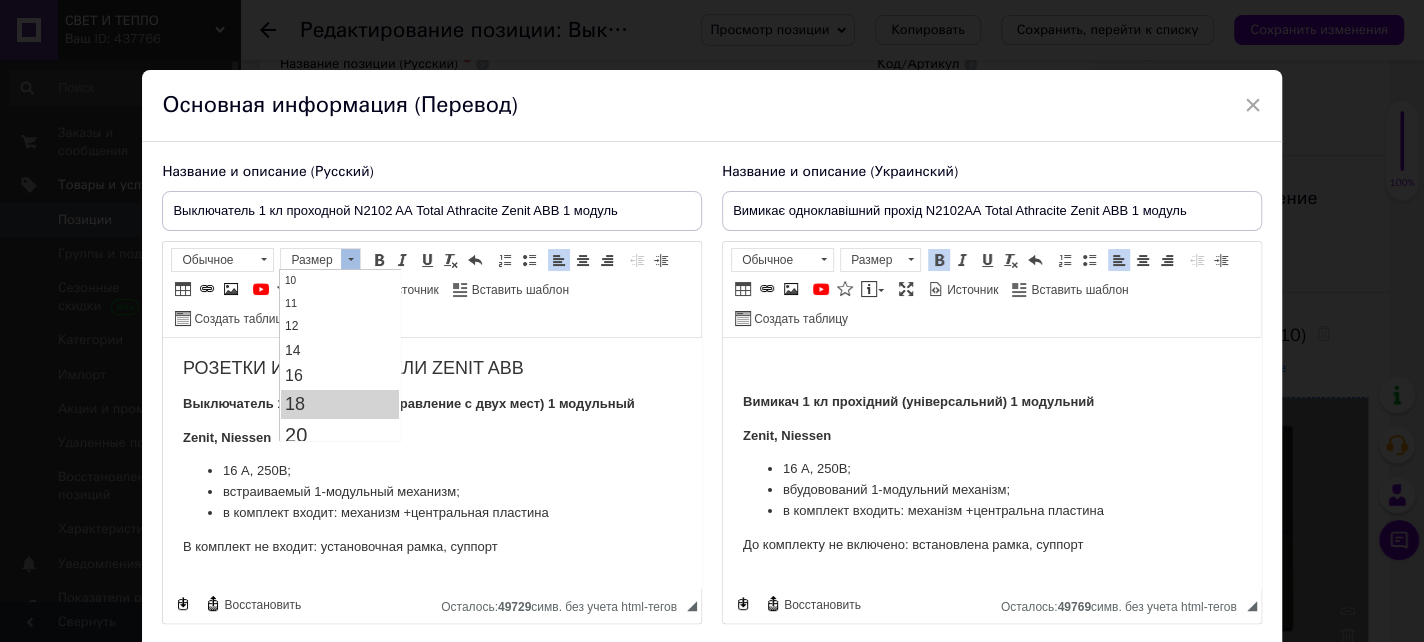 scroll, scrollTop: 0, scrollLeft: 0, axis: both 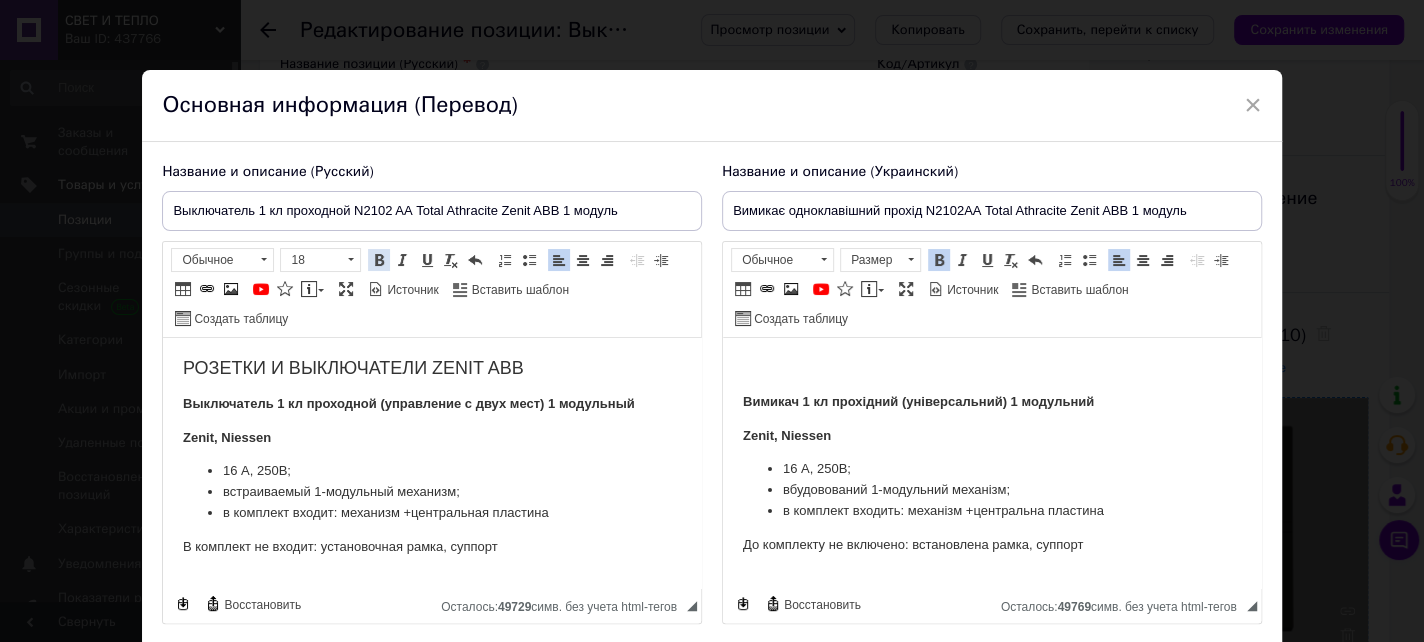 click at bounding box center [379, 260] 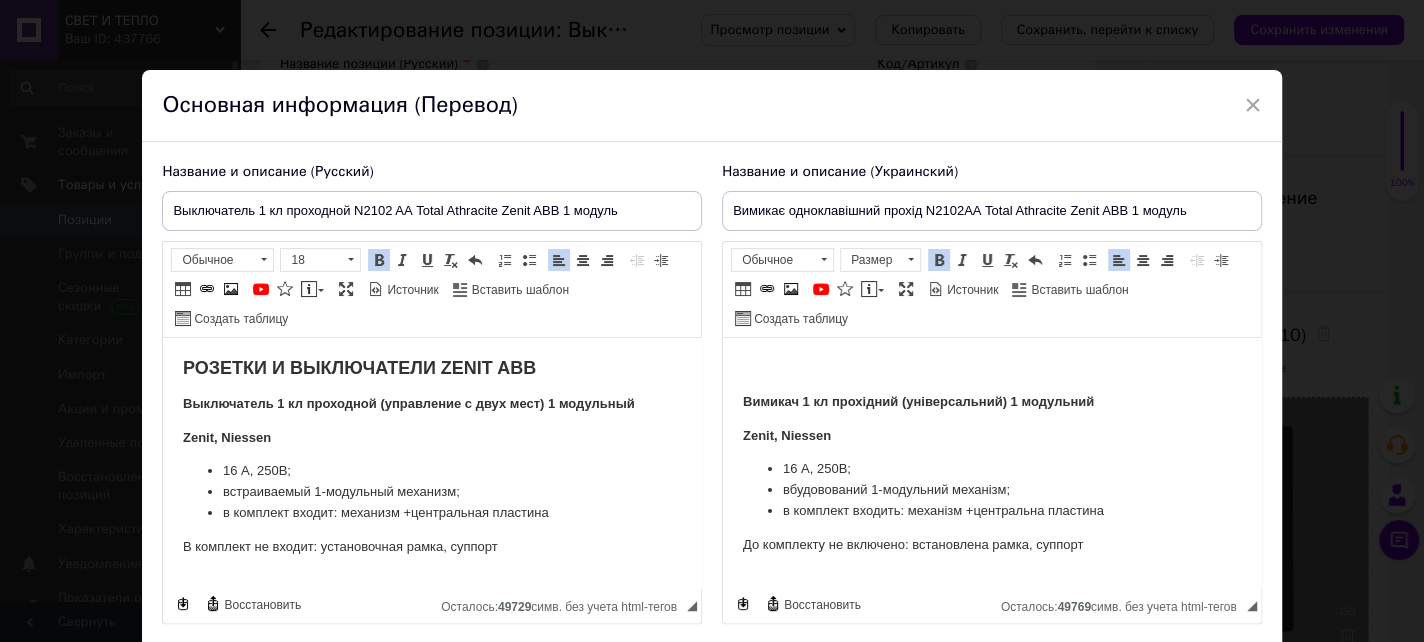 click at bounding box center (992, 368) 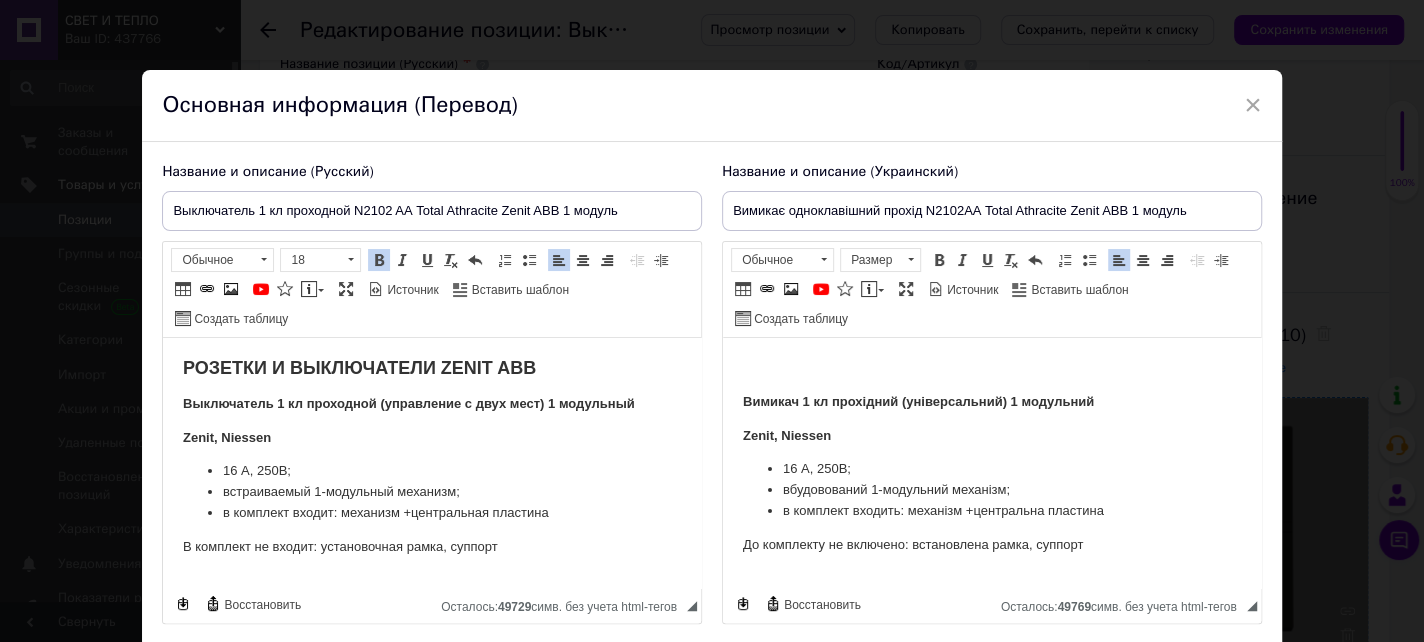 click on "Вимикач 1 кл прохідний (універсальний) 1 модульний Zenit, Niessen 16 А, 250В; вбудовований 1-модульний механізм; в комплект входить: механізм +центральна пластина        До комплекту не включено: встановлена рамка, суппорт" at bounding box center (992, 473) 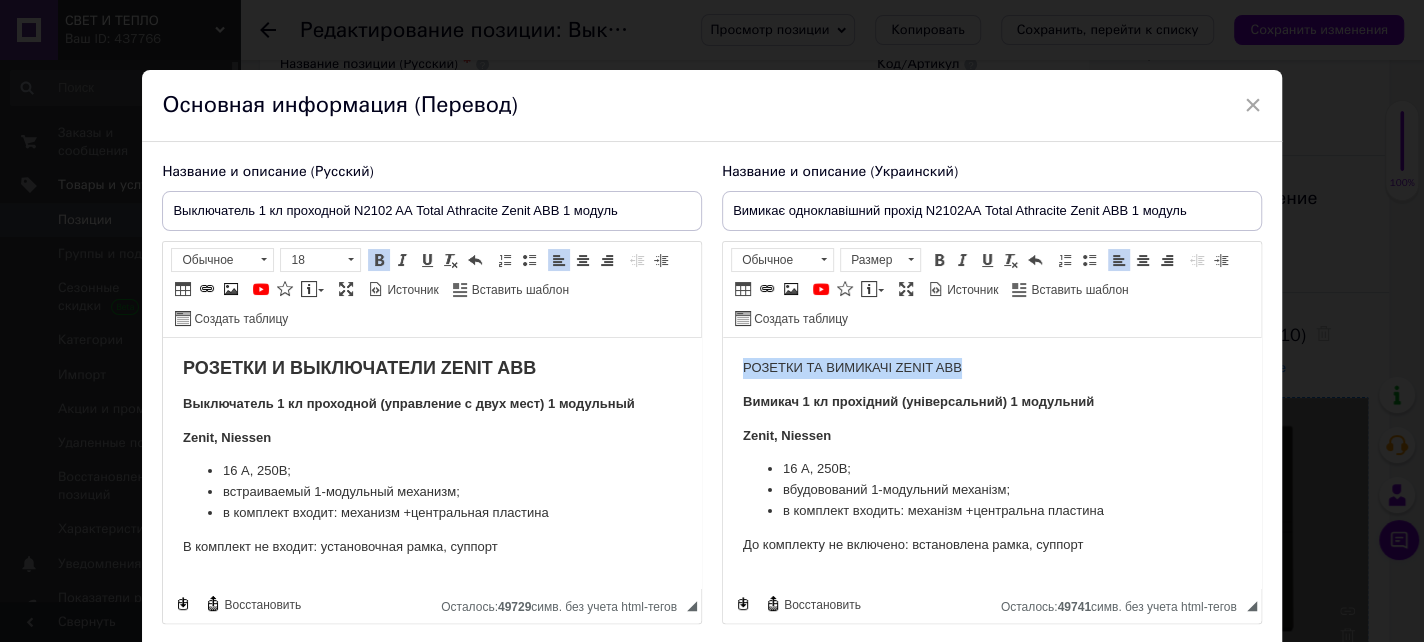 drag, startPoint x: 989, startPoint y: 366, endPoint x: 722, endPoint y: 357, distance: 267.15164 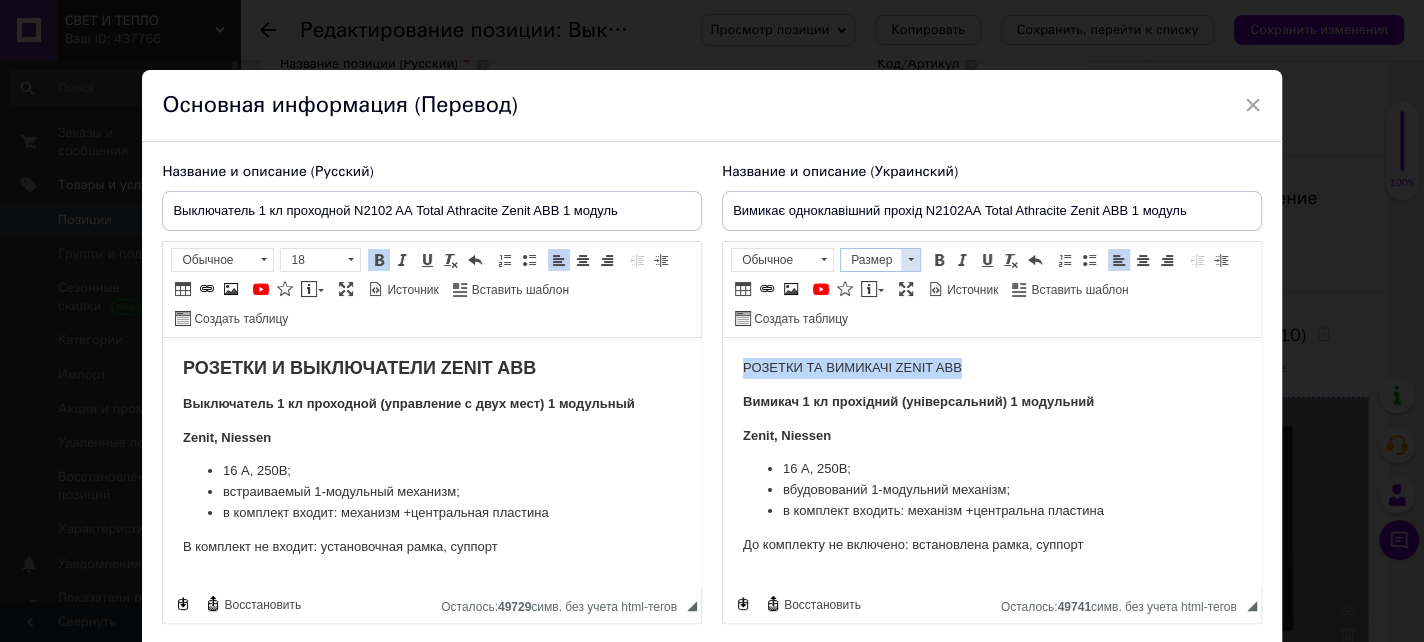 click at bounding box center [910, 260] 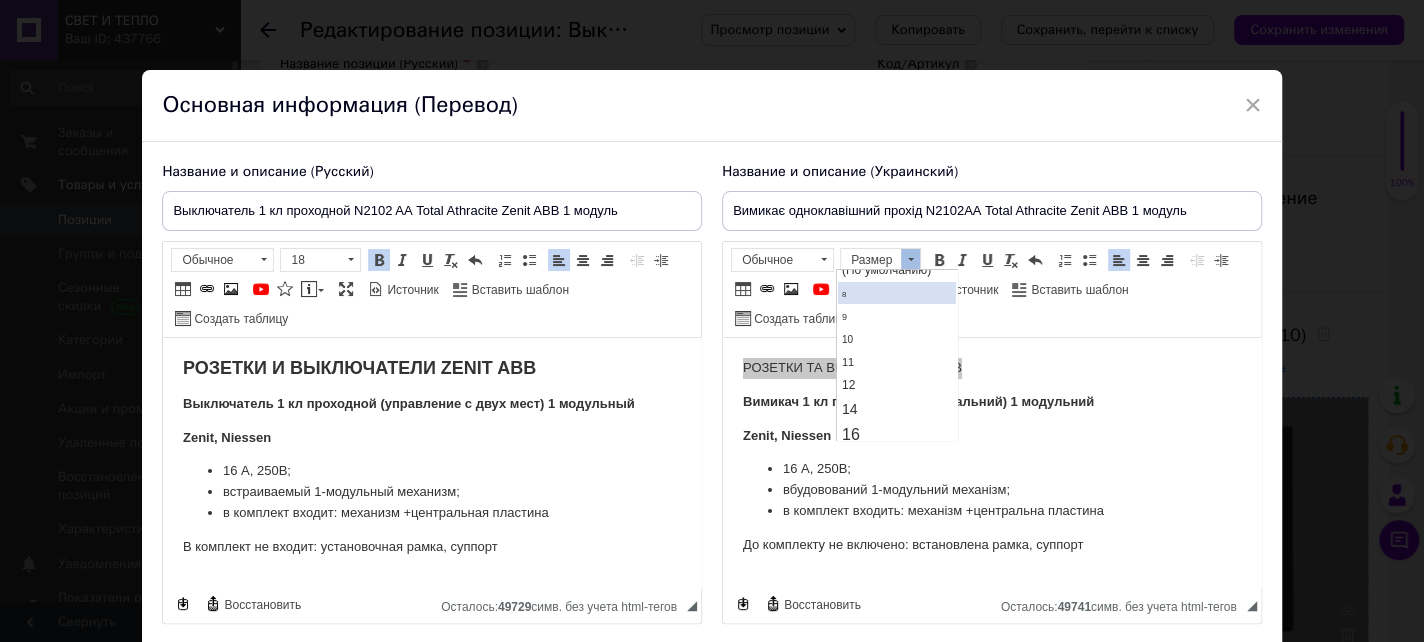scroll, scrollTop: 100, scrollLeft: 0, axis: vertical 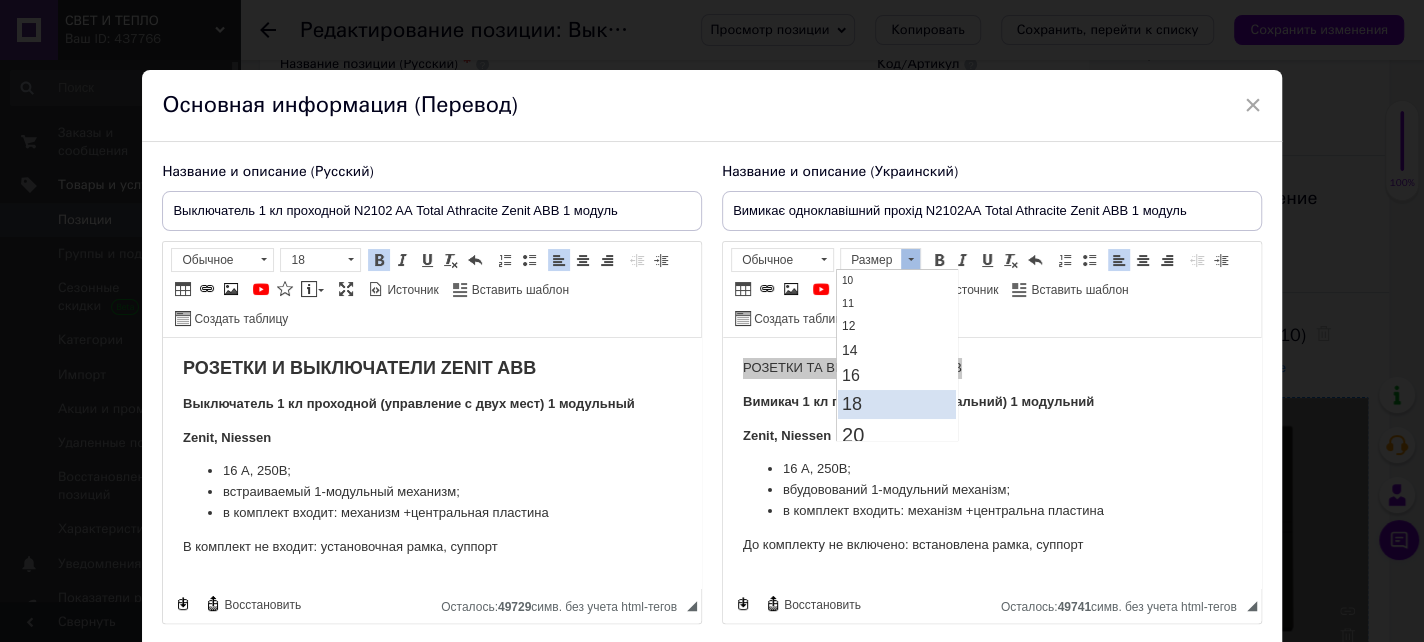 drag, startPoint x: 869, startPoint y: 404, endPoint x: 1065, endPoint y: 275, distance: 234.64229 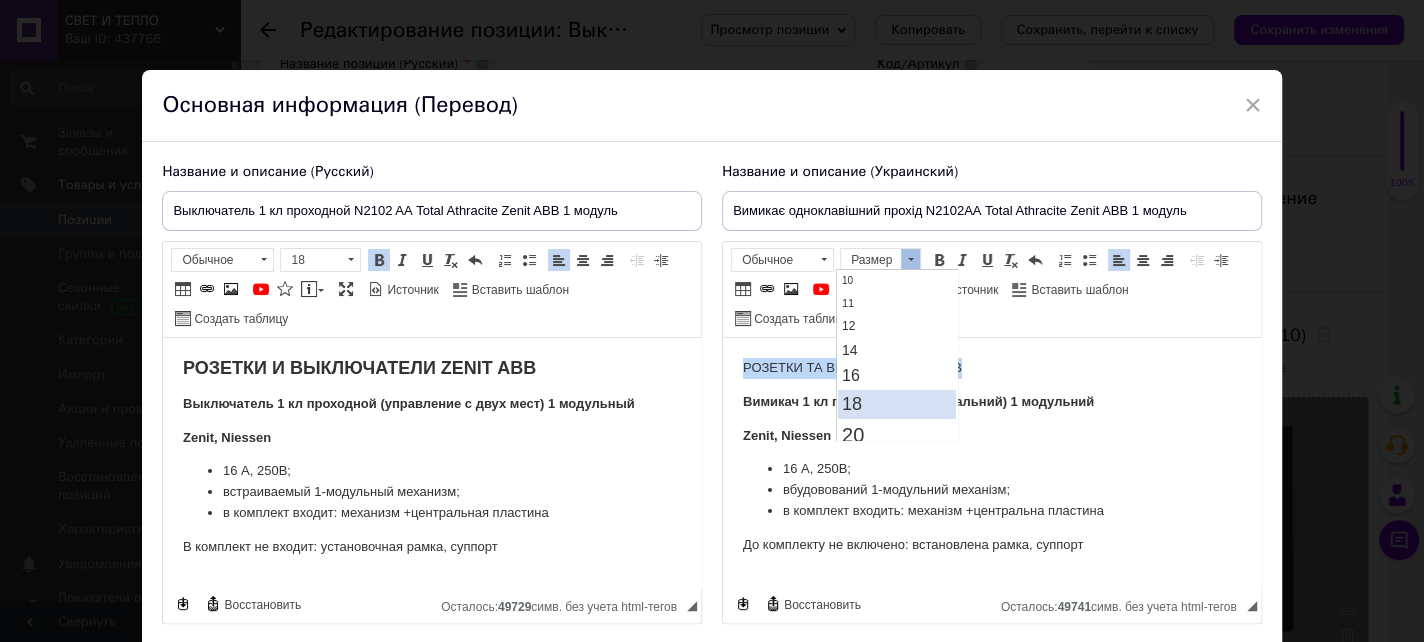 scroll, scrollTop: 0, scrollLeft: 0, axis: both 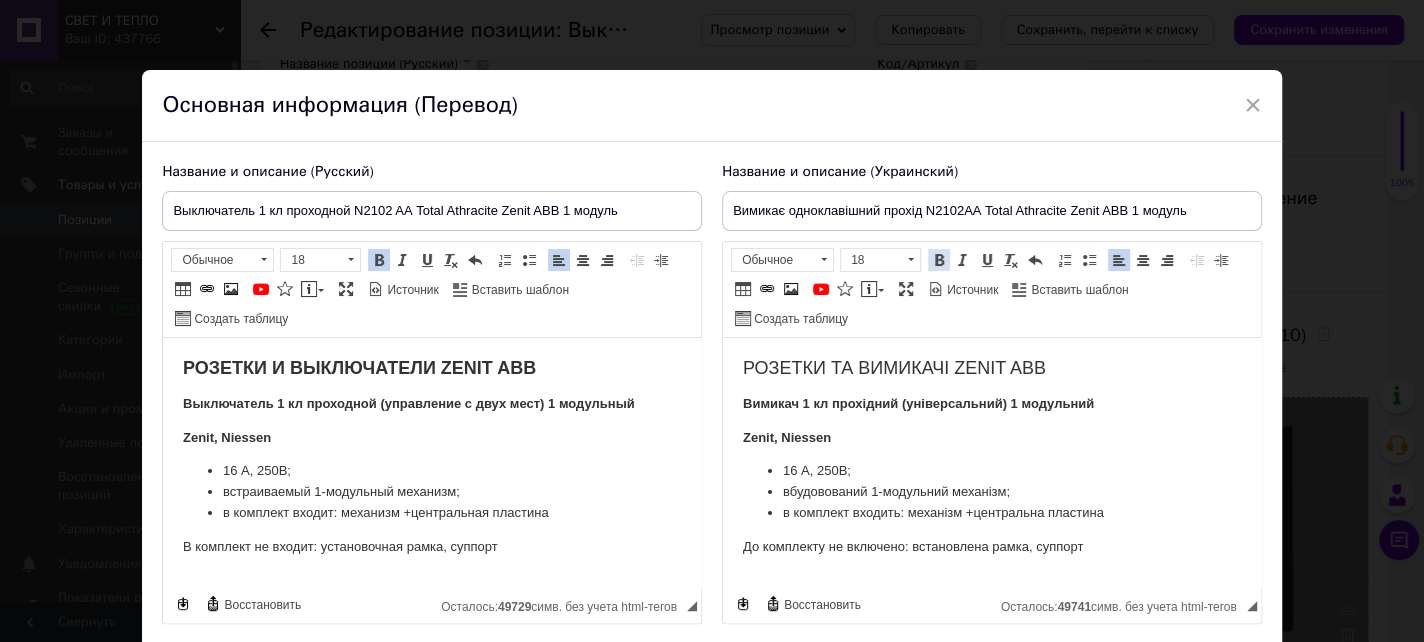 click at bounding box center [939, 260] 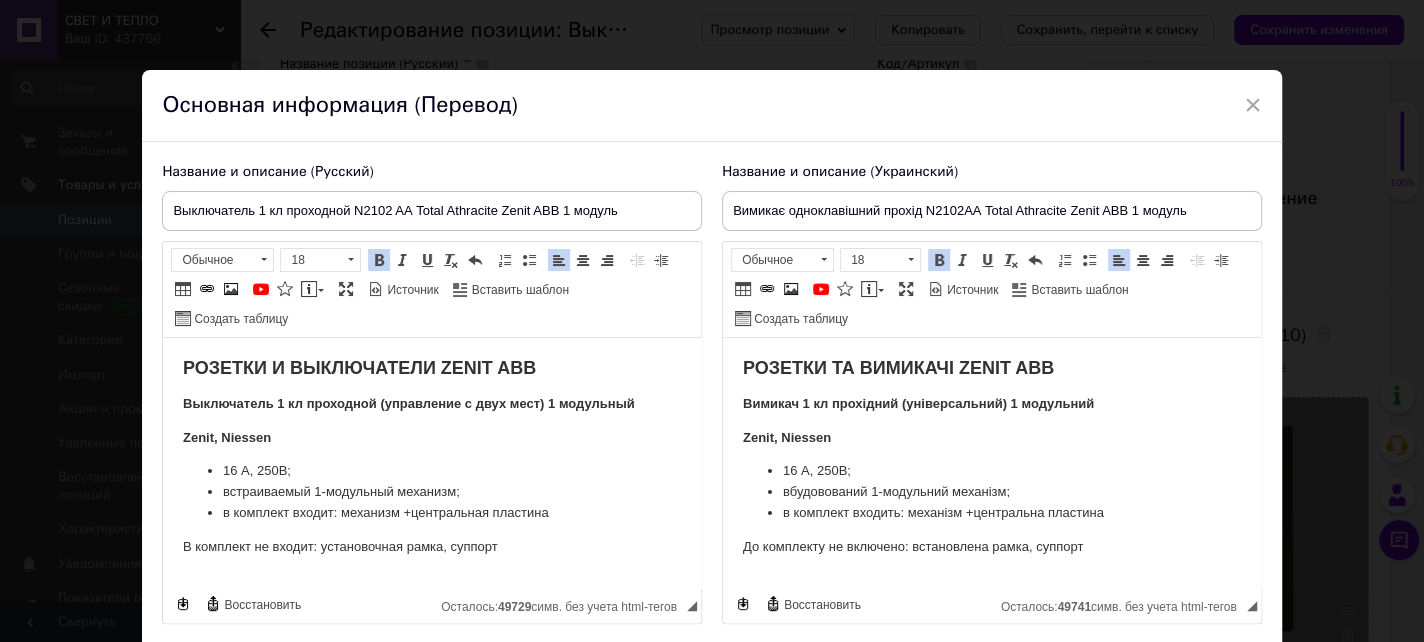 click on "Вимикач 1 кл прохідний (універсальний) 1 модульний" at bounding box center (992, 404) 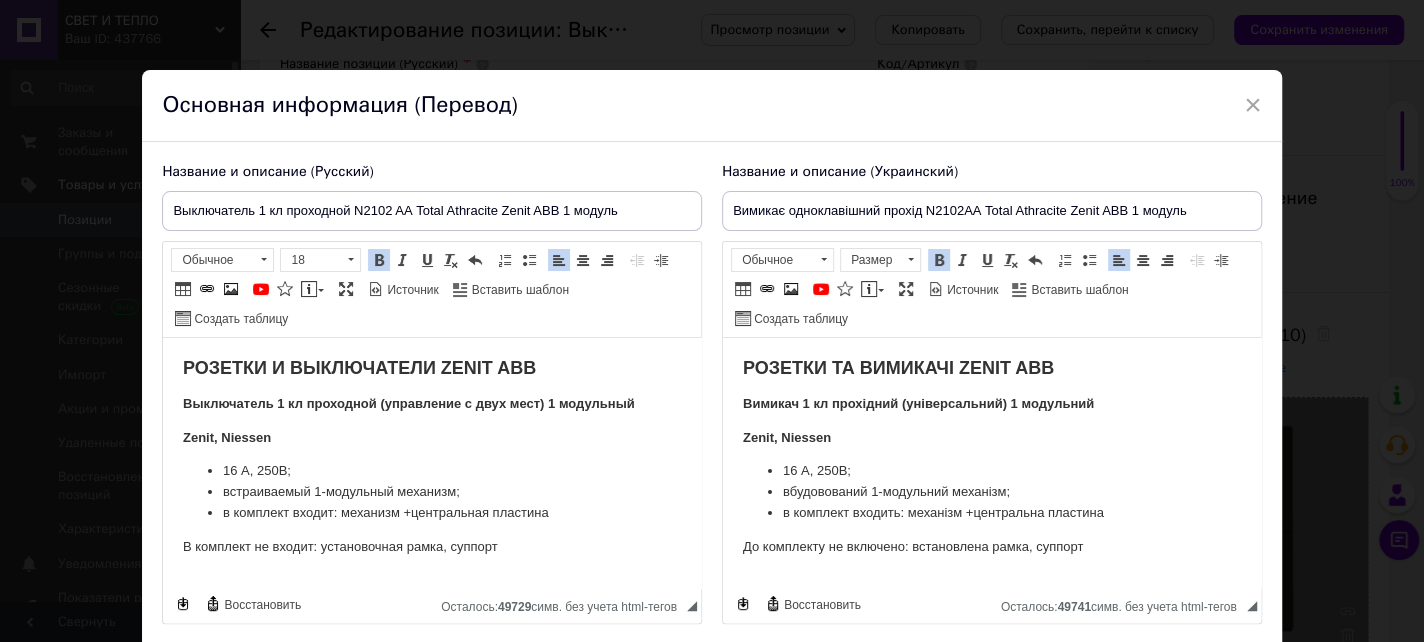 scroll, scrollTop: 22, scrollLeft: 0, axis: vertical 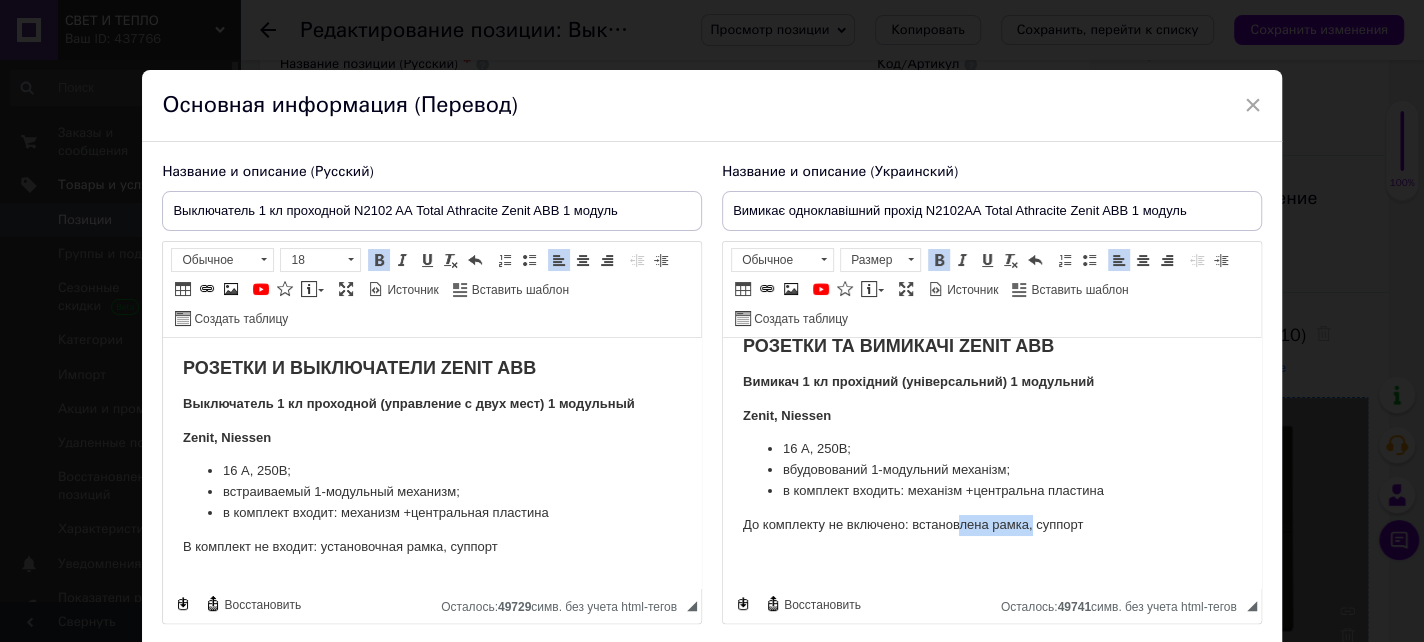 drag, startPoint x: 1012, startPoint y: 521, endPoint x: 939, endPoint y: 518, distance: 73.061615 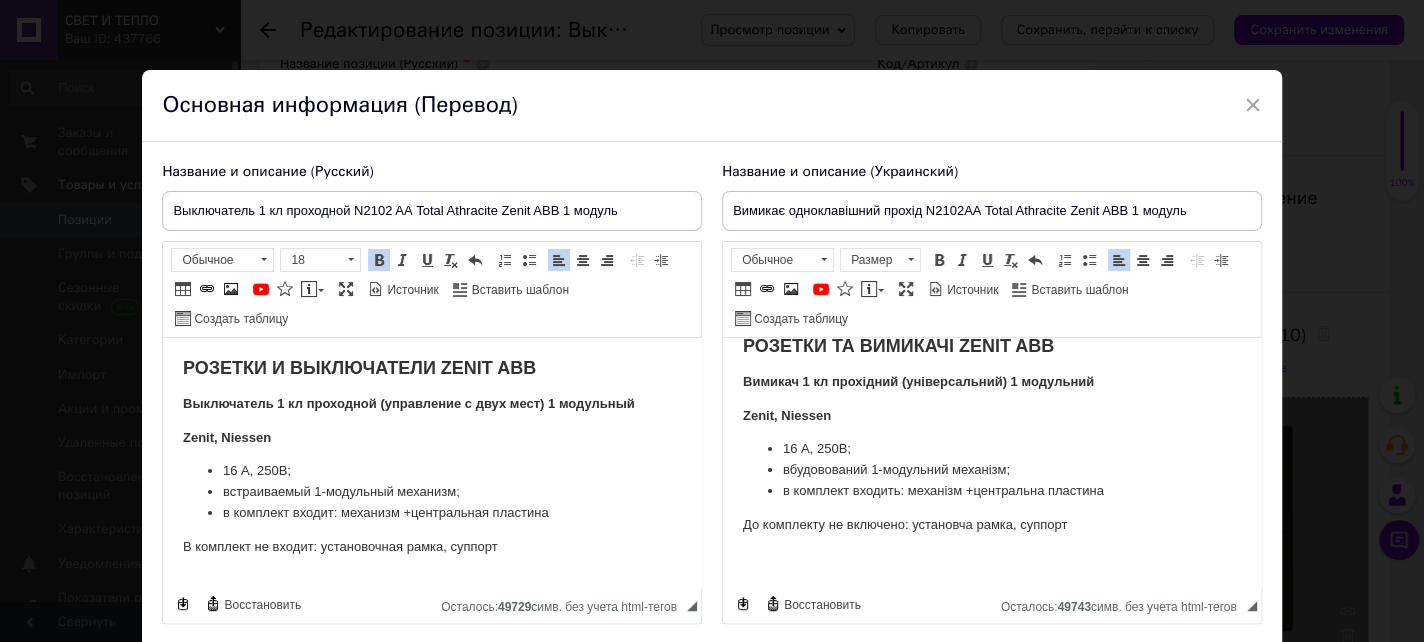 drag, startPoint x: 1109, startPoint y: 528, endPoint x: 748, endPoint y: 528, distance: 361 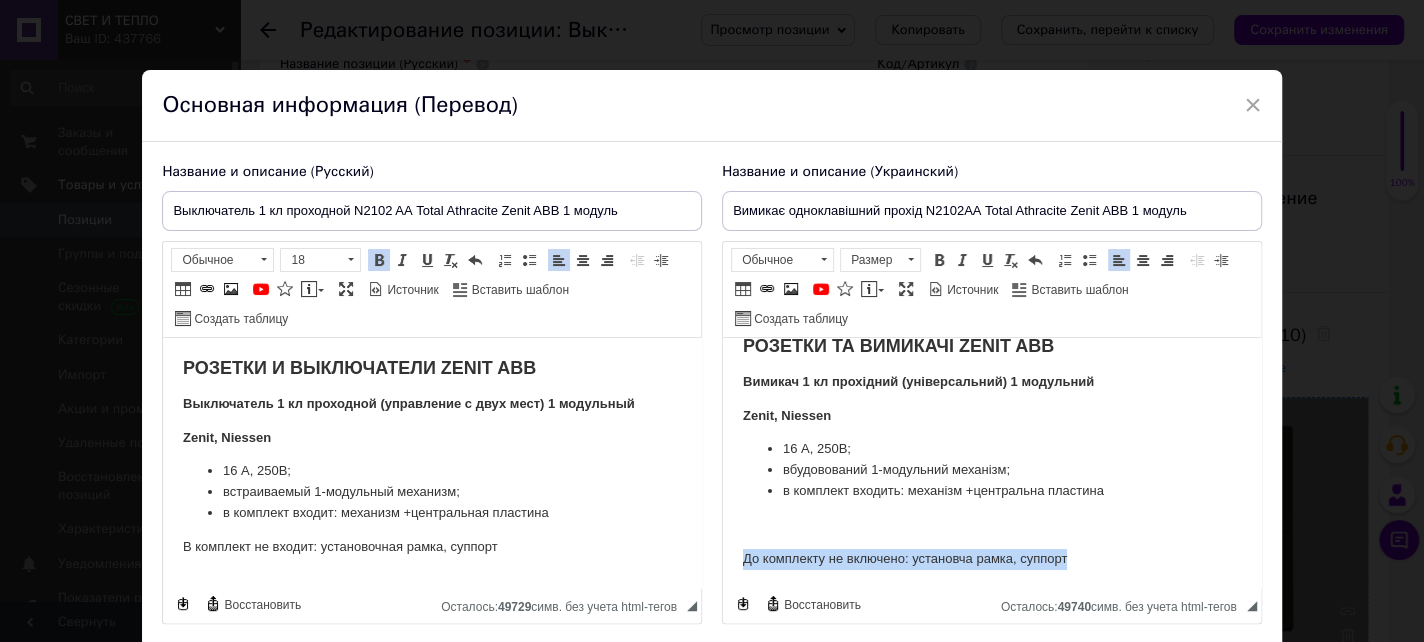 drag, startPoint x: 1077, startPoint y: 560, endPoint x: 747, endPoint y: 552, distance: 330.09695 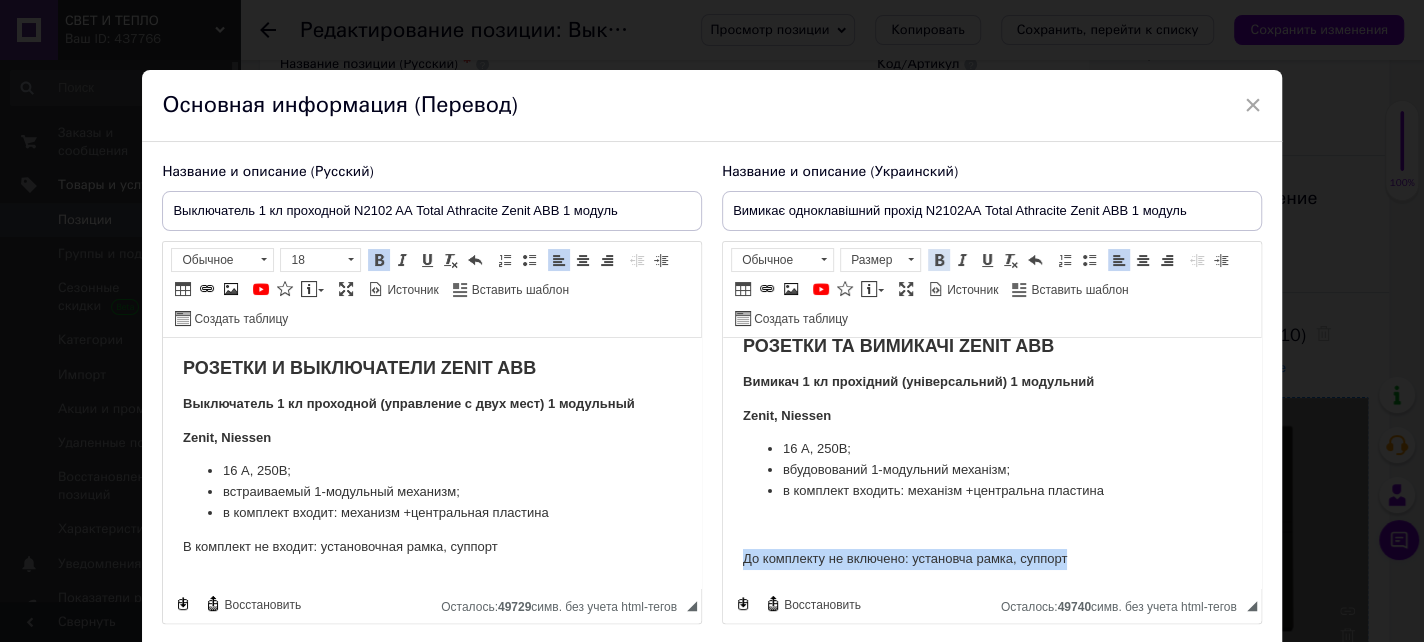 click at bounding box center (939, 260) 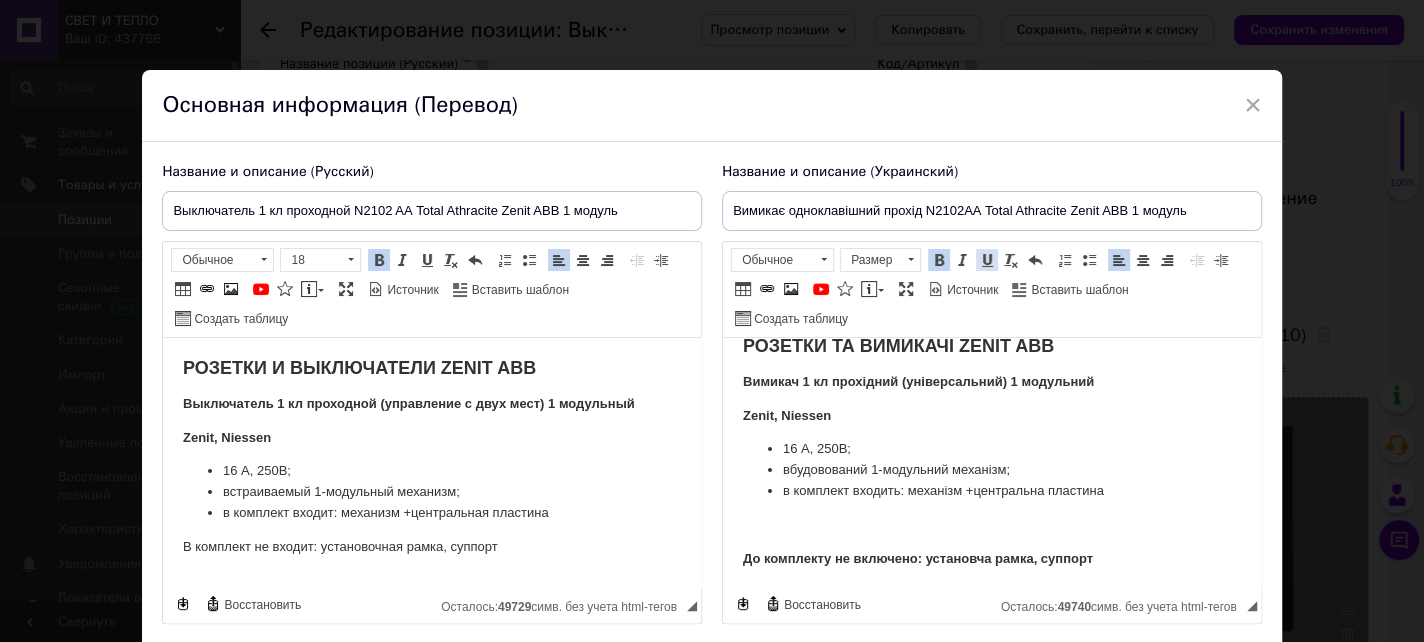 click at bounding box center [987, 260] 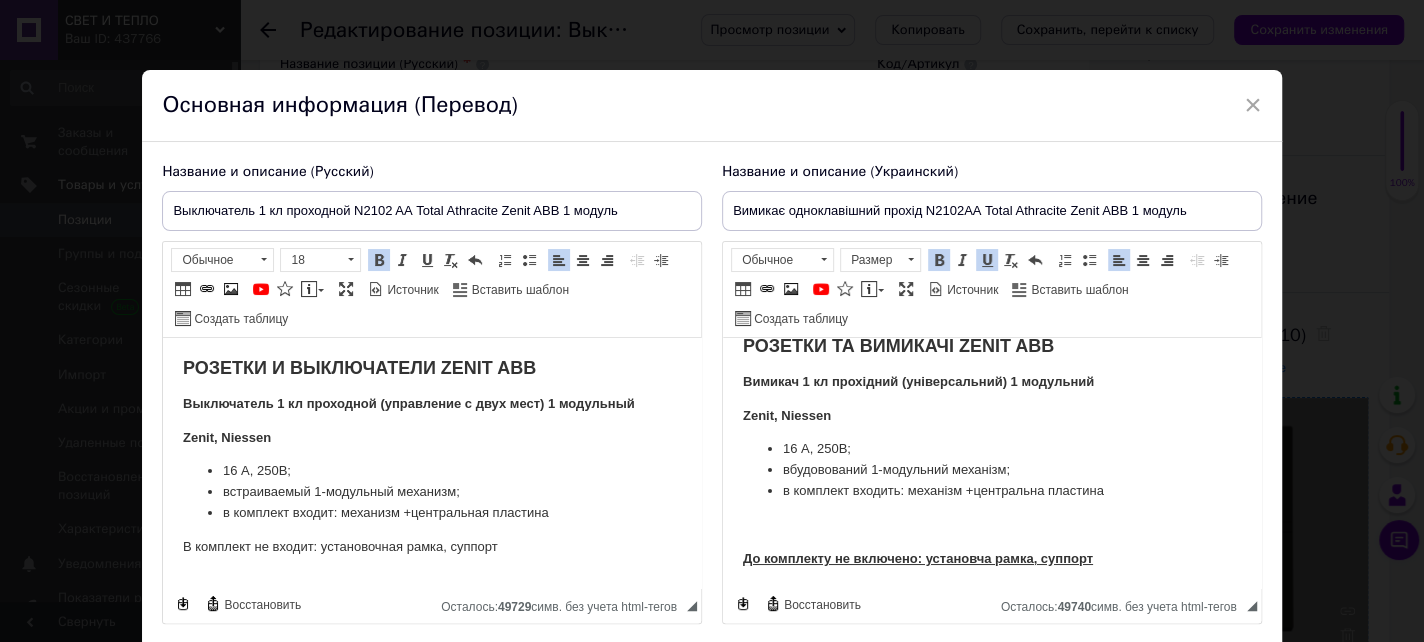 click on "В комплект не входит: установочная рамка, суппорт" at bounding box center [432, 547] 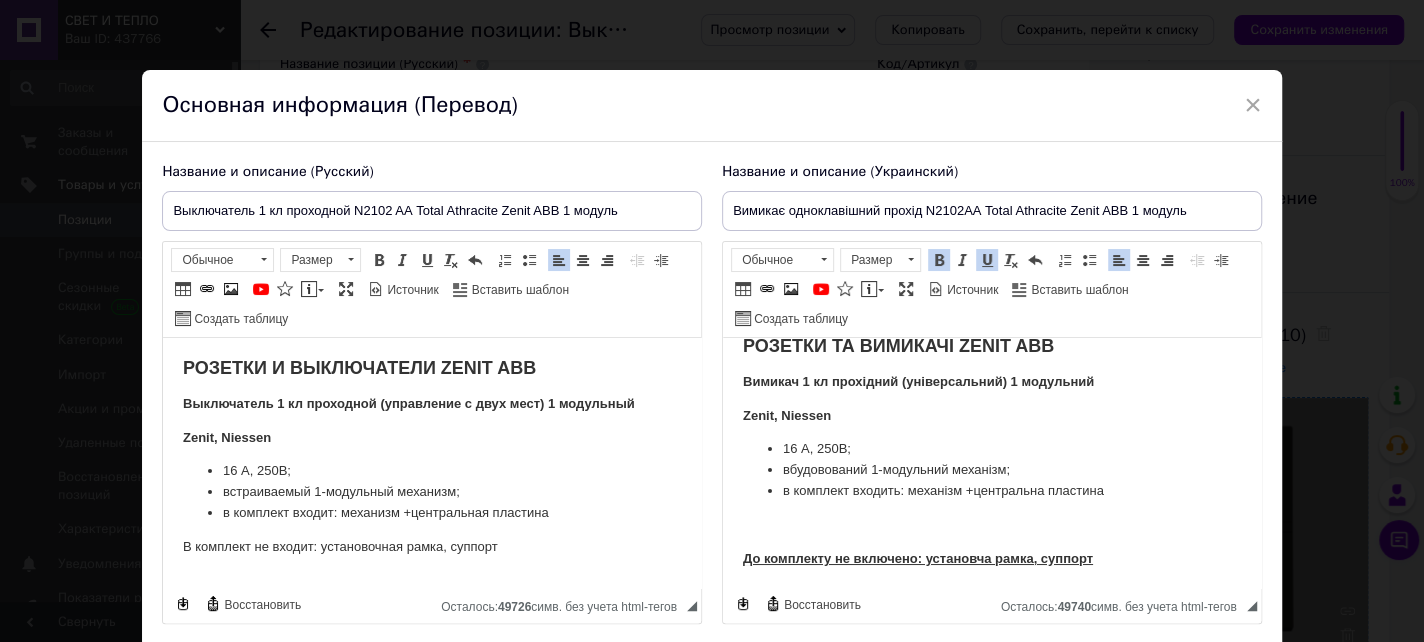 drag, startPoint x: 533, startPoint y: 543, endPoint x: 207, endPoint y: 539, distance: 326.02454 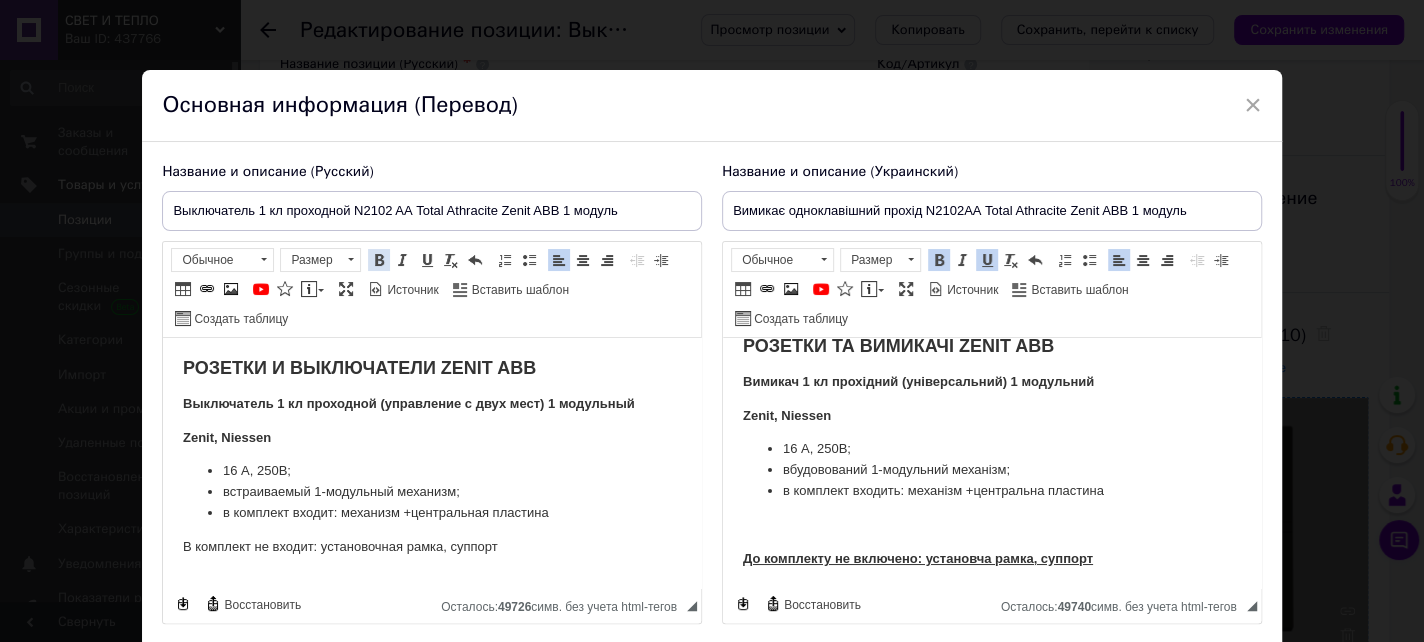 click at bounding box center (379, 260) 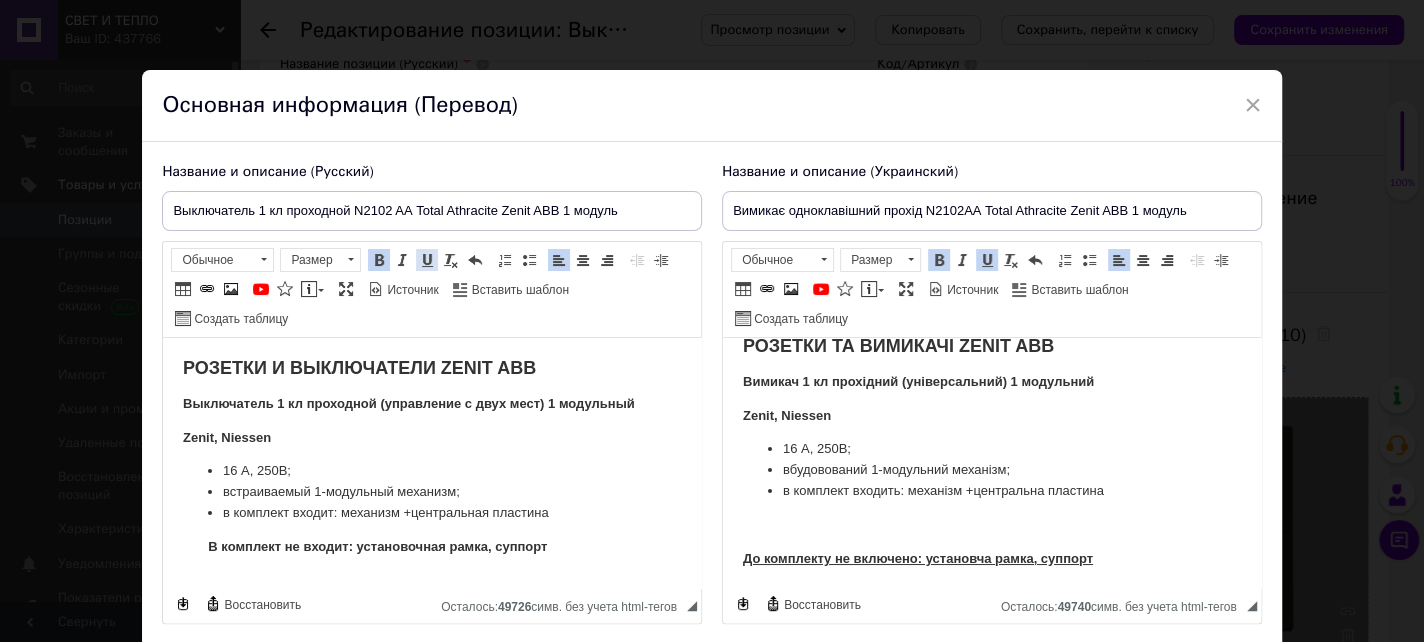 click at bounding box center (427, 260) 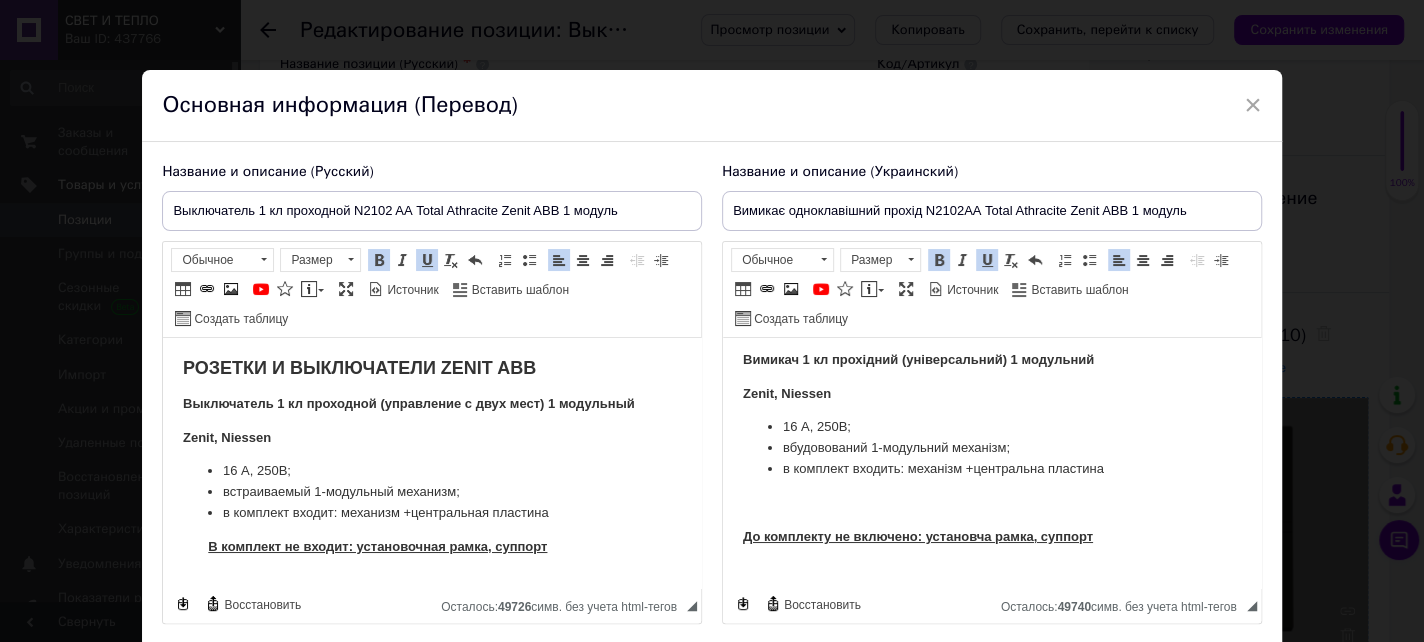 scroll, scrollTop: 56, scrollLeft: 0, axis: vertical 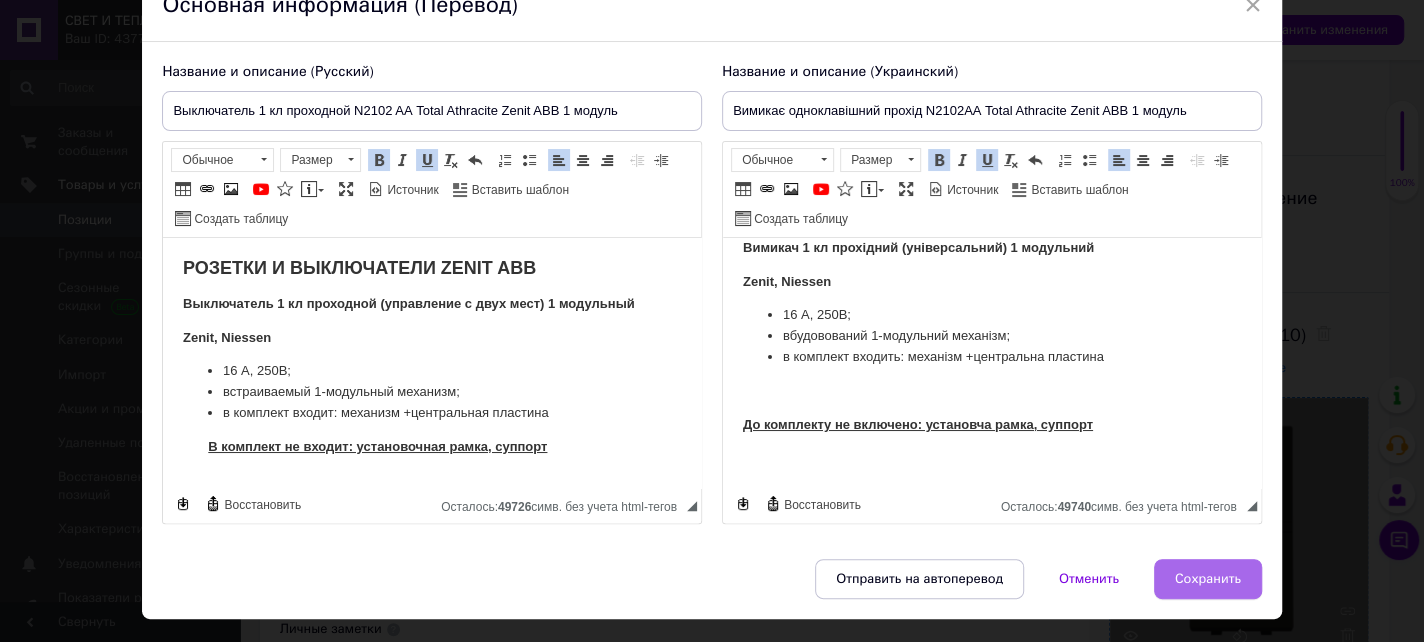 click on "Сохранить" at bounding box center [1208, 579] 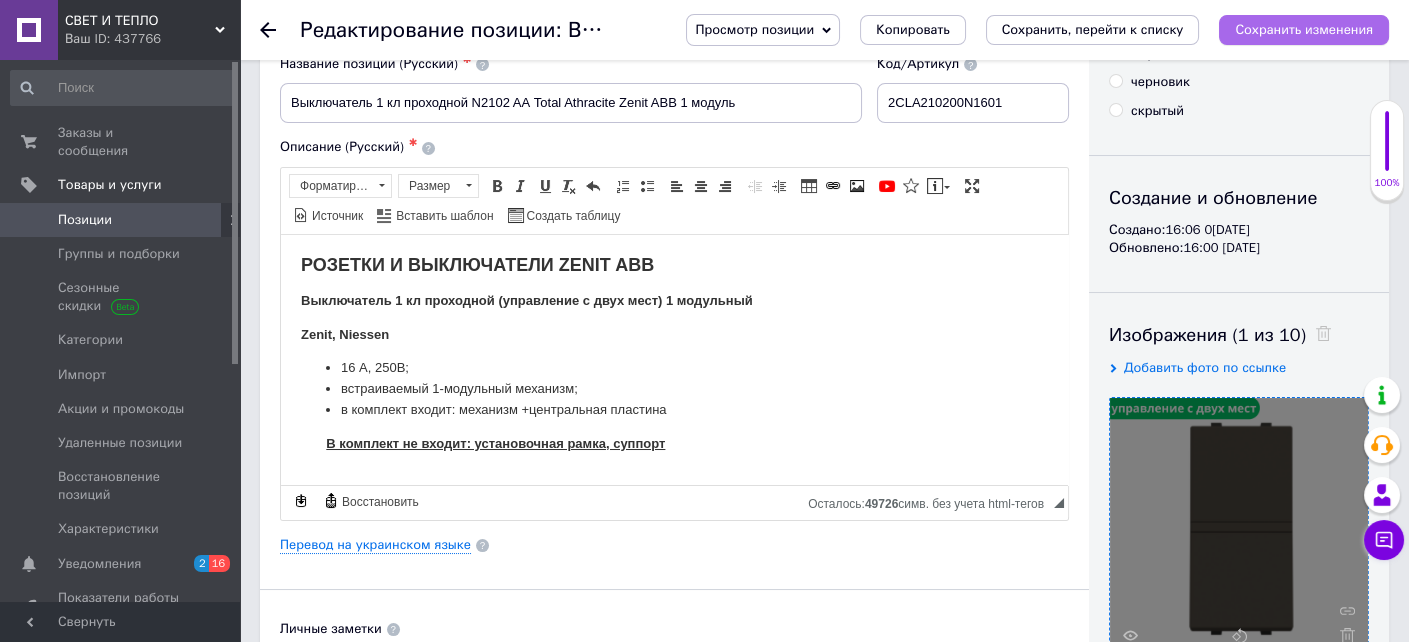 click on "Сохранить изменения" at bounding box center [1304, 29] 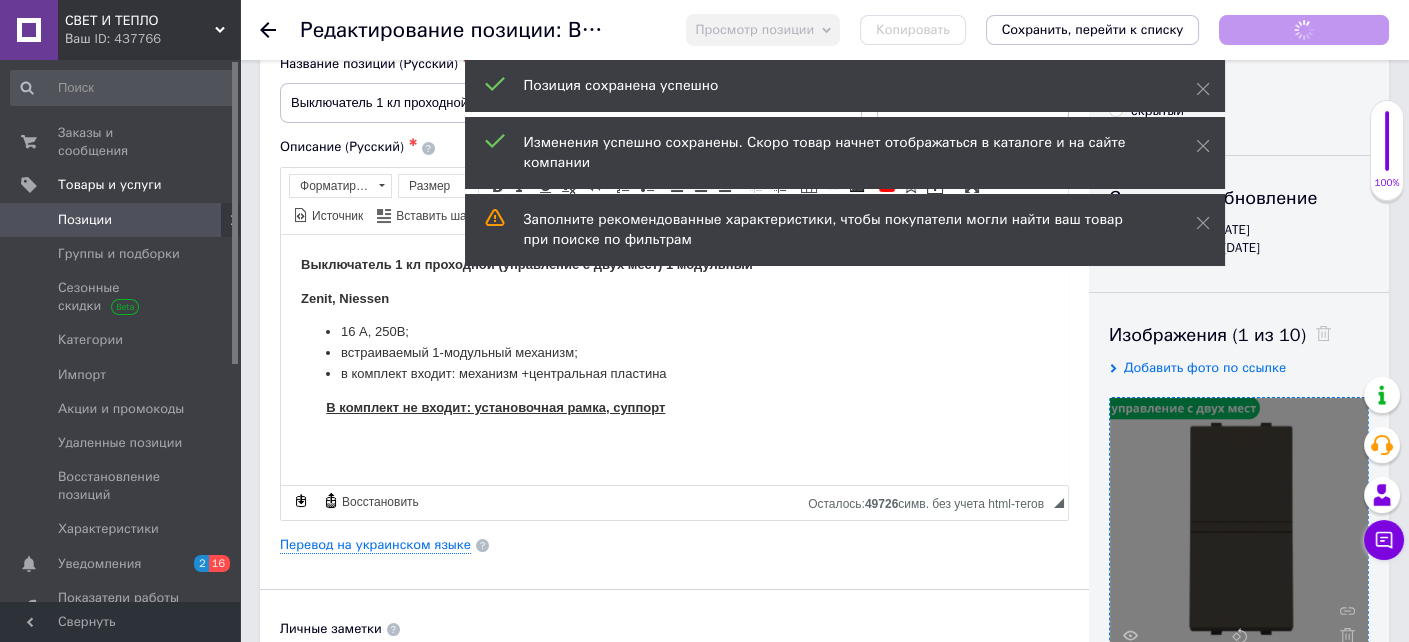 scroll, scrollTop: 56, scrollLeft: 0, axis: vertical 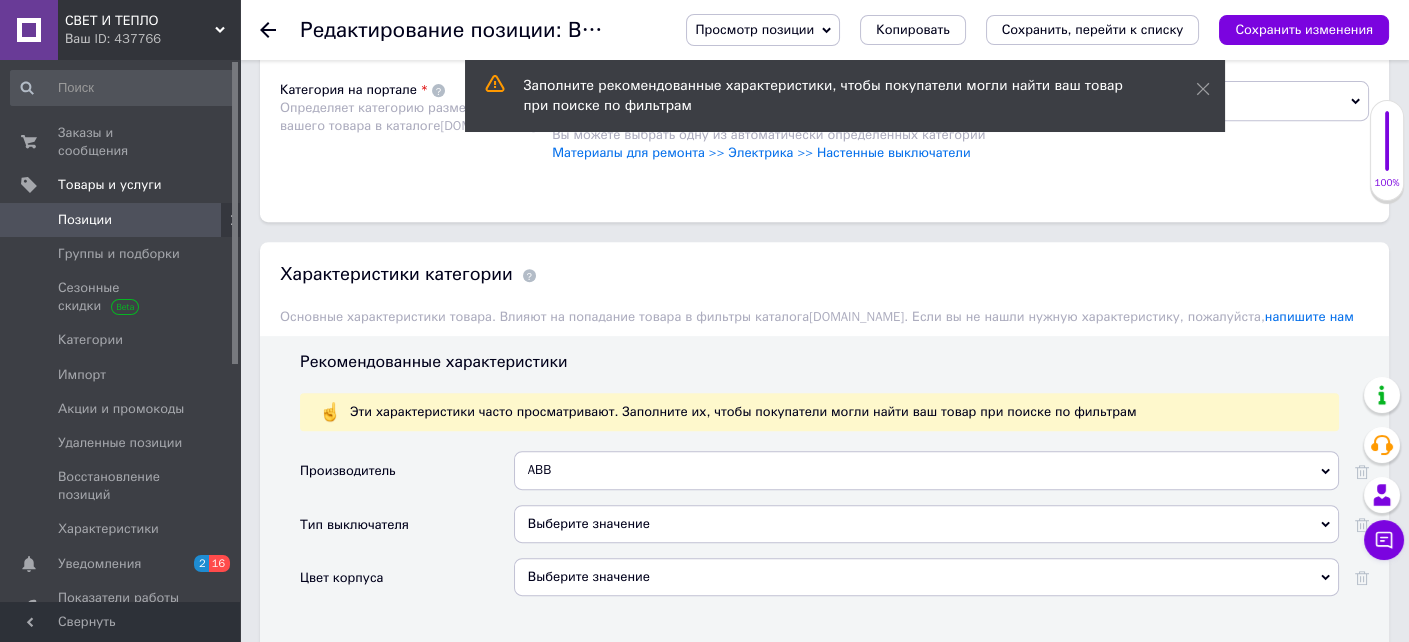 click on "Выберите значение" at bounding box center [926, 524] 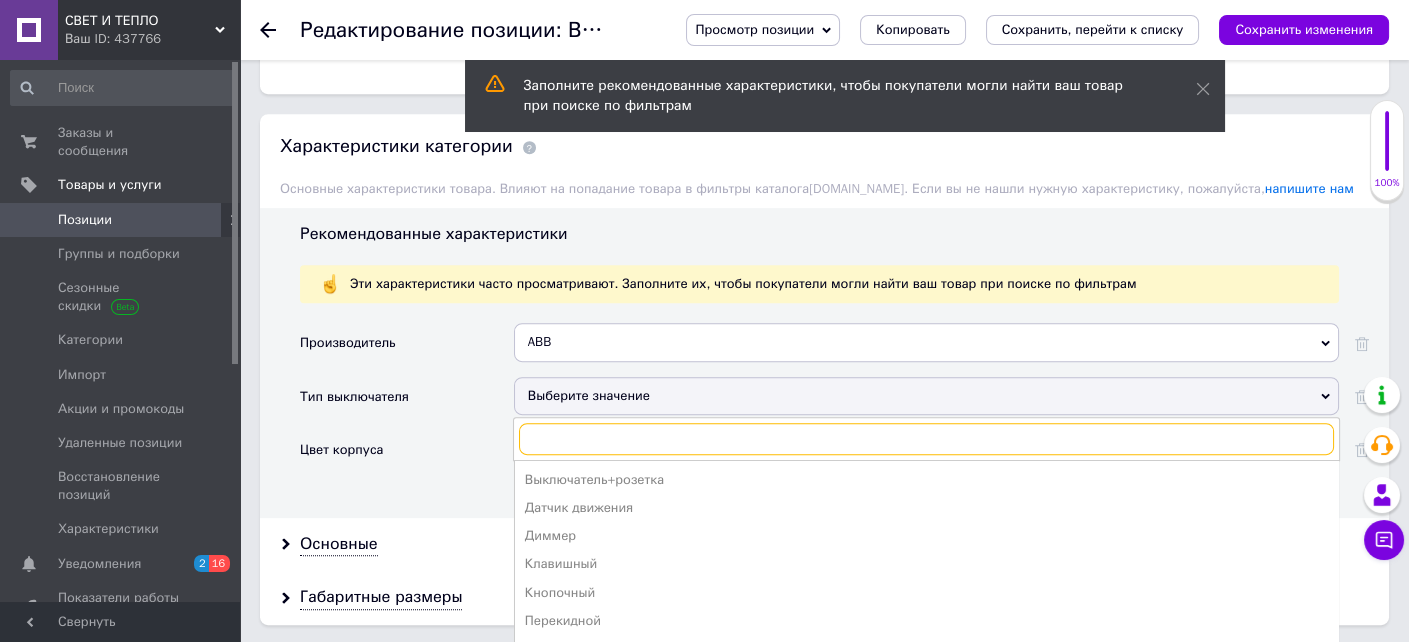 scroll, scrollTop: 1700, scrollLeft: 0, axis: vertical 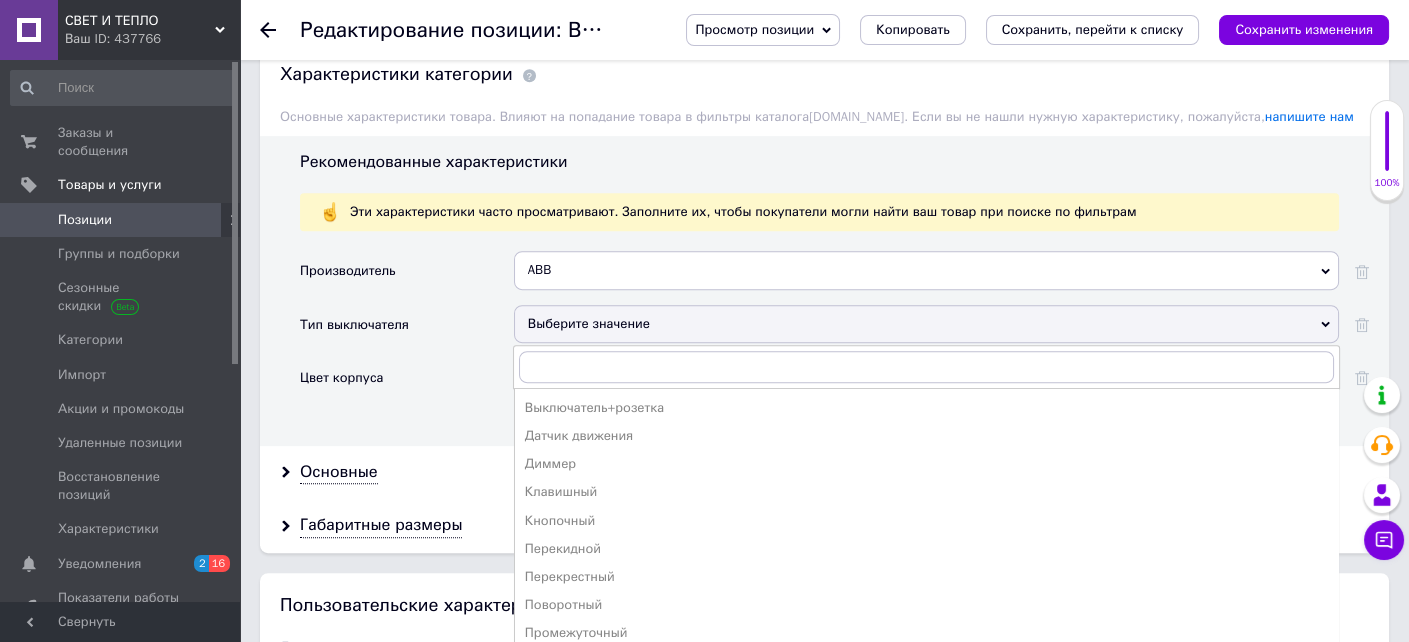 click on "Проходной" at bounding box center (926, 662) 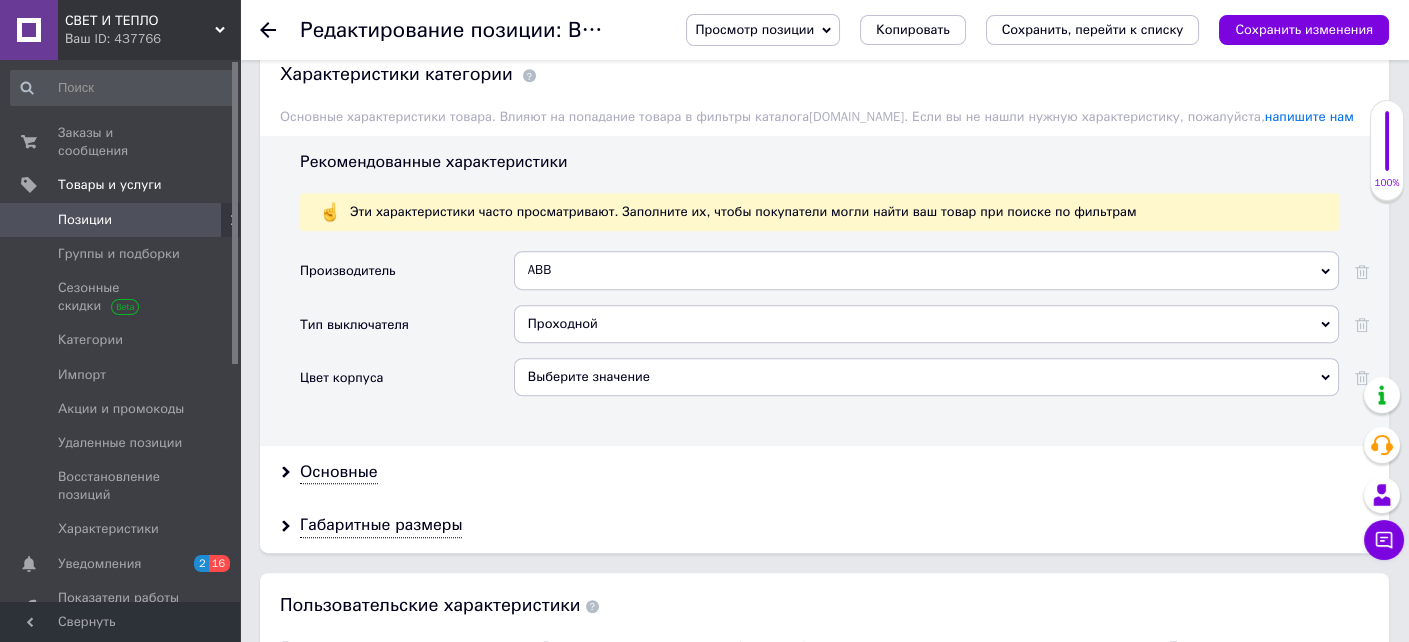 click on "Выберите значение" at bounding box center [926, 377] 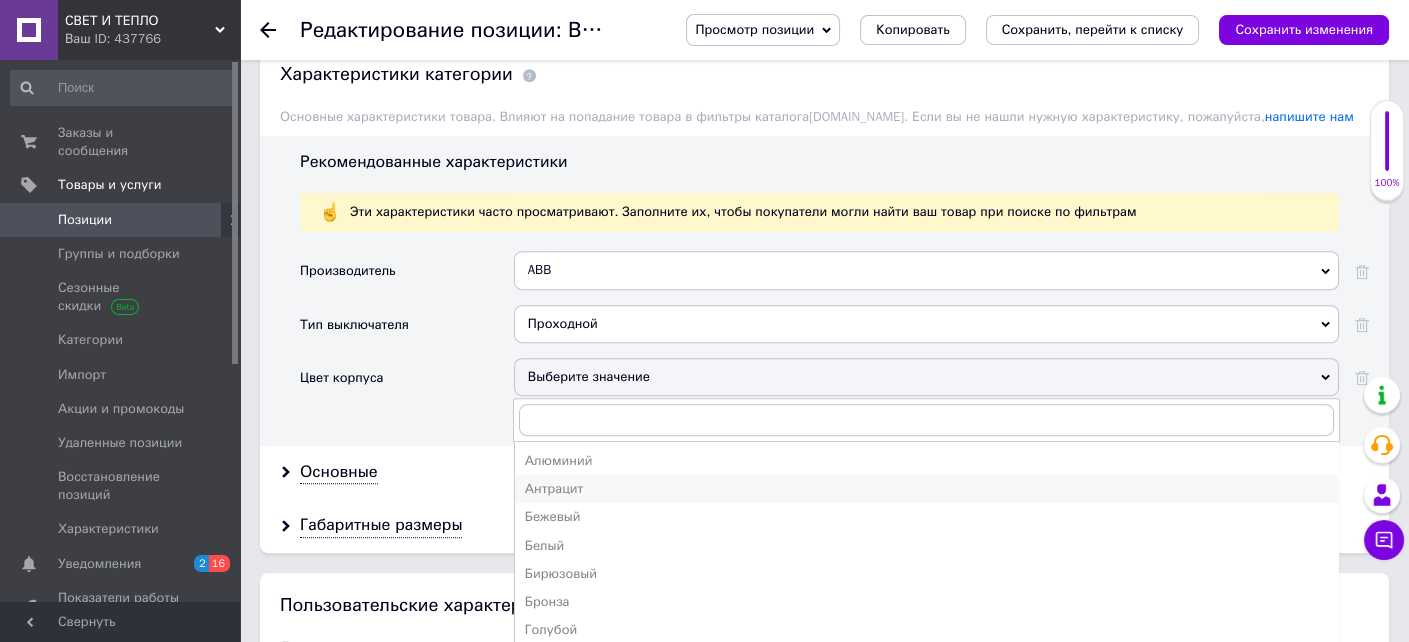 click on "Антрацит" at bounding box center (926, 489) 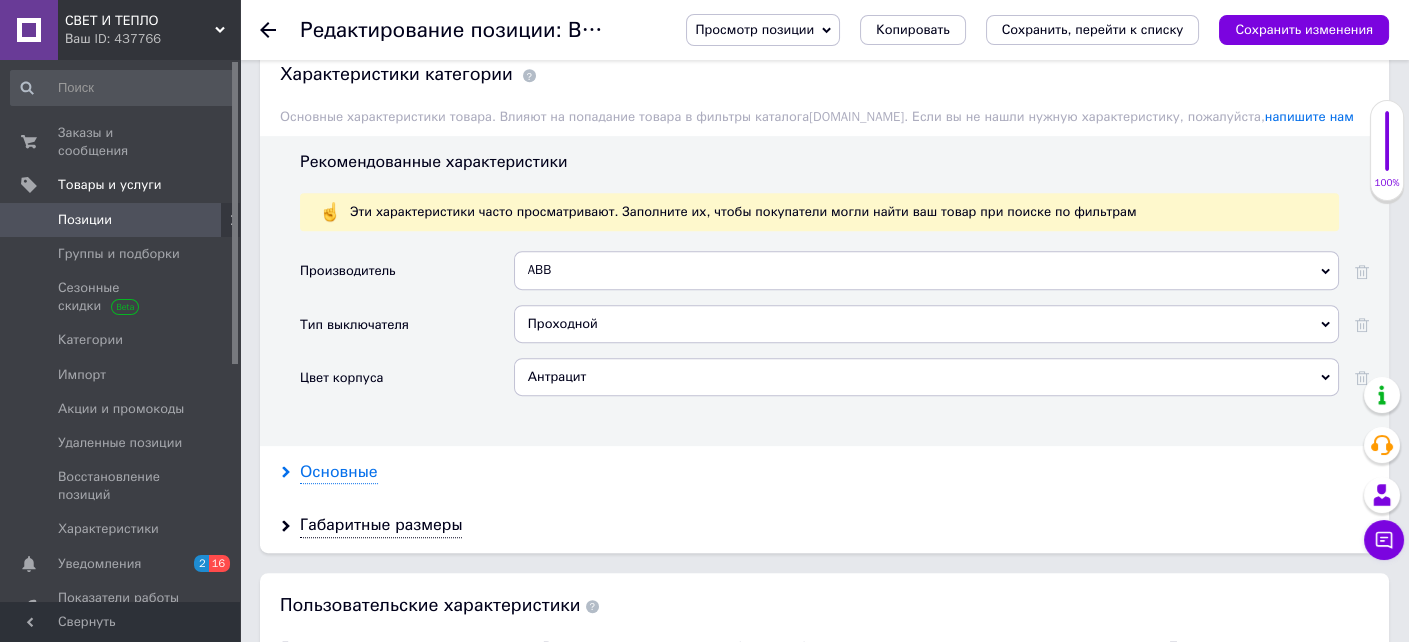 click on "Основные" at bounding box center [339, 472] 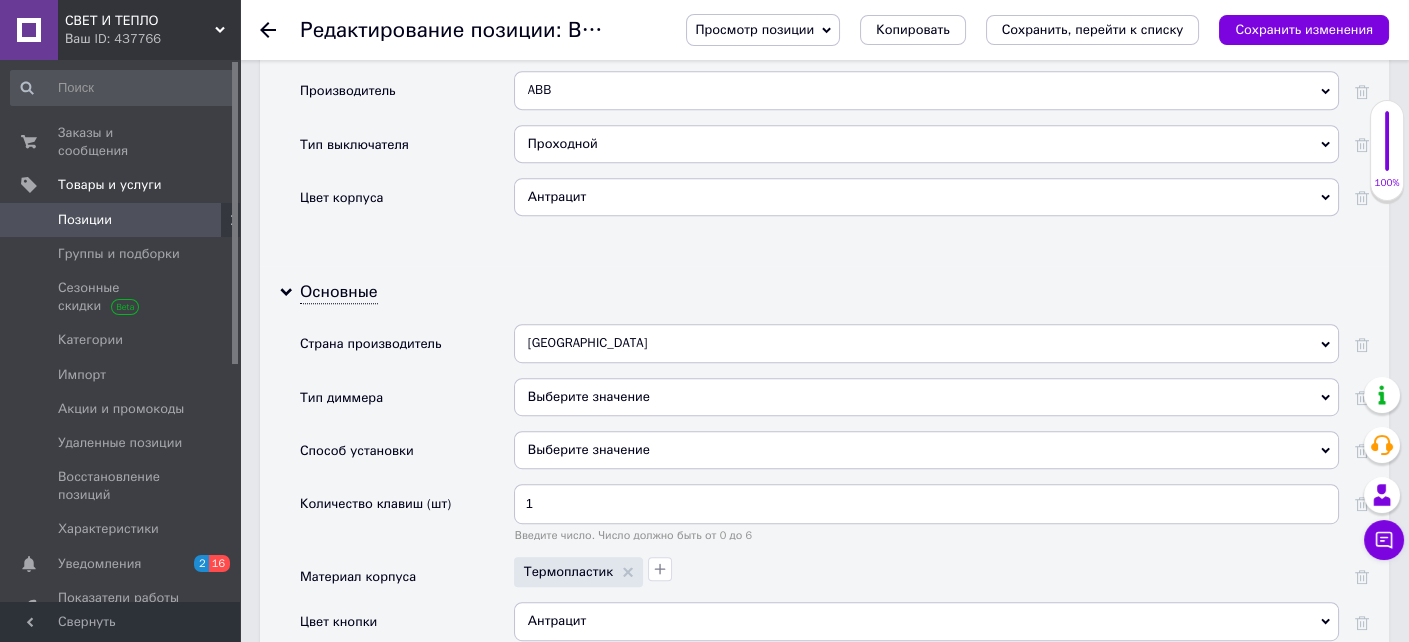scroll, scrollTop: 1900, scrollLeft: 0, axis: vertical 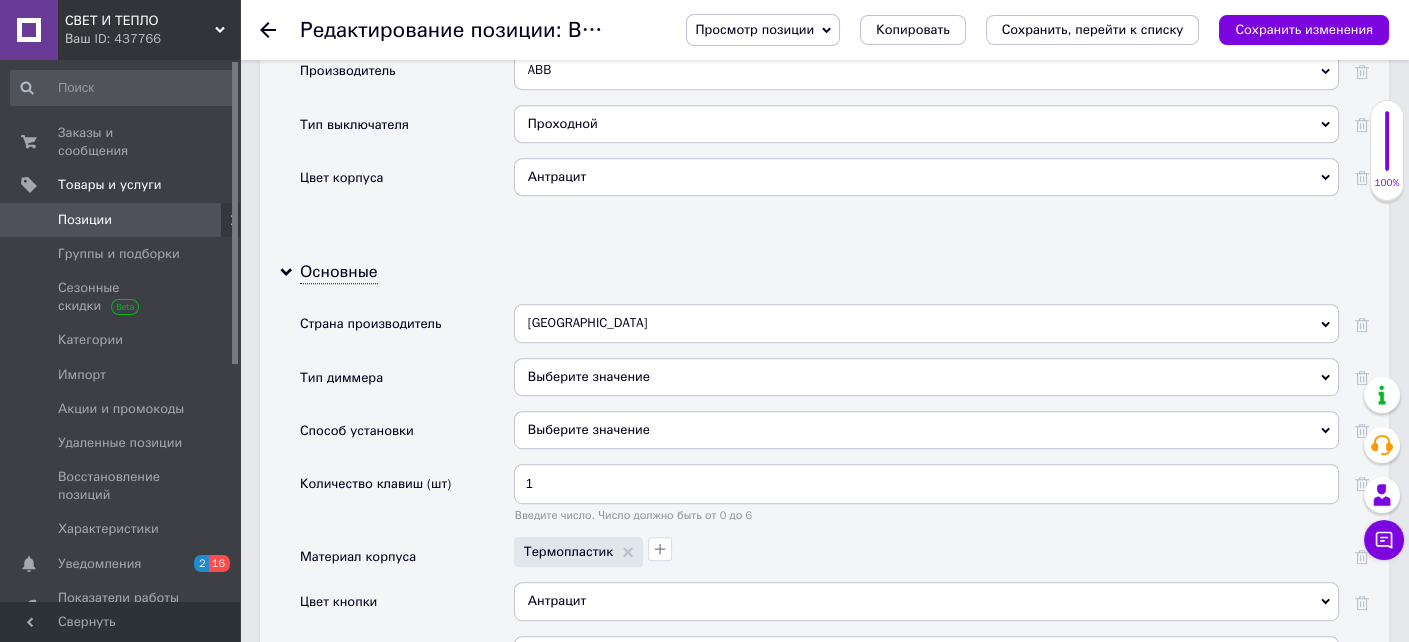click on "Выберите значение" at bounding box center [926, 430] 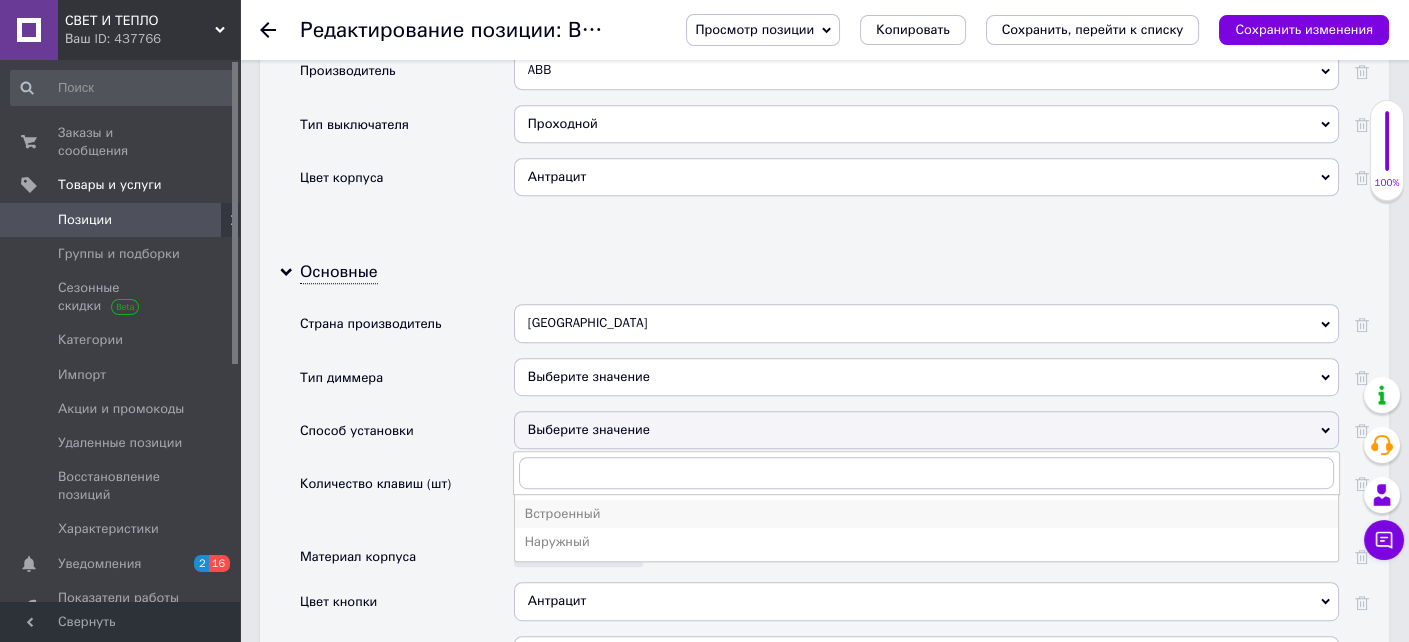click on "Встроенный" at bounding box center (926, 514) 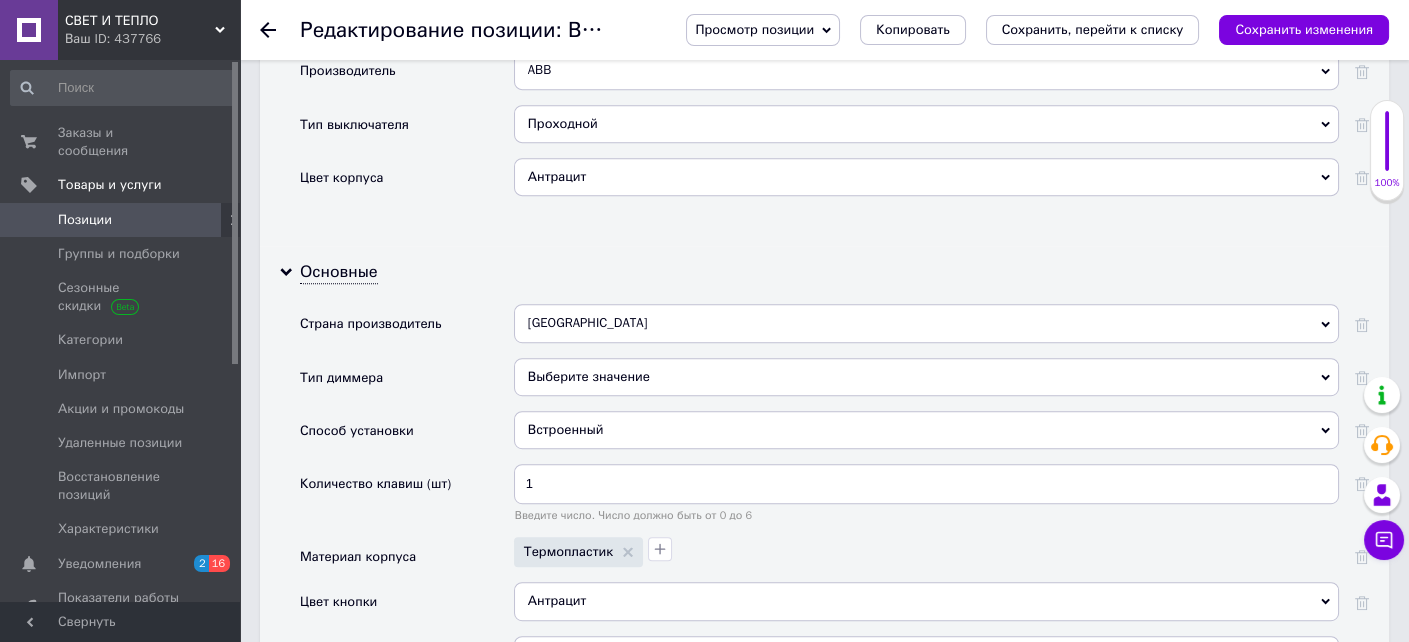 scroll, scrollTop: 1900, scrollLeft: 0, axis: vertical 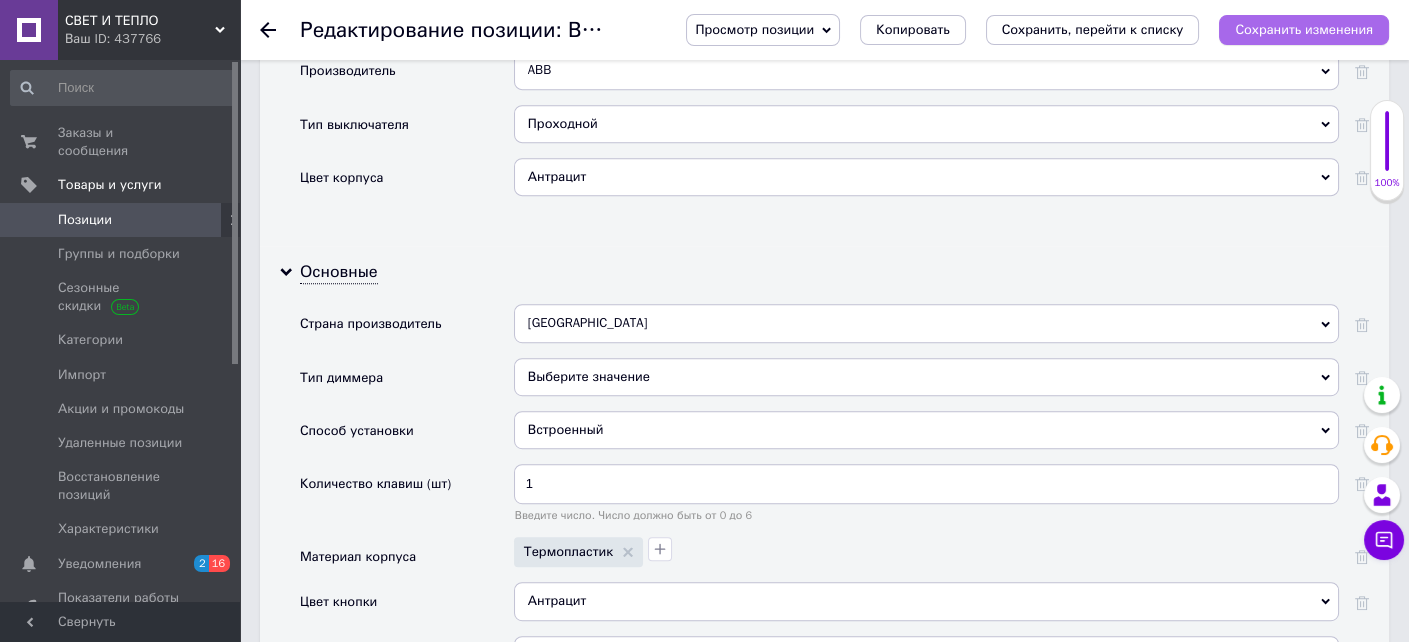 click on "Сохранить изменения" at bounding box center (1304, 29) 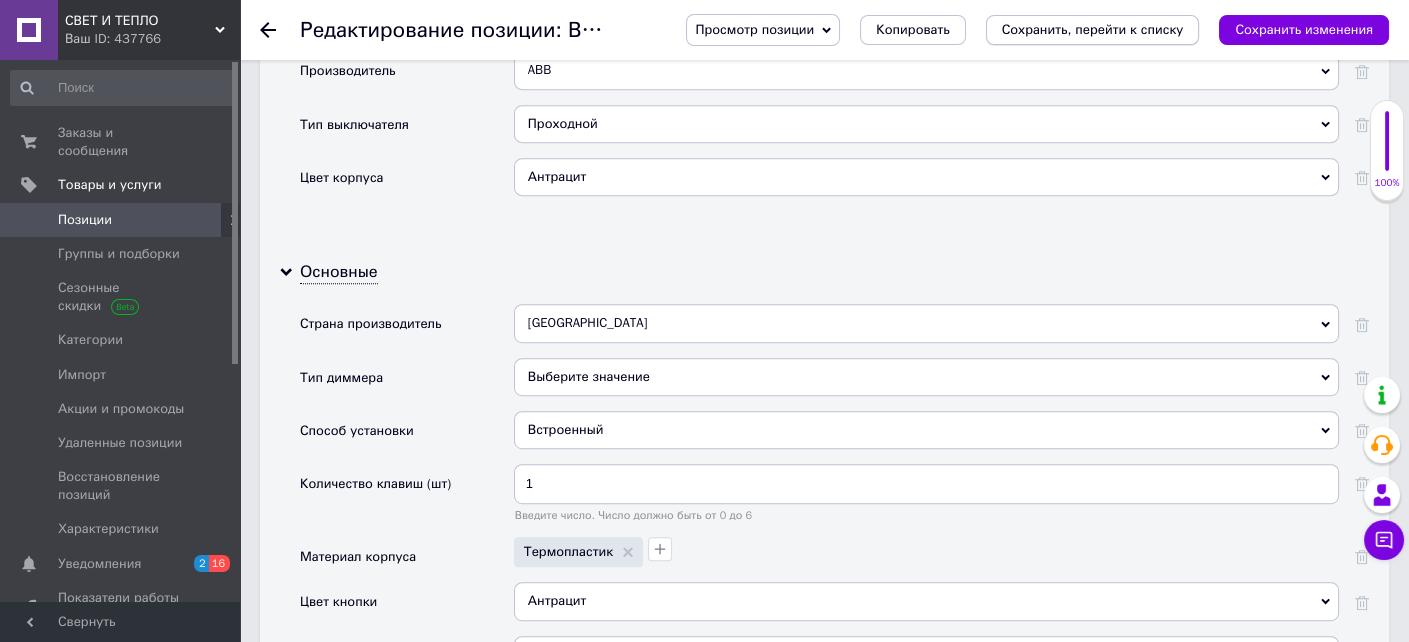 click on "Сохранить, перейти к списку" at bounding box center [1093, 29] 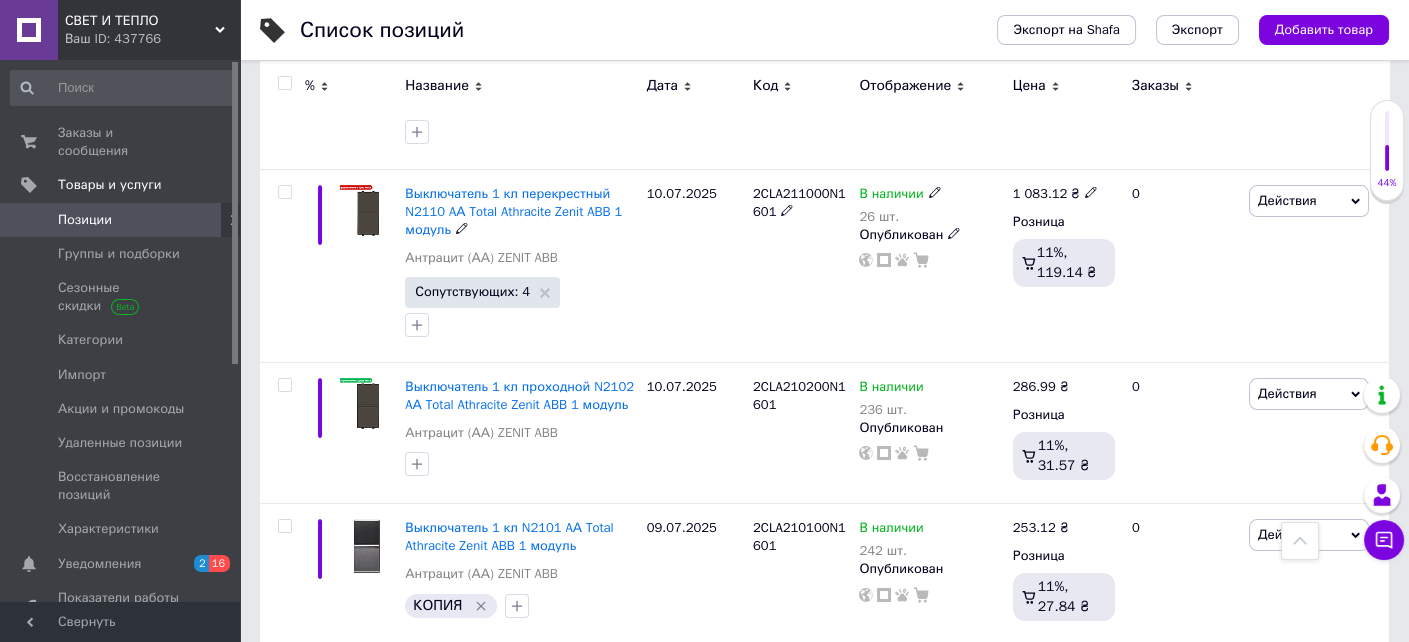 scroll, scrollTop: 1000, scrollLeft: 0, axis: vertical 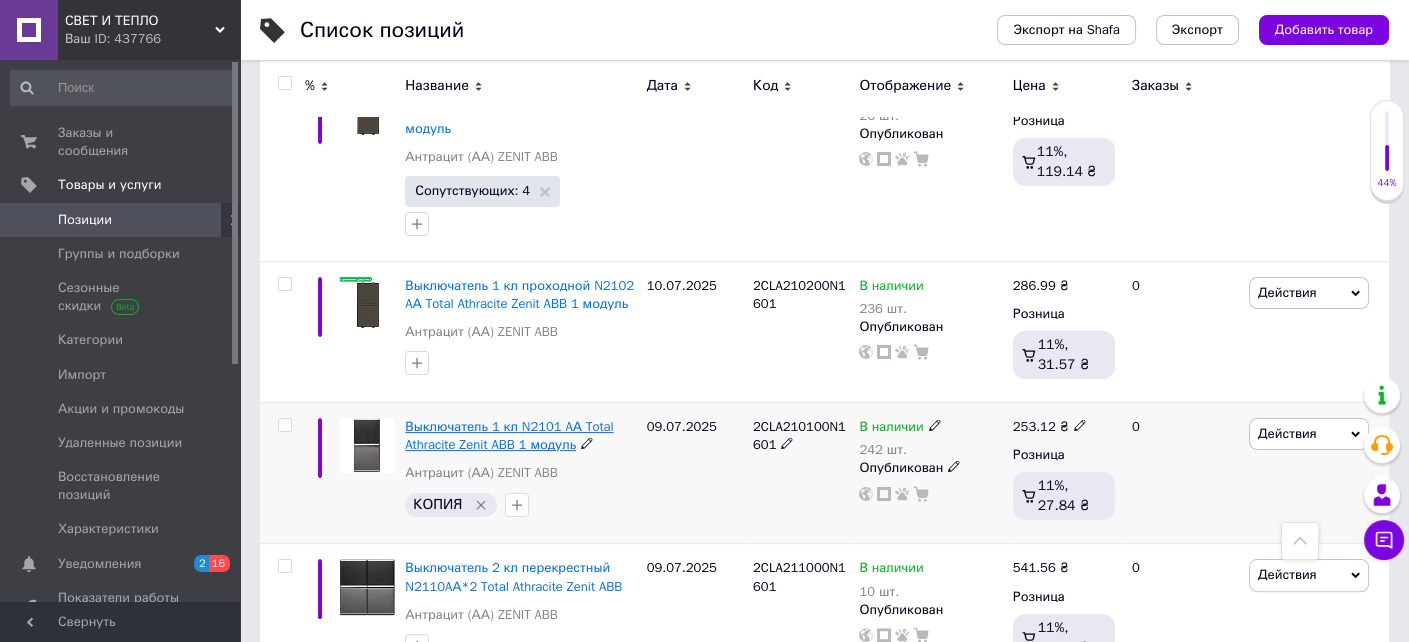 click on "Выключатель 1 кл N2101 AА Total Athracite Zenit ABB 1 модуль" at bounding box center (509, 435) 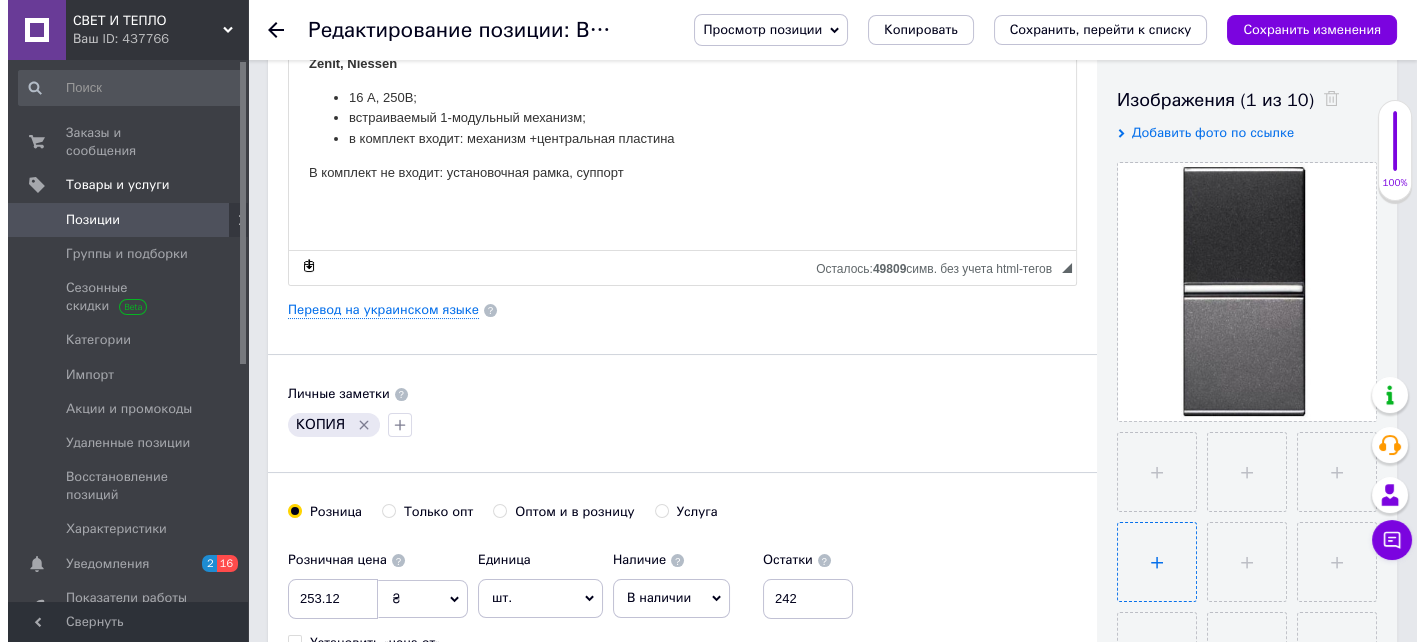 scroll, scrollTop: 400, scrollLeft: 0, axis: vertical 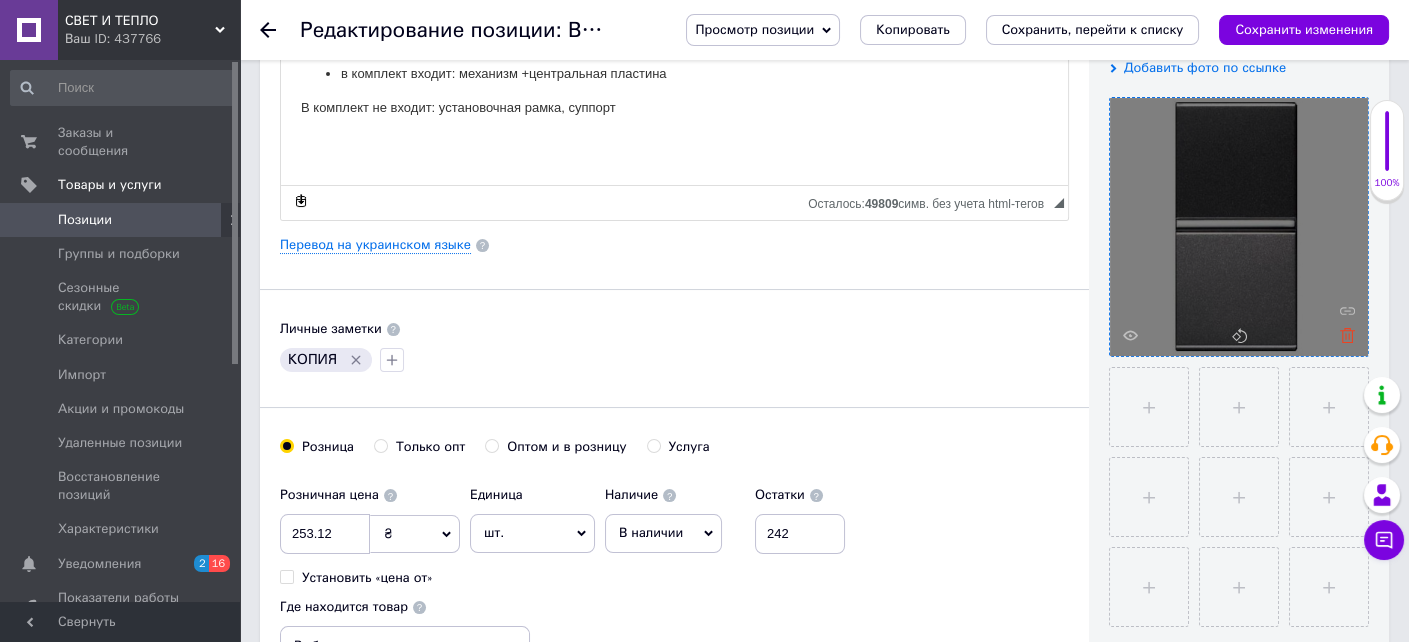 click 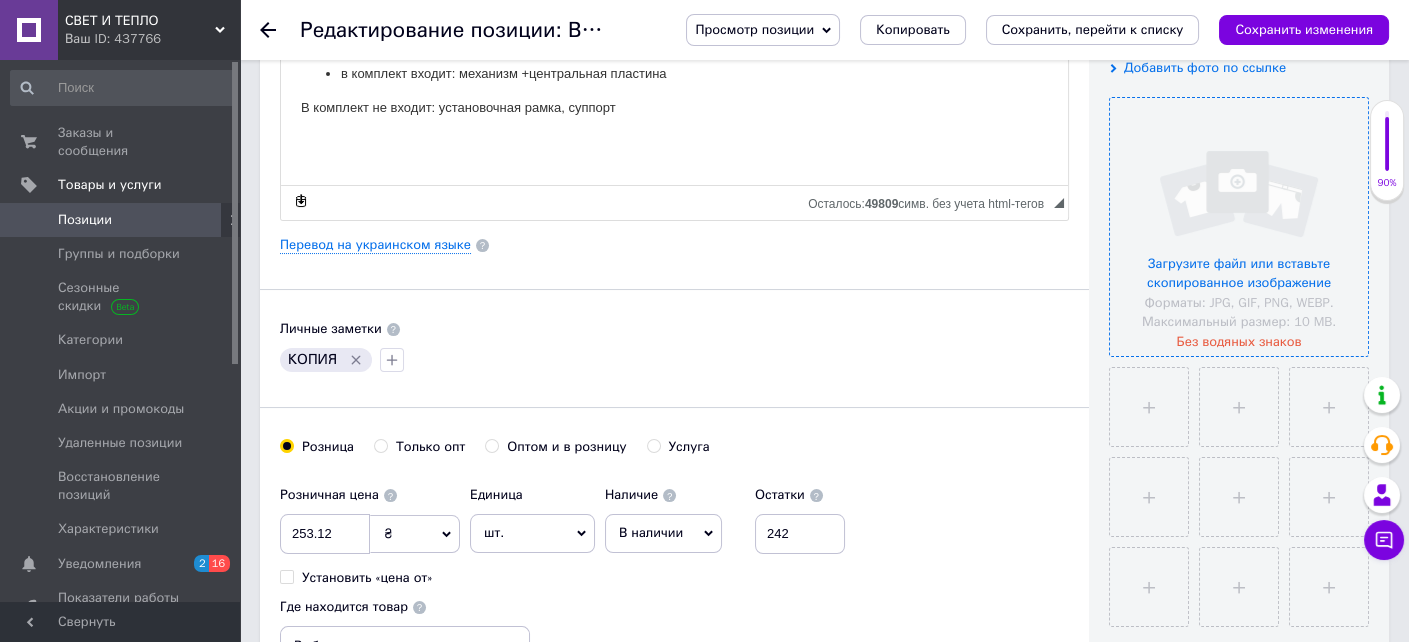 click at bounding box center [1239, 227] 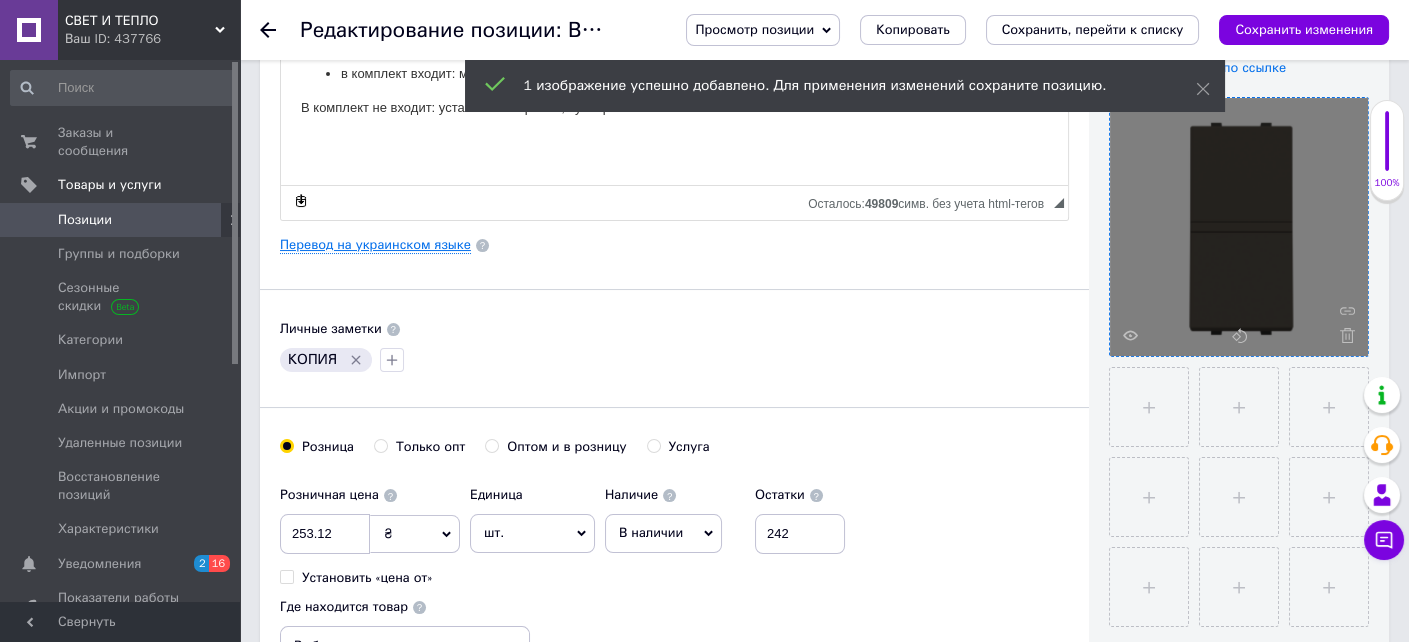 click on "Перевод на украинском языке" at bounding box center [375, 245] 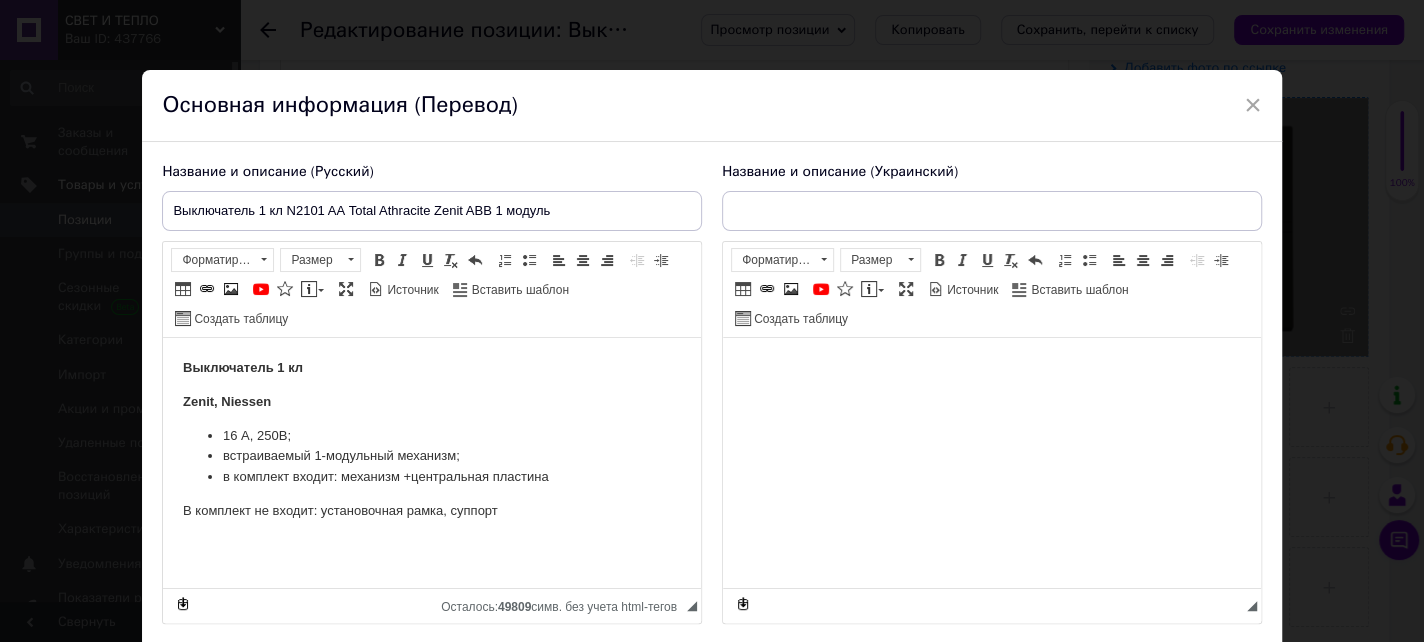 type on "Вимикає одноклавішний N2101AА Total Athracite Zenit ABB 1 модуль" 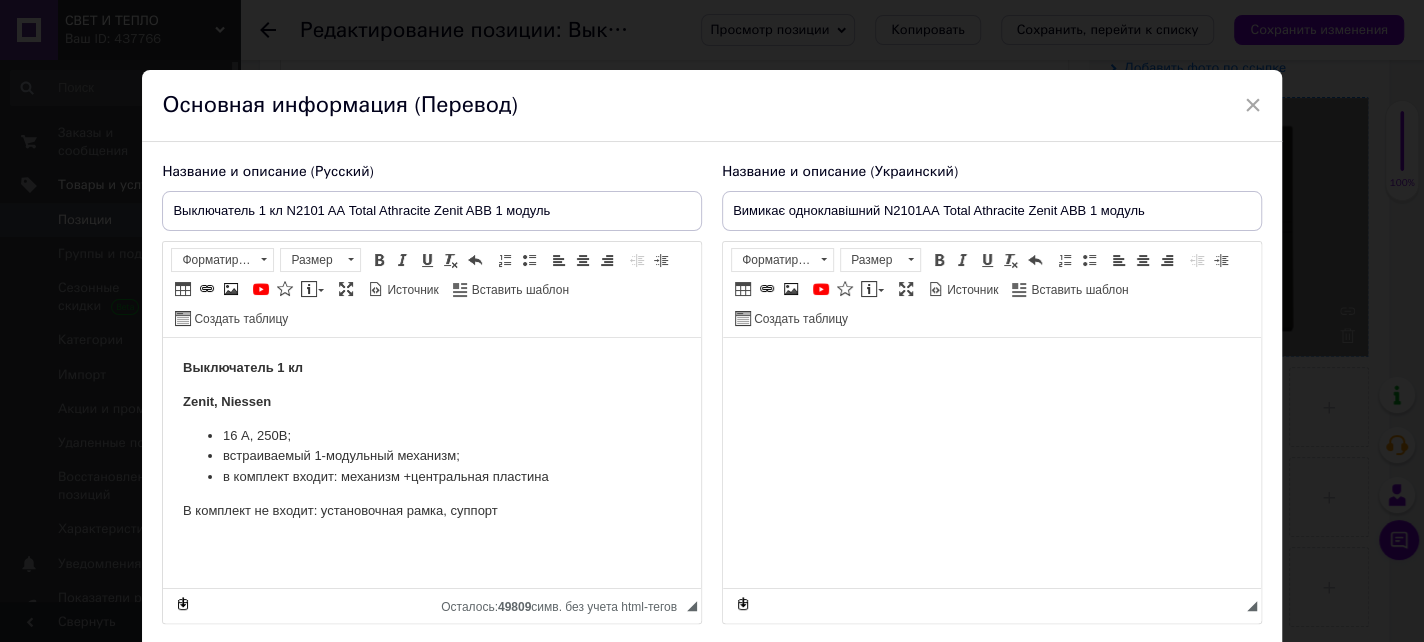 scroll, scrollTop: 0, scrollLeft: 0, axis: both 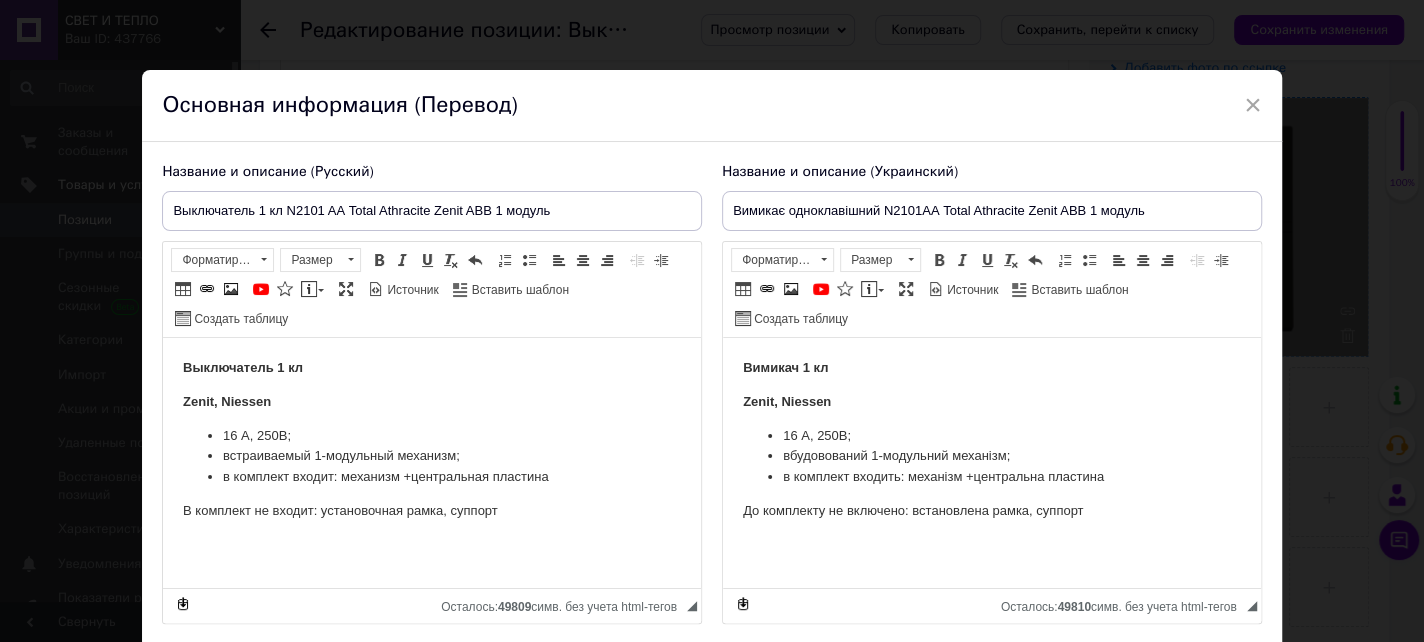 click on "Выключатель 1 кл Zenit, Niessen 16 А, 250В; встраиваемый 1-модульный механизм; в комплект входит: механизм +центральная пластина        В комплект не входит: установочная рамка, суппорт" at bounding box center [432, 457] 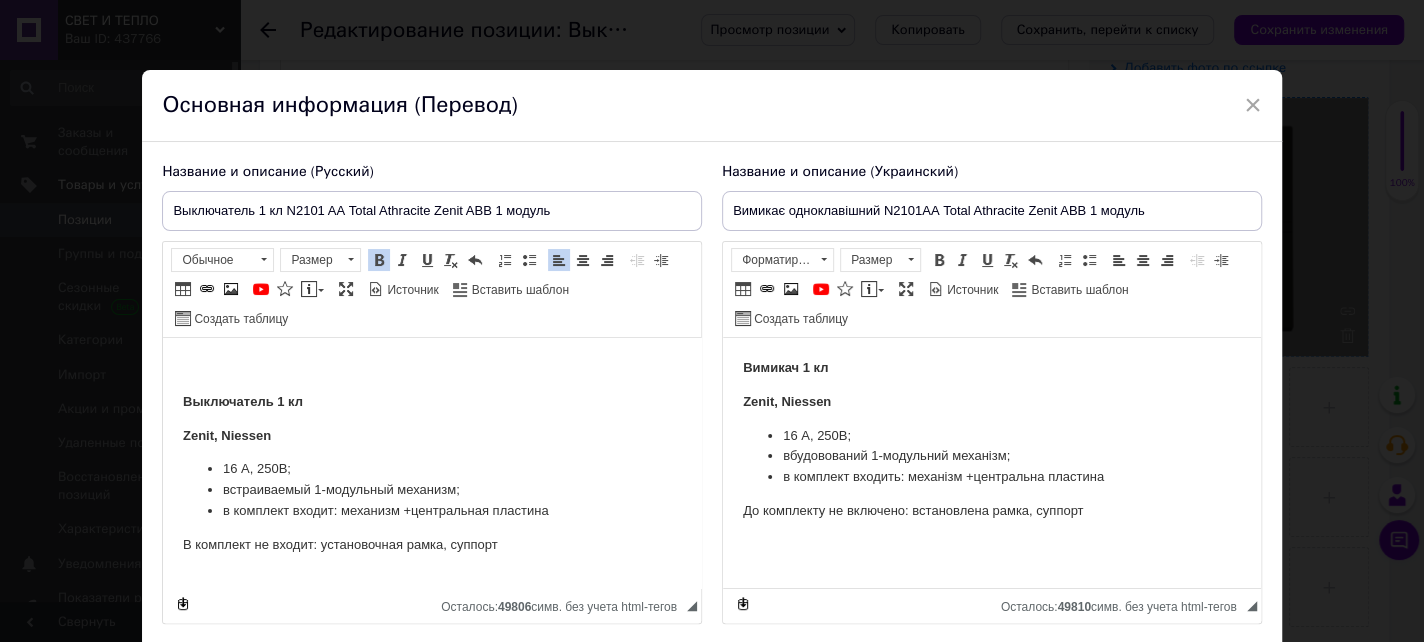 click on "Вимикач 1 кл" at bounding box center [785, 367] 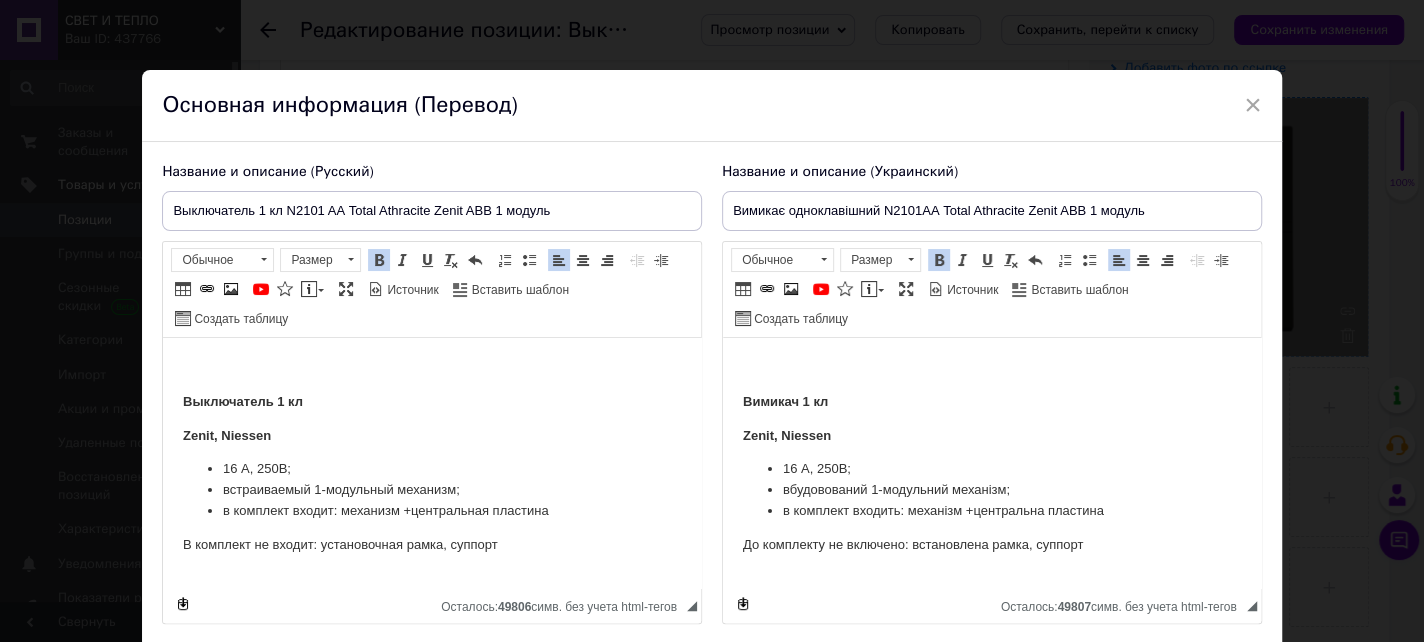 click on "Выключатель 1 кл" at bounding box center (432, 402) 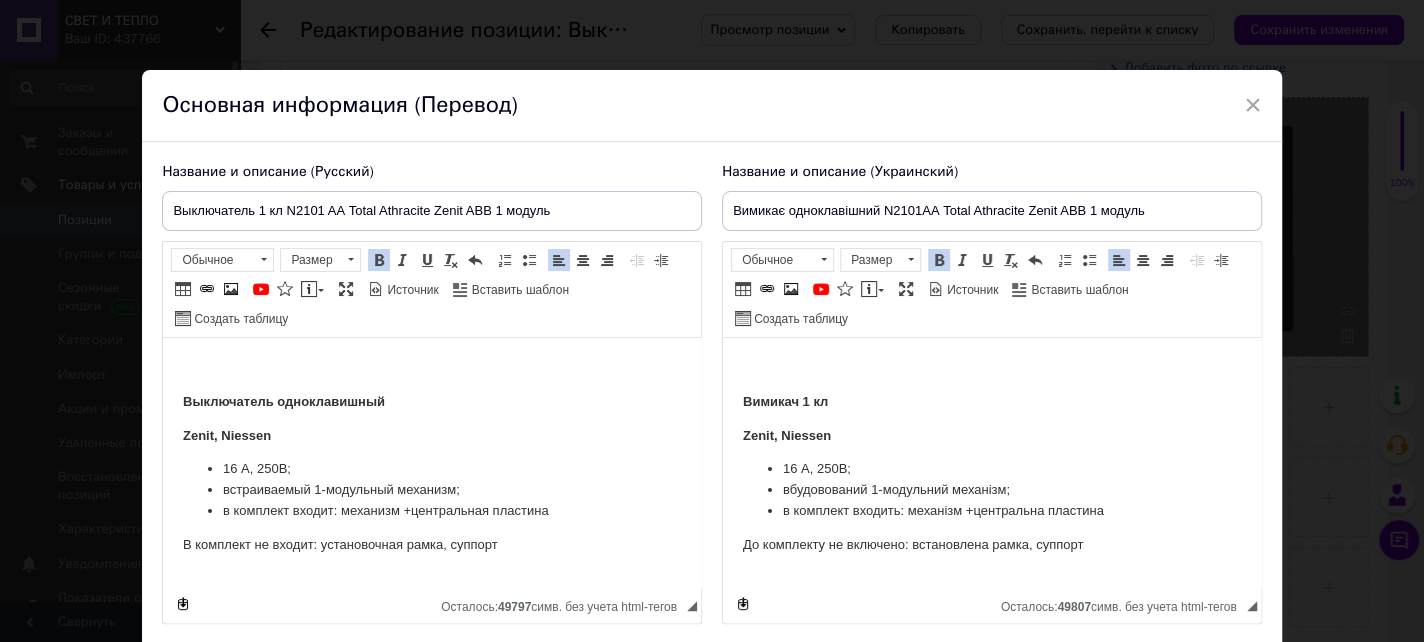 click on "Вимикач 1 кл" at bounding box center (992, 402) 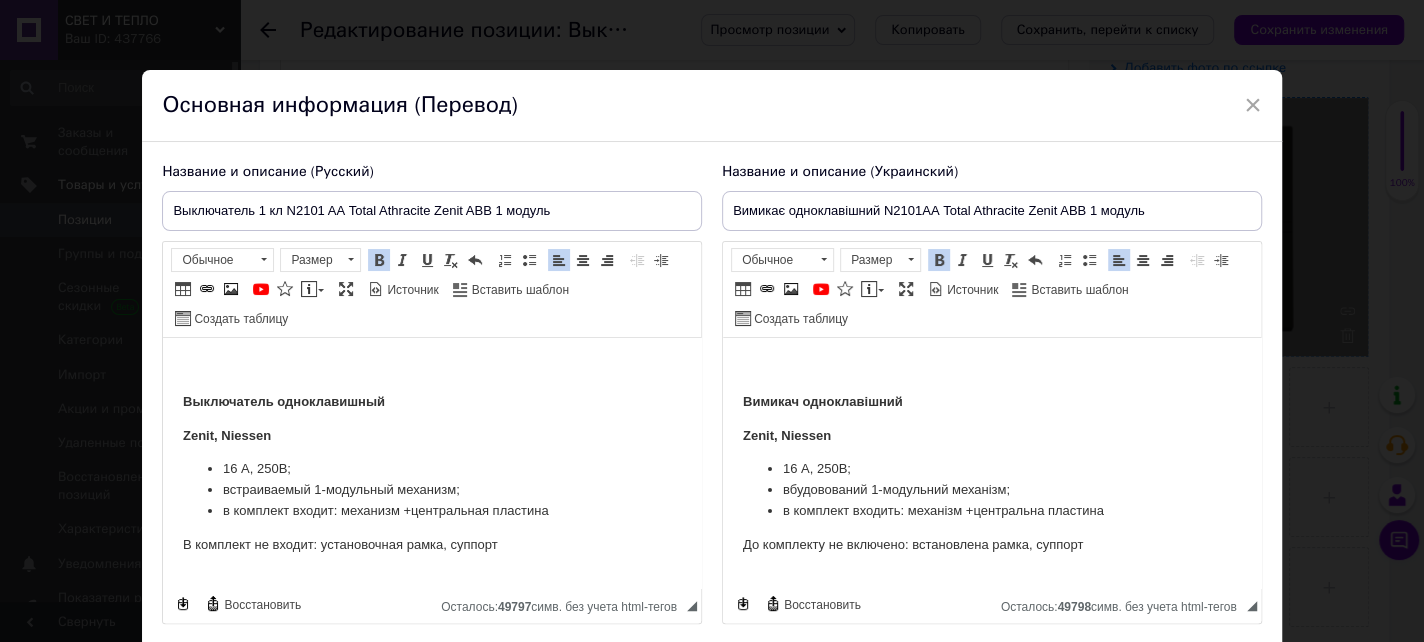 click on "Вимикач одноклавішний Zenit, Niessen 16 А, 250В; вбудовований 1-модульний механізм; в комплект входить: механізм +центральна пластина        До комплекту не включено: встановлена рамка, суппорт" at bounding box center (992, 473) 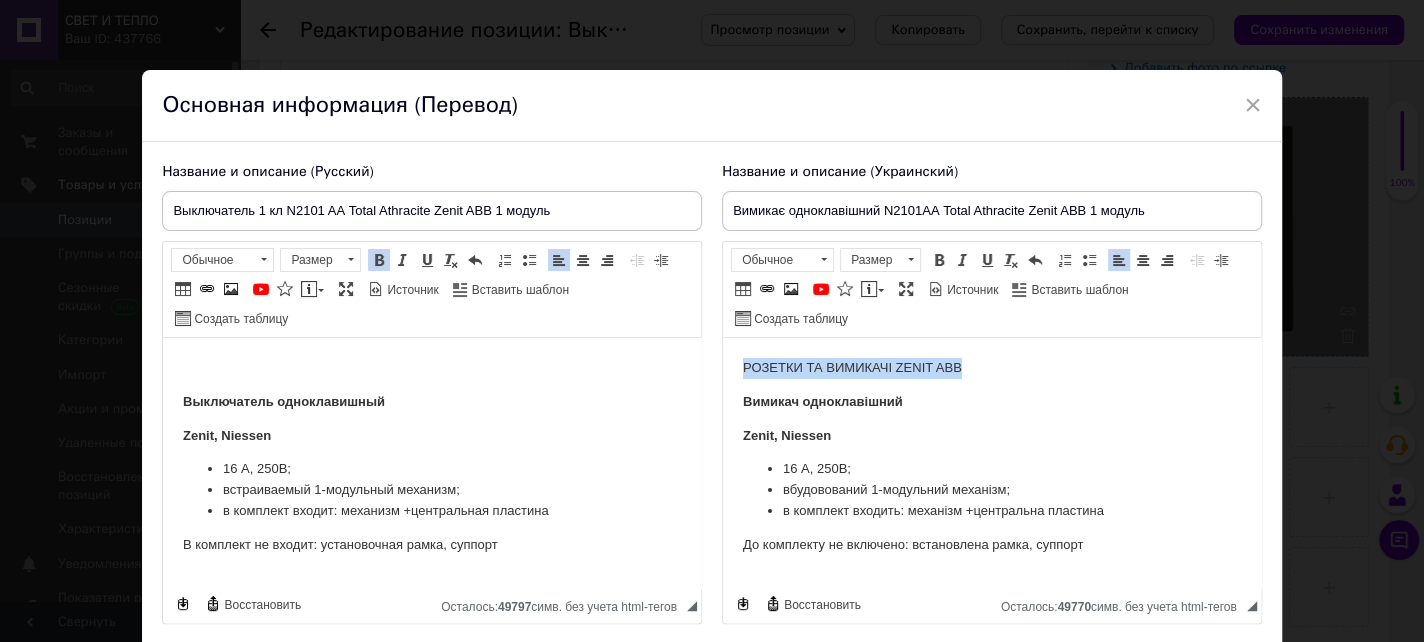 drag, startPoint x: 995, startPoint y: 372, endPoint x: 741, endPoint y: 357, distance: 254.44254 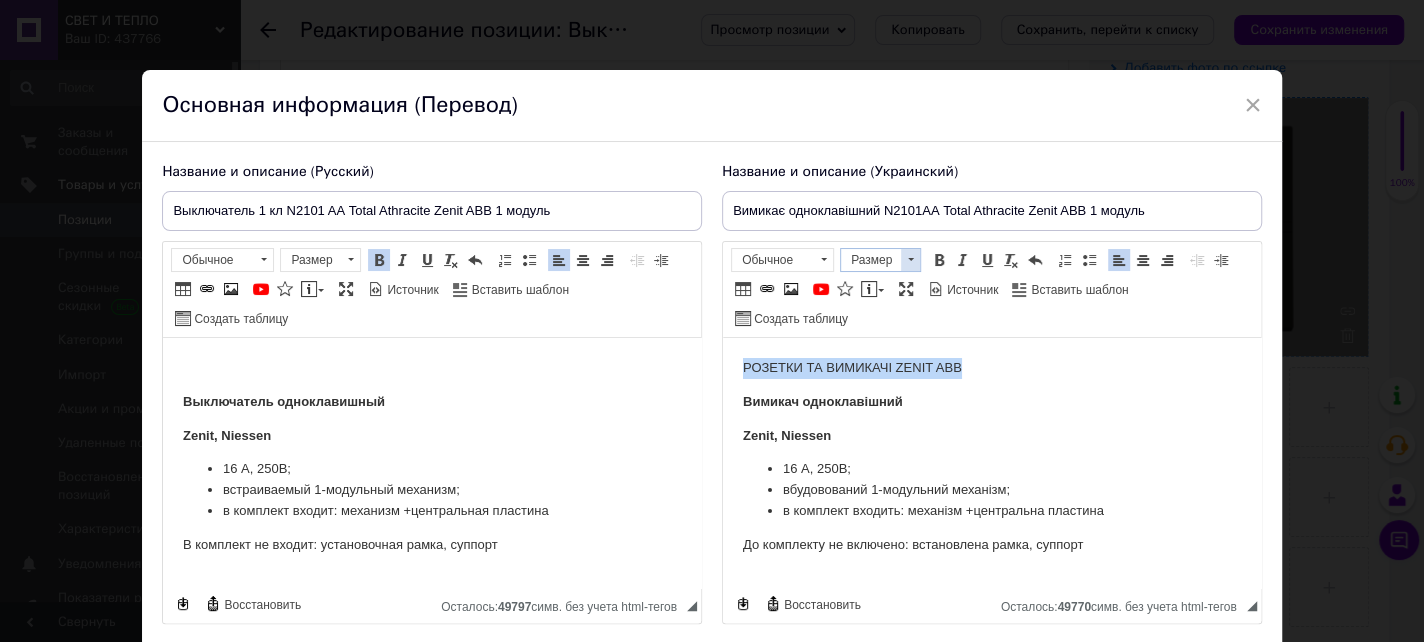 click at bounding box center (910, 260) 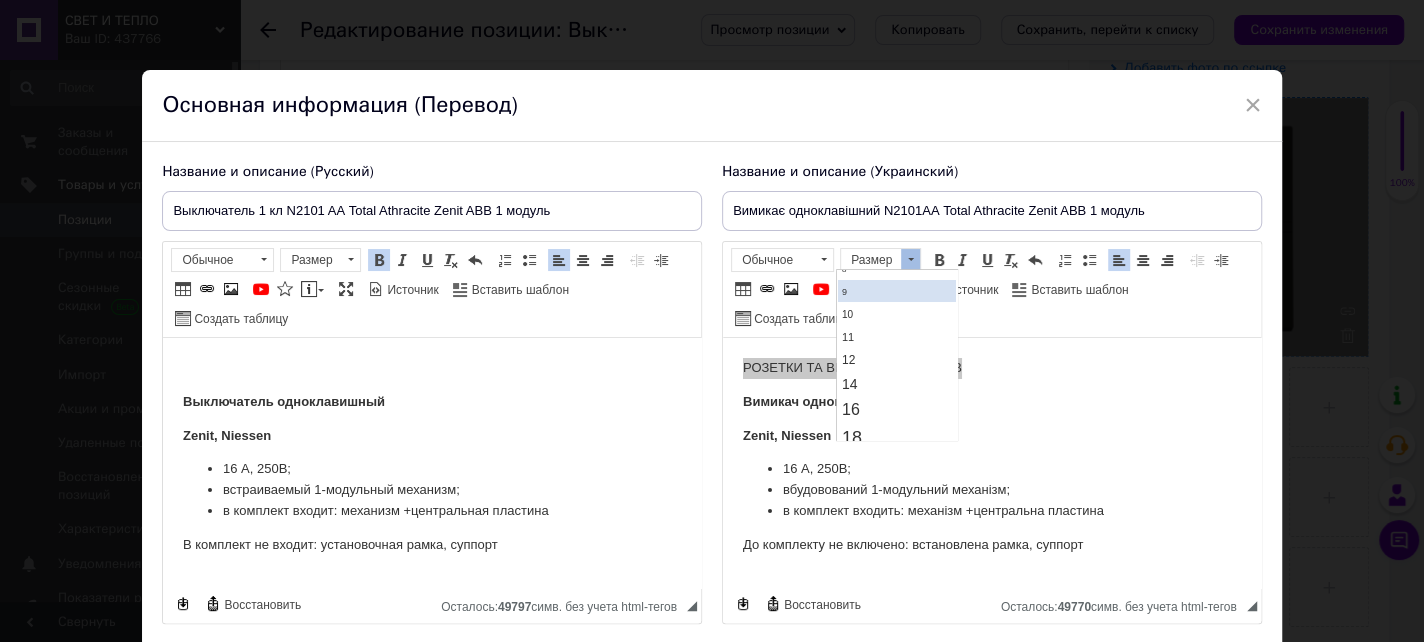 scroll, scrollTop: 100, scrollLeft: 0, axis: vertical 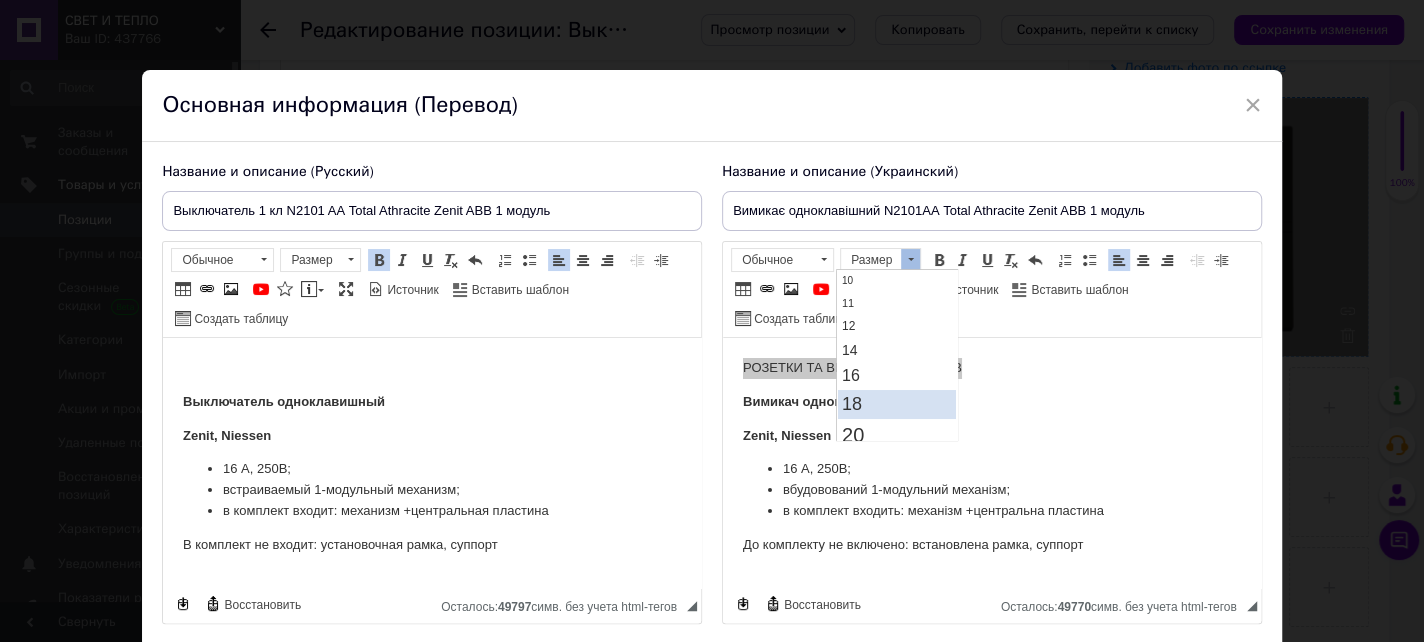 drag, startPoint x: 892, startPoint y: 402, endPoint x: 1008, endPoint y: 334, distance: 134.46188 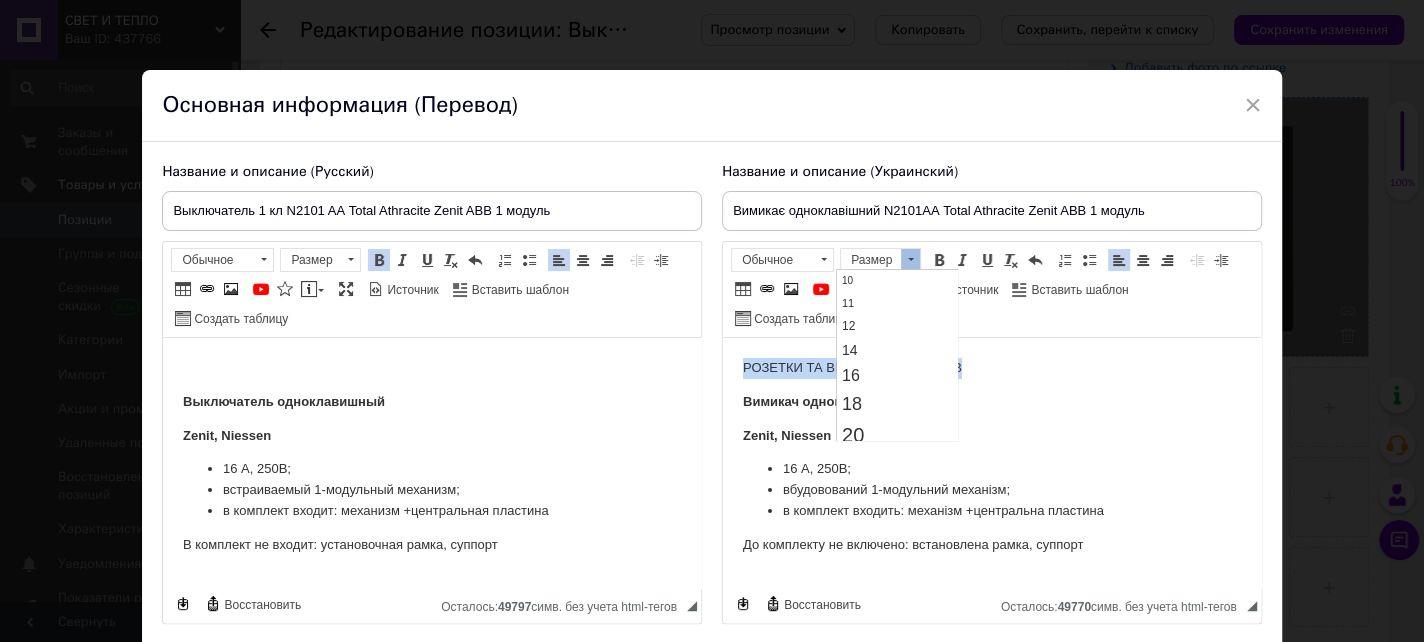 scroll, scrollTop: 0, scrollLeft: 0, axis: both 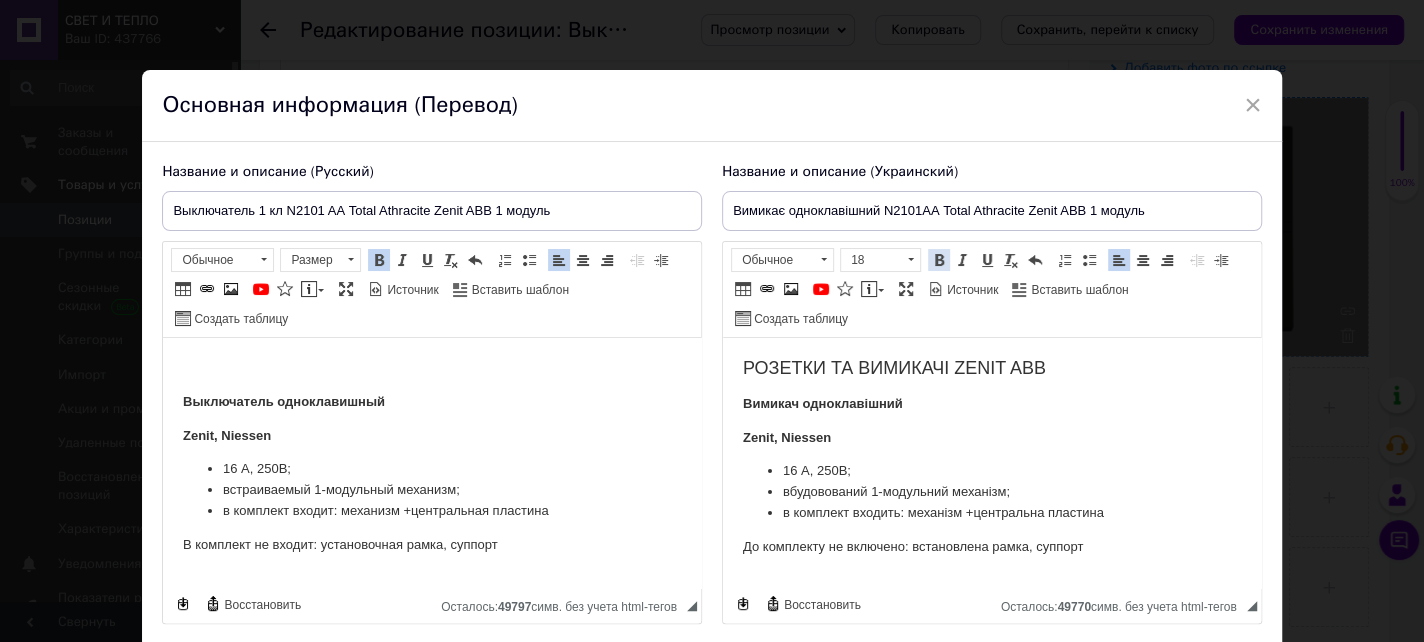 click at bounding box center (939, 260) 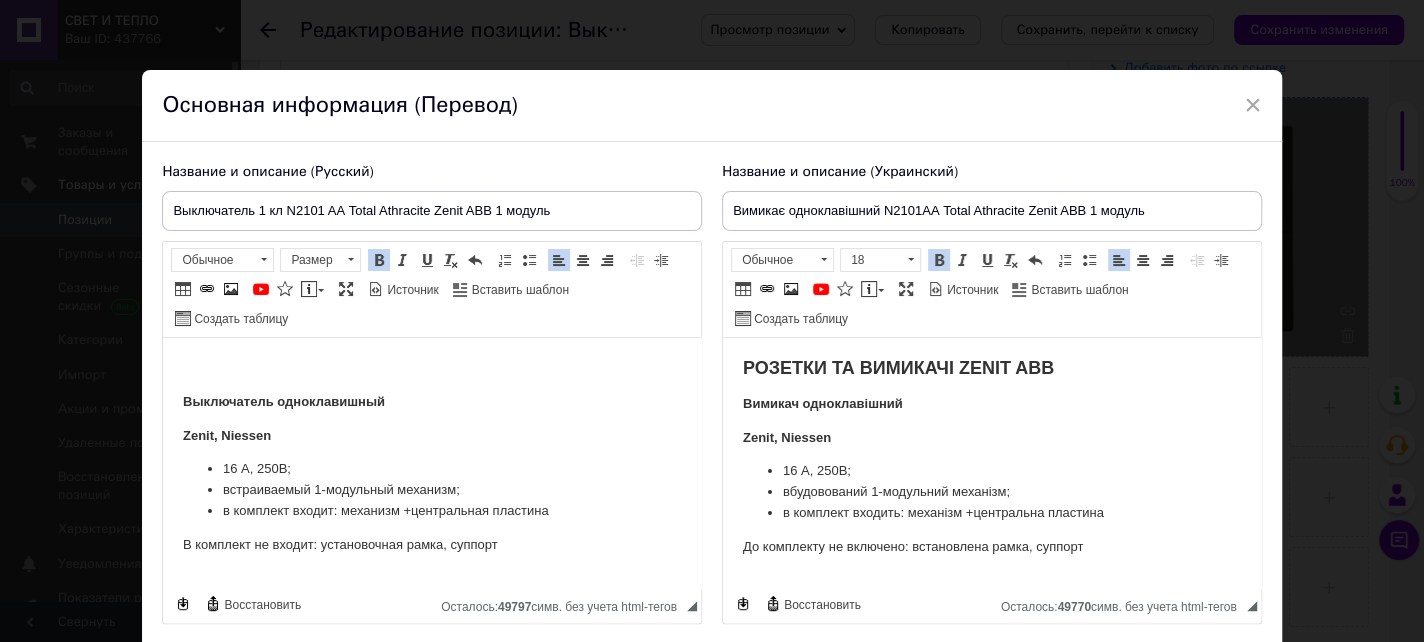 click on "Выключатель одноклавишный Zenit, Niessen 16 А, 250В; встраиваемый 1-модульный механизм; в комплект входит: механизм +центральная пластина        В комплект не входит: установочная рамка, суппорт" at bounding box center (432, 473) 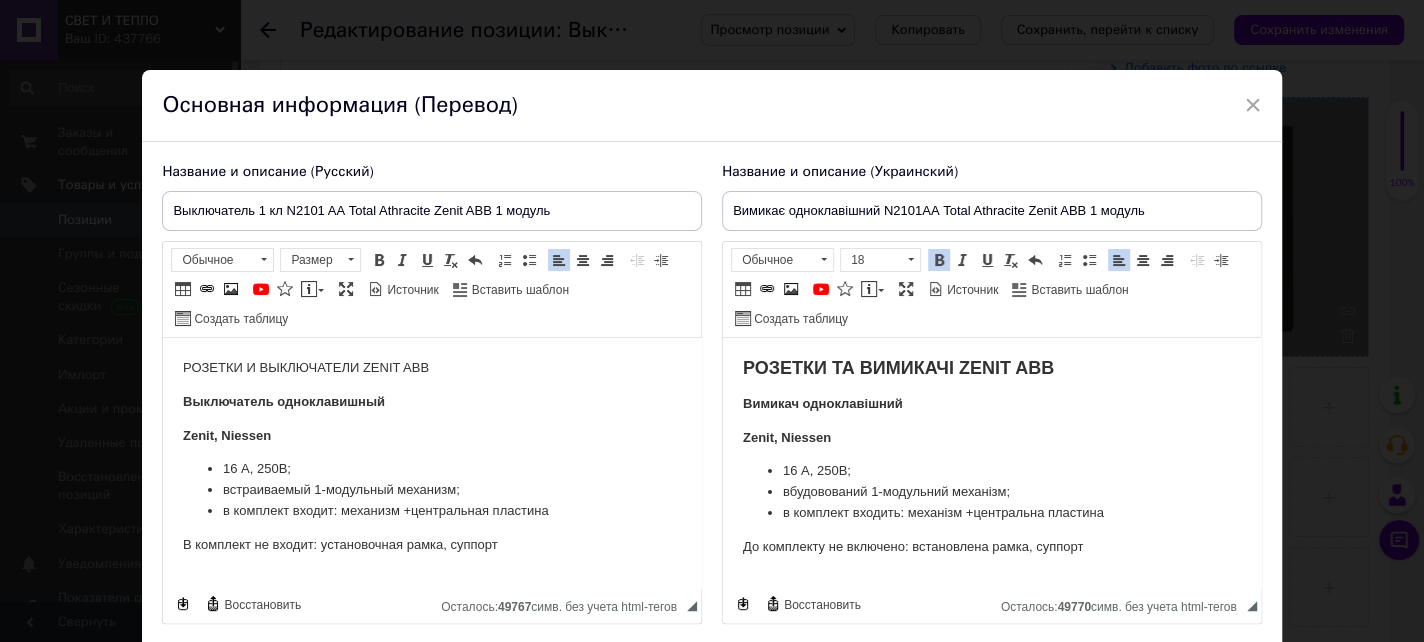 click on "РОЗЕТКИ И ВЫКЛЮЧАТЕЛИ ZENIT ABB" at bounding box center [432, 368] 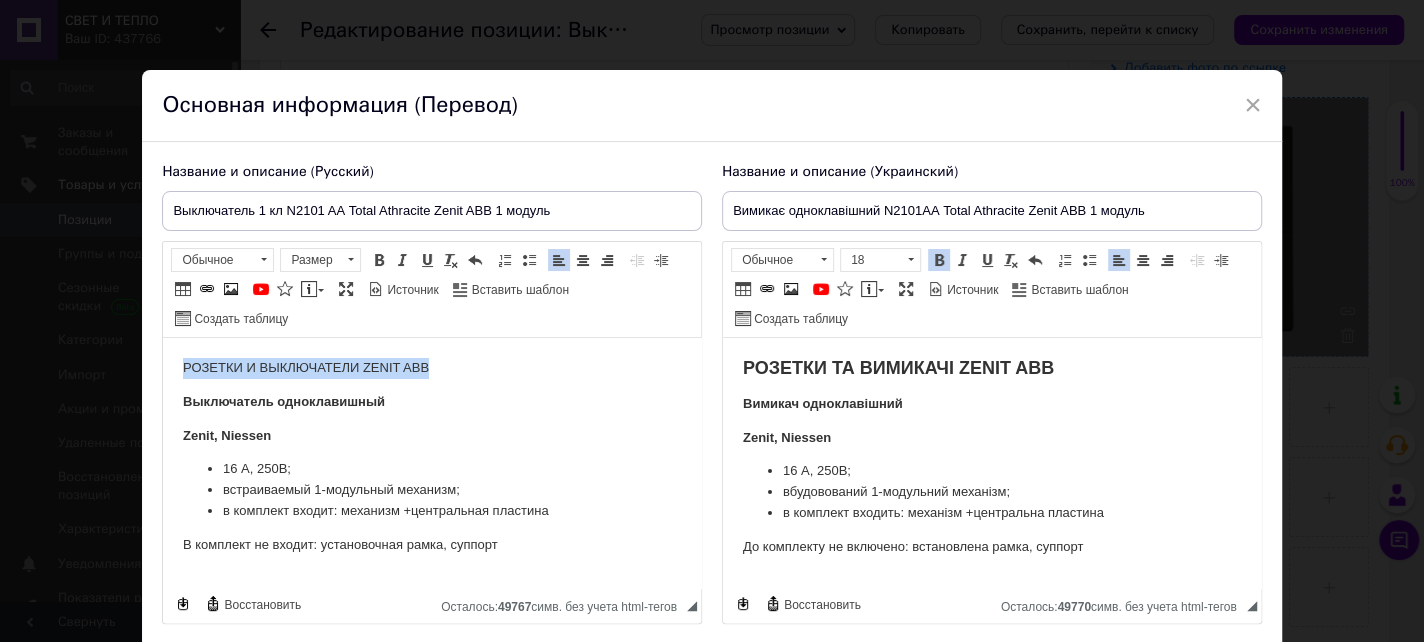 drag, startPoint x: 444, startPoint y: 366, endPoint x: 171, endPoint y: 368, distance: 273.00732 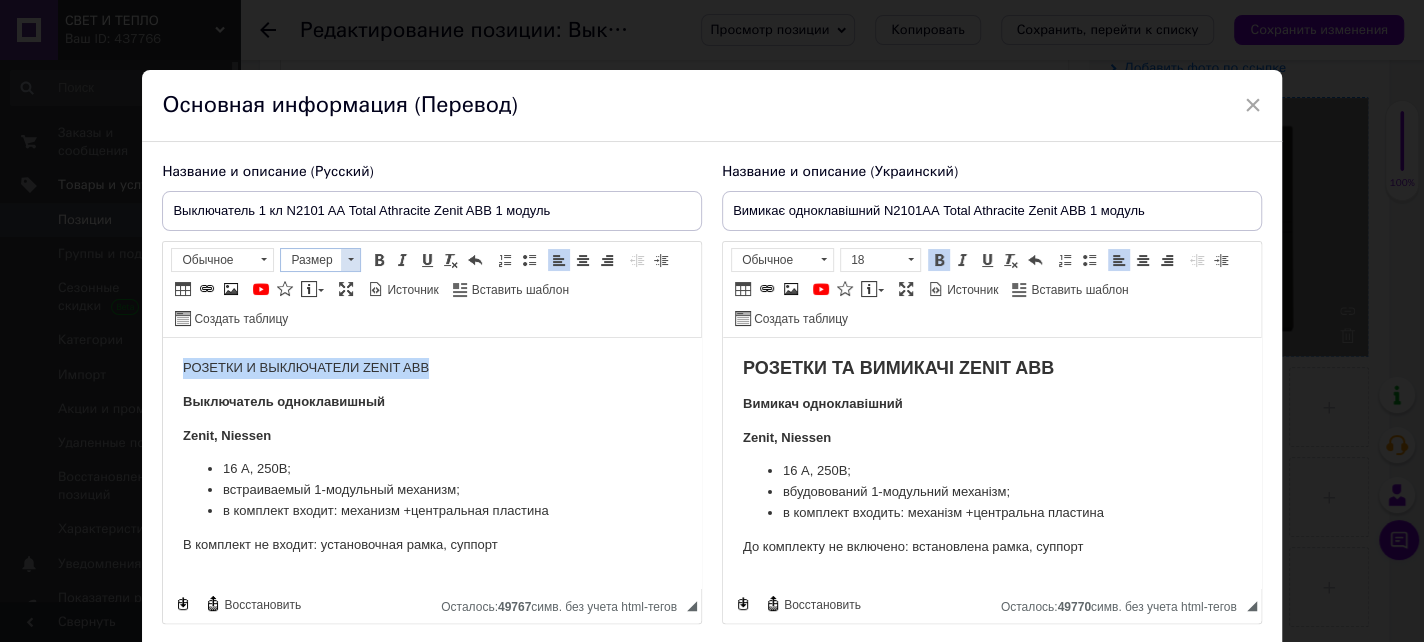 click at bounding box center [350, 260] 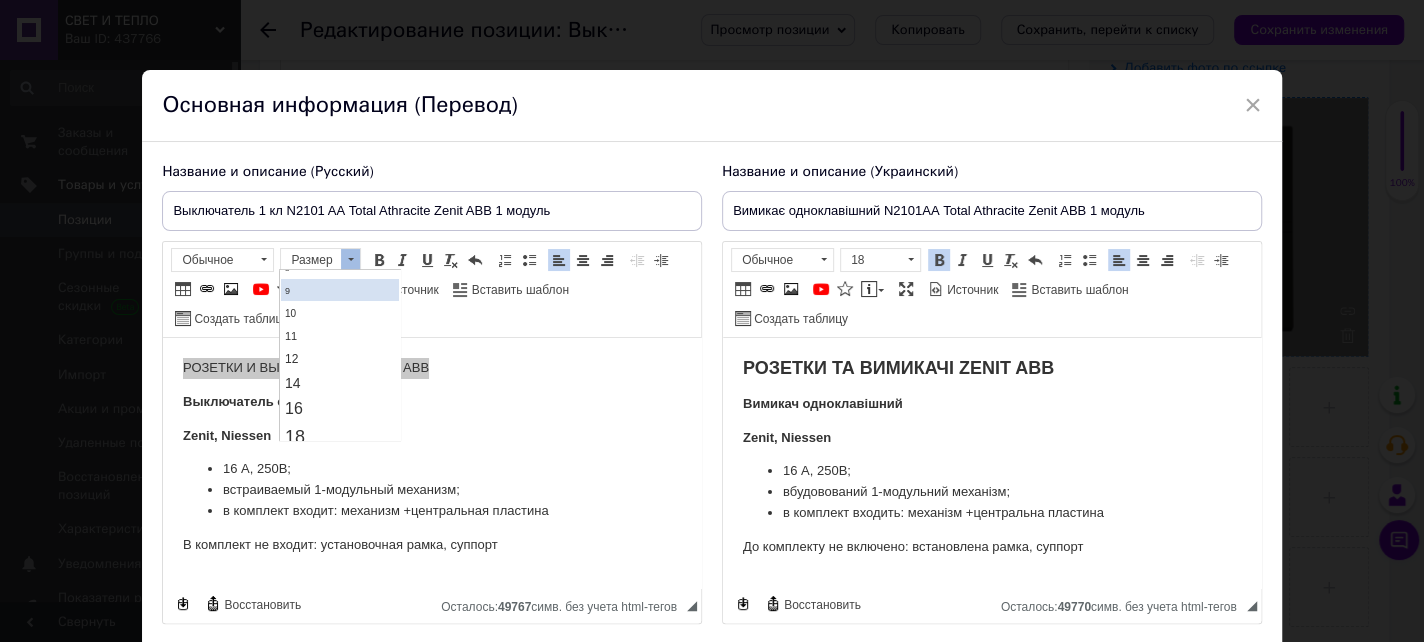 scroll, scrollTop: 100, scrollLeft: 0, axis: vertical 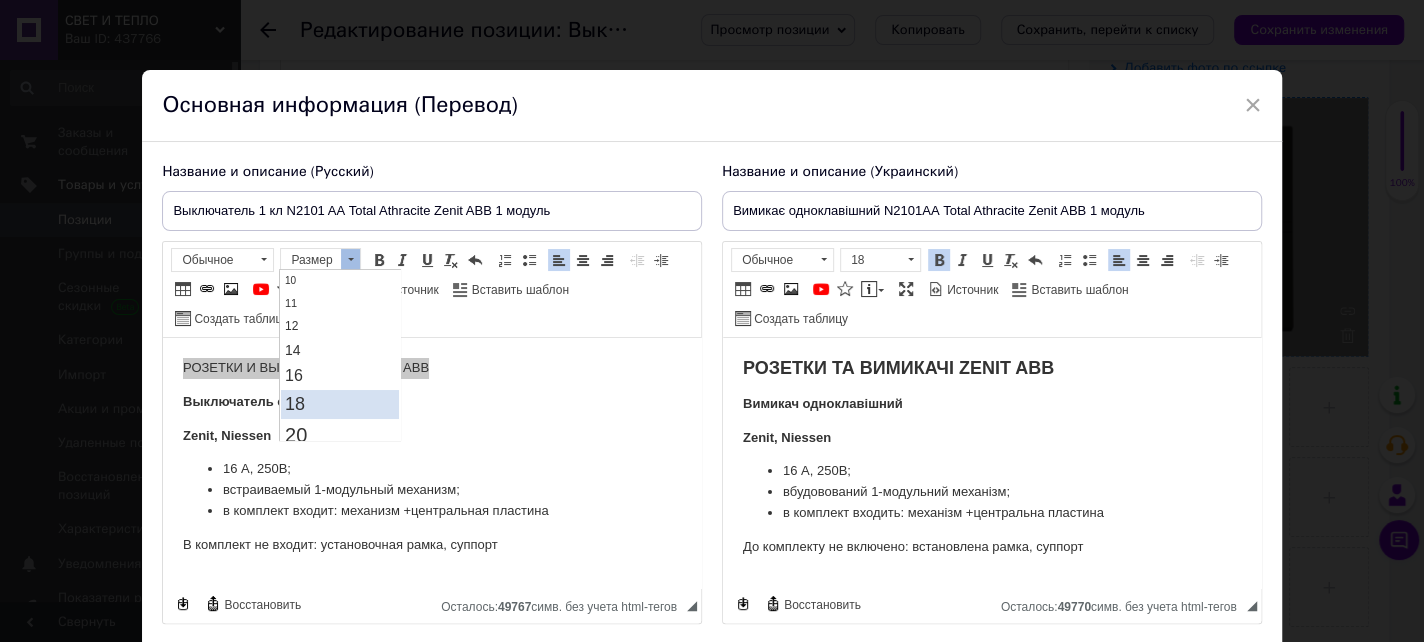 click on "18" at bounding box center [340, 404] 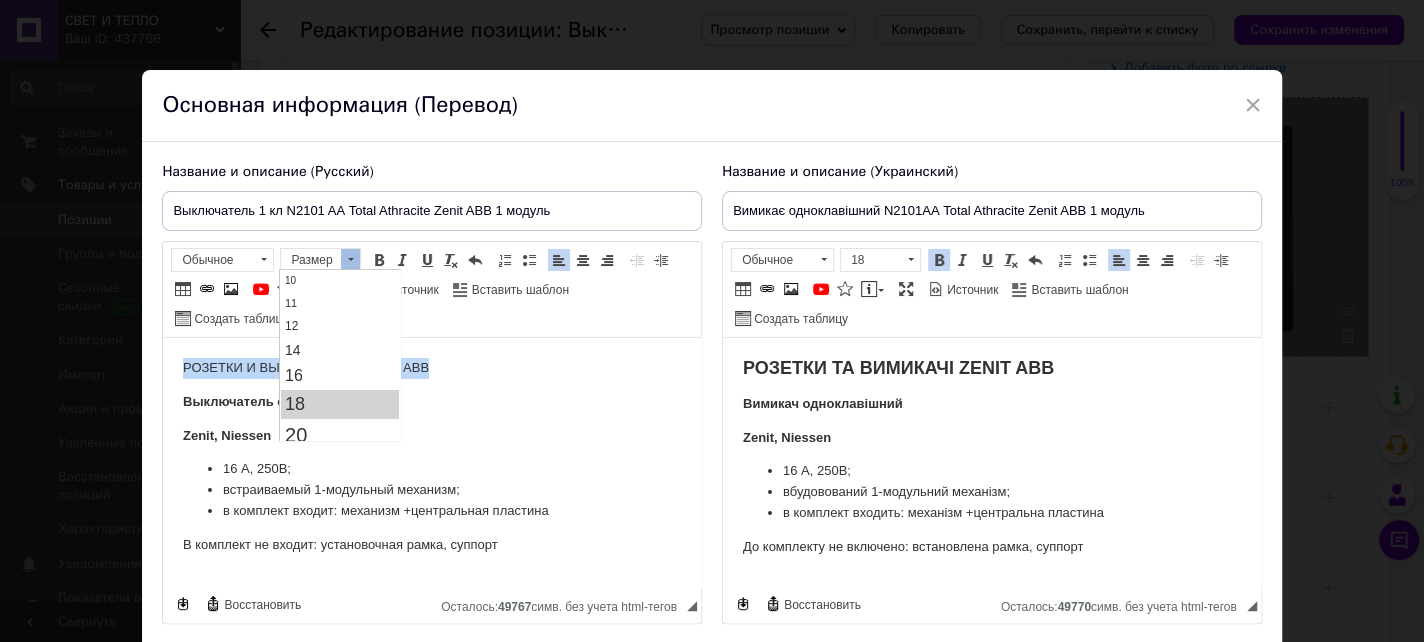 scroll, scrollTop: 0, scrollLeft: 0, axis: both 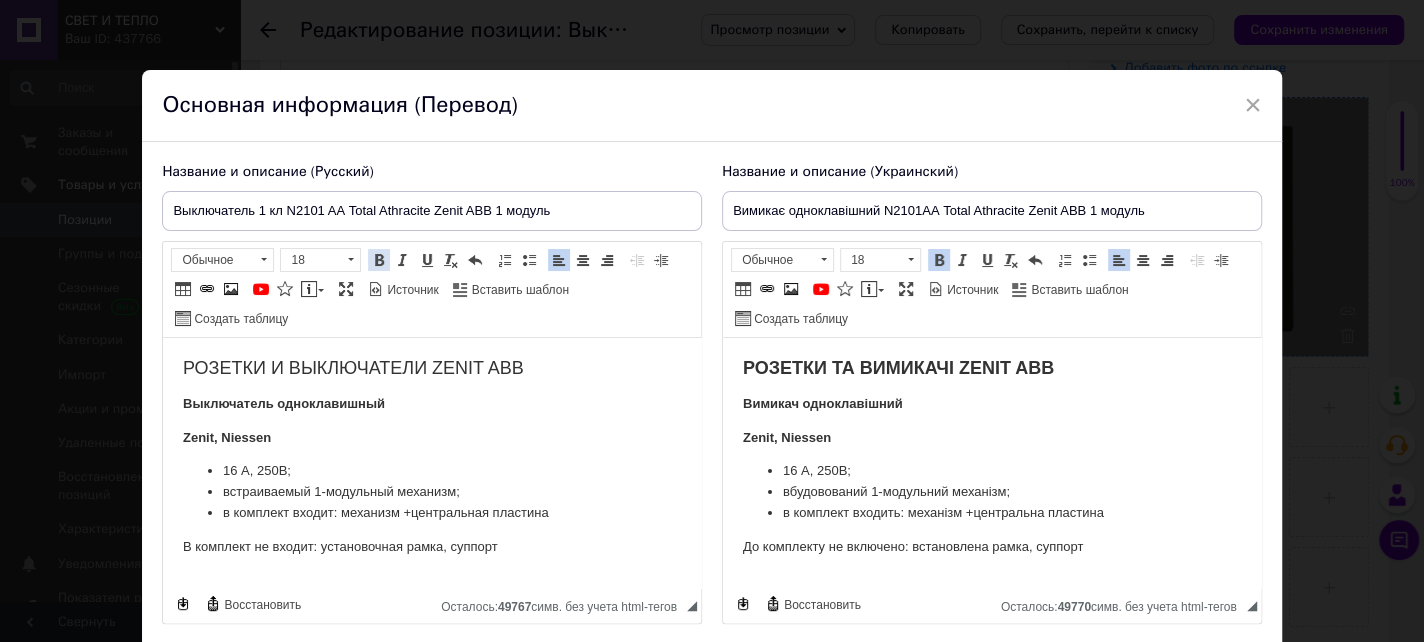 click at bounding box center (379, 260) 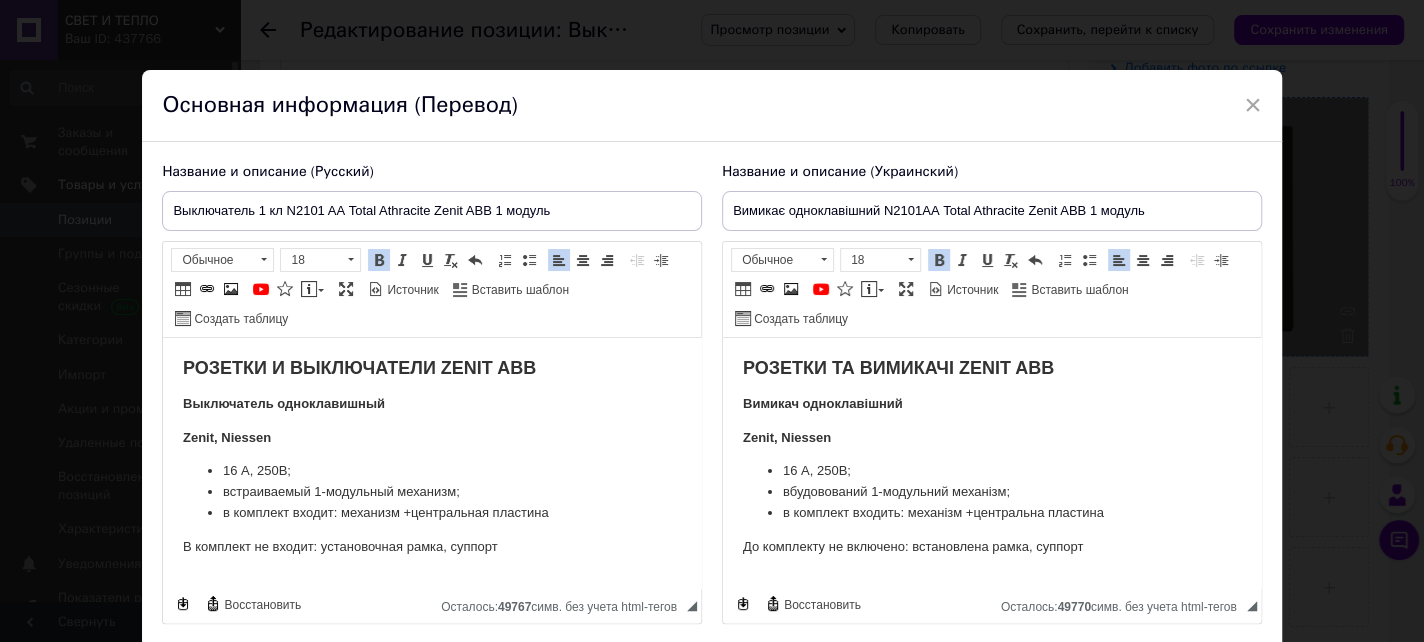click on "РОЗЕТКИ И ВЫКЛЮЧАТЕЛИ ZENIT ABB Выключатель одноклавишный Zenit, Niessen 16 А, 250В; встраиваемый 1-модульный механизм; в комплект входит: механизм +центральная пластина        В комплект не входит: установочная рамка, суппорт" at bounding box center [432, 474] 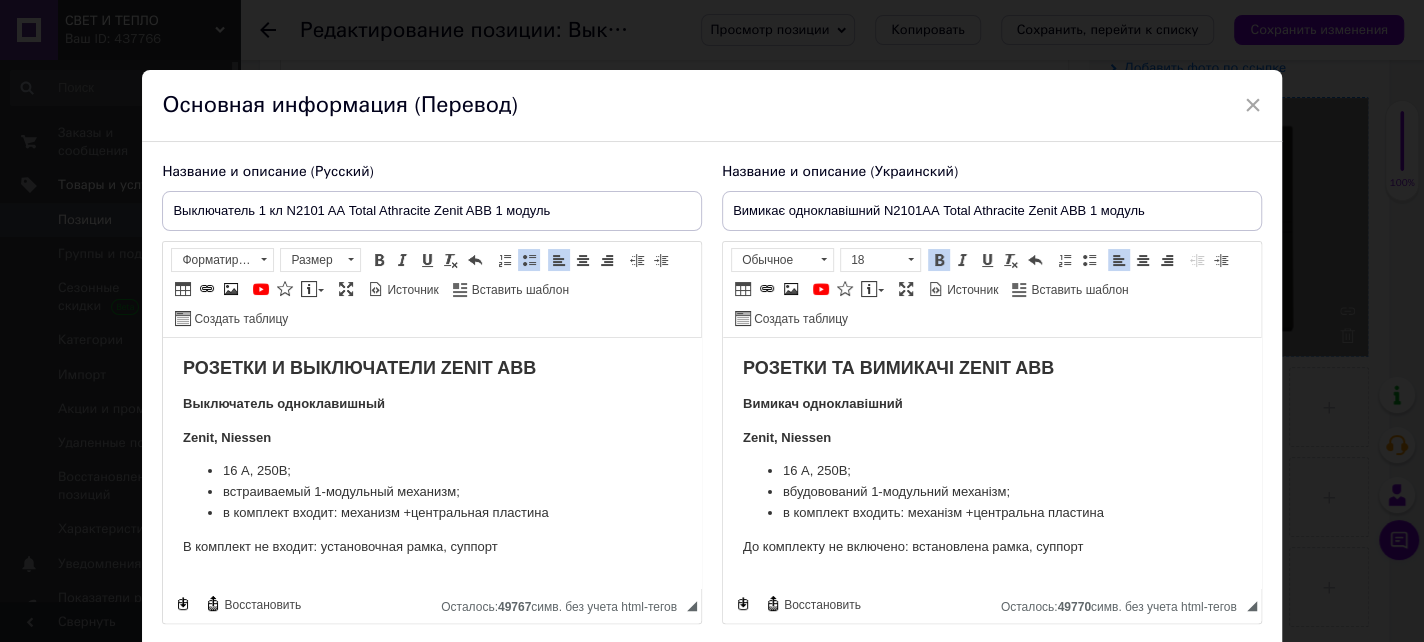 drag, startPoint x: 528, startPoint y: 546, endPoint x: 211, endPoint y: 549, distance: 317.0142 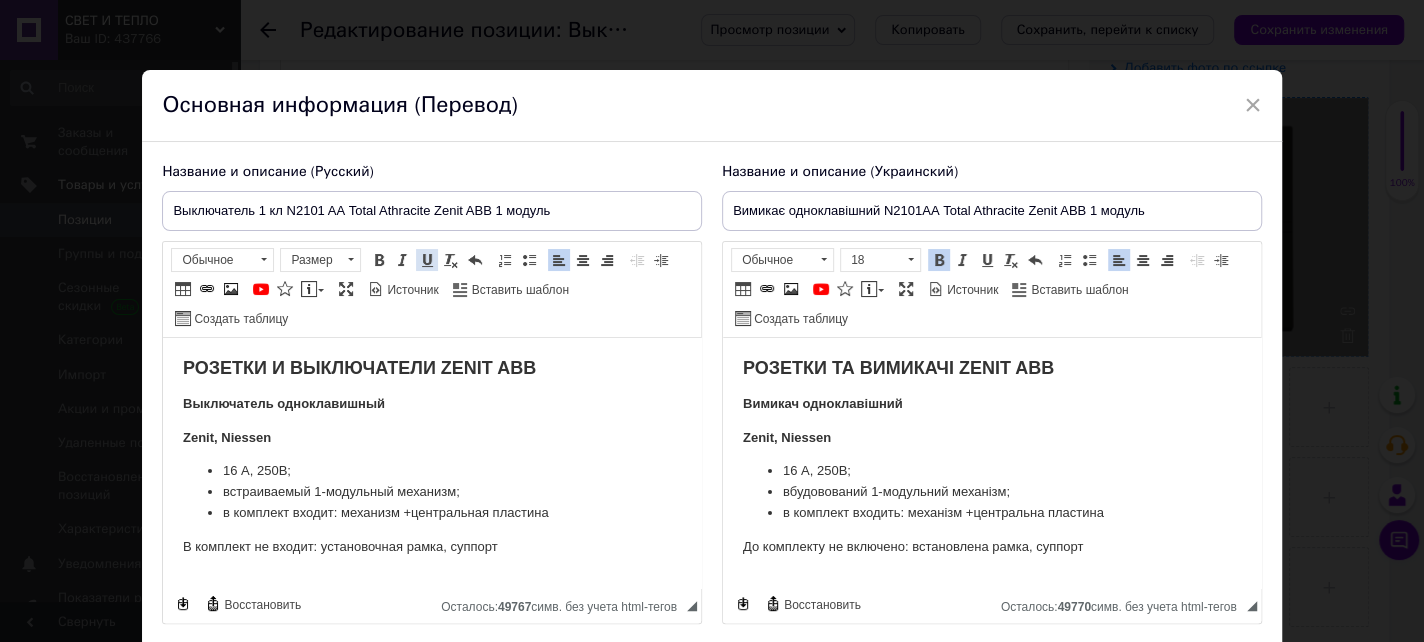 click at bounding box center [427, 260] 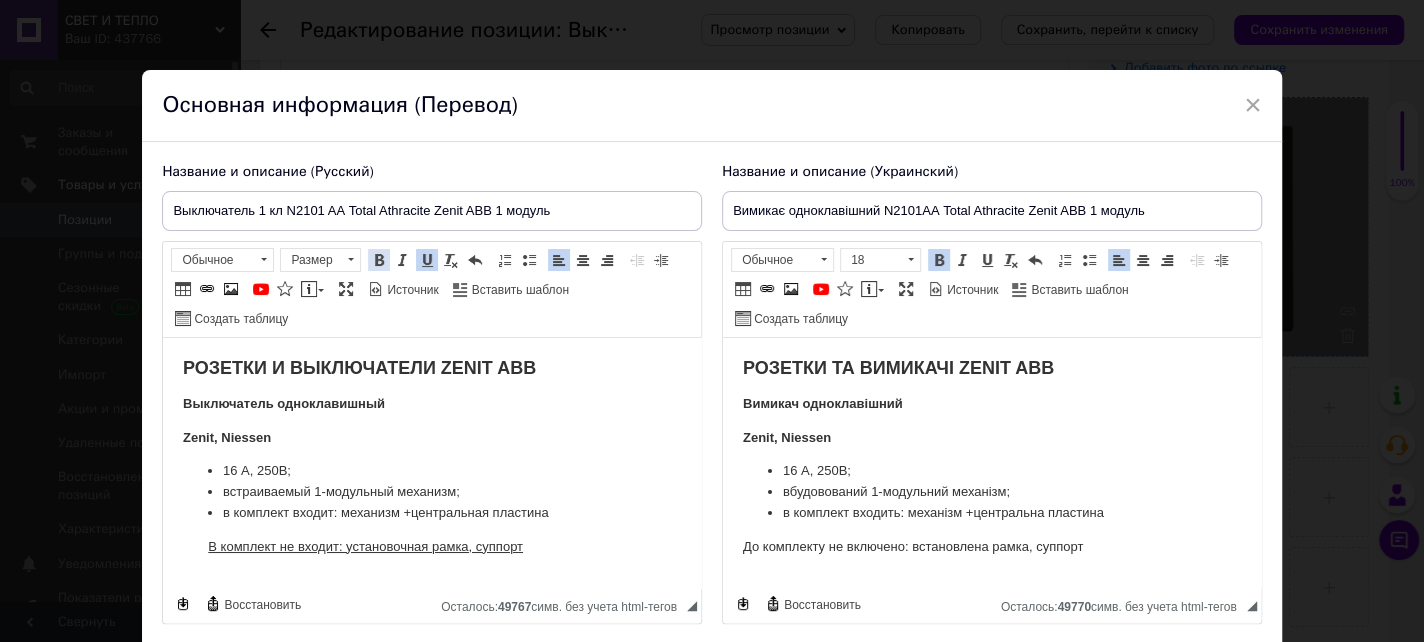 click at bounding box center [379, 260] 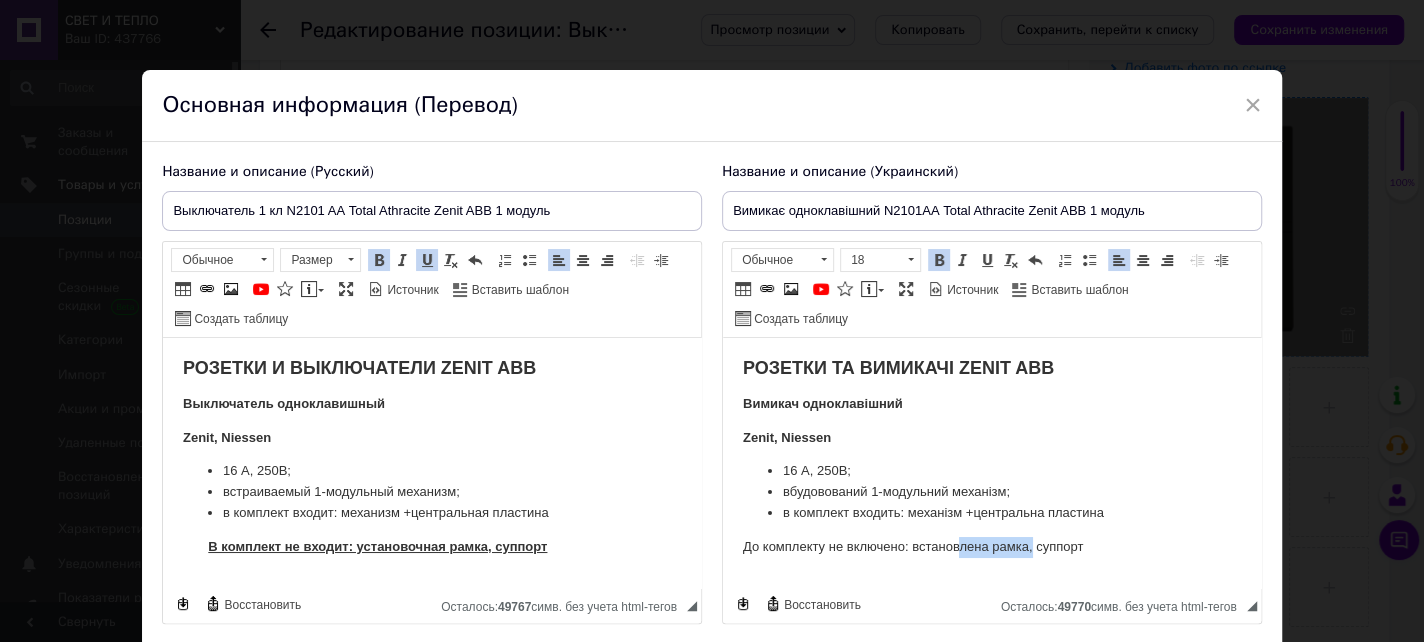 drag, startPoint x: 1012, startPoint y: 543, endPoint x: 939, endPoint y: 549, distance: 73.24616 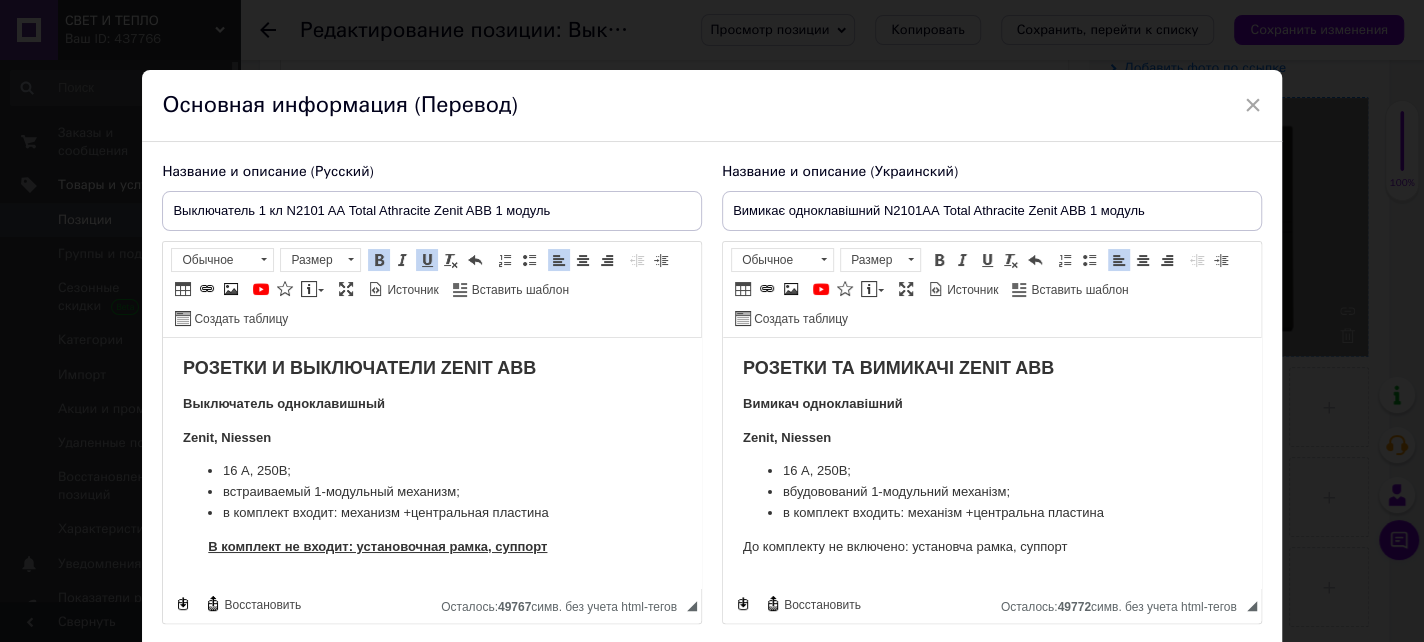 drag, startPoint x: 1091, startPoint y: 545, endPoint x: 772, endPoint y: 546, distance: 319.00156 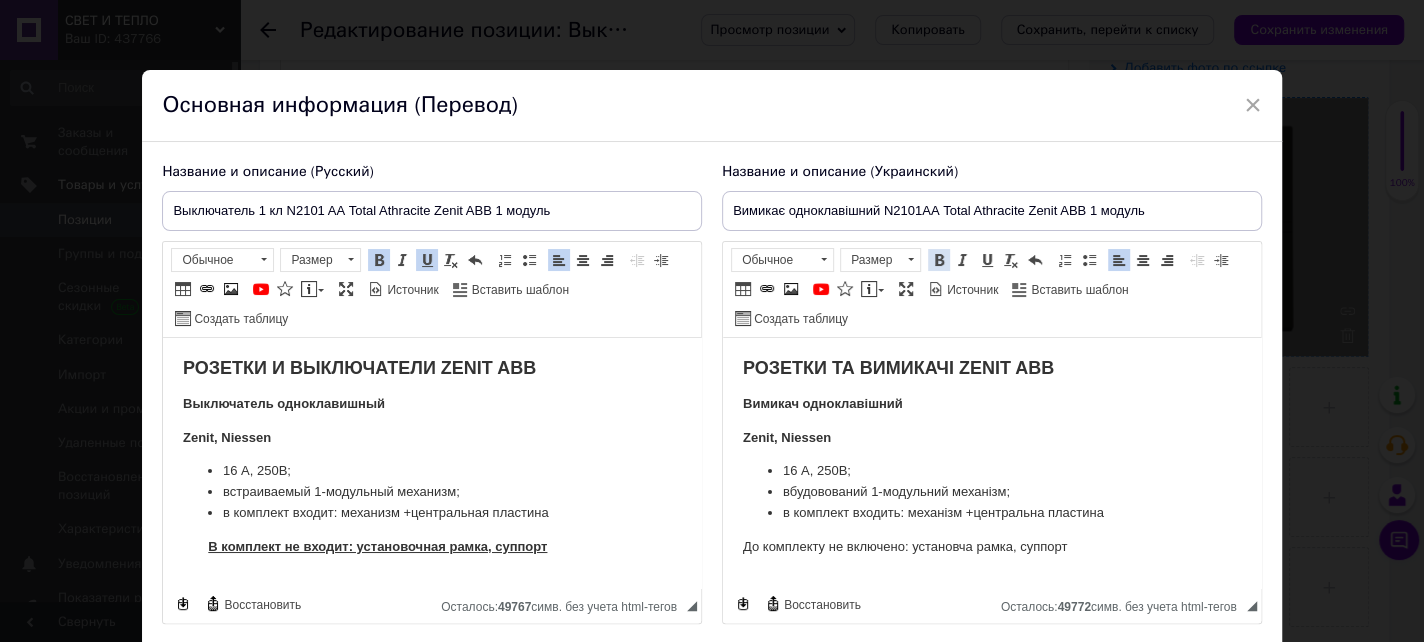 click at bounding box center (939, 260) 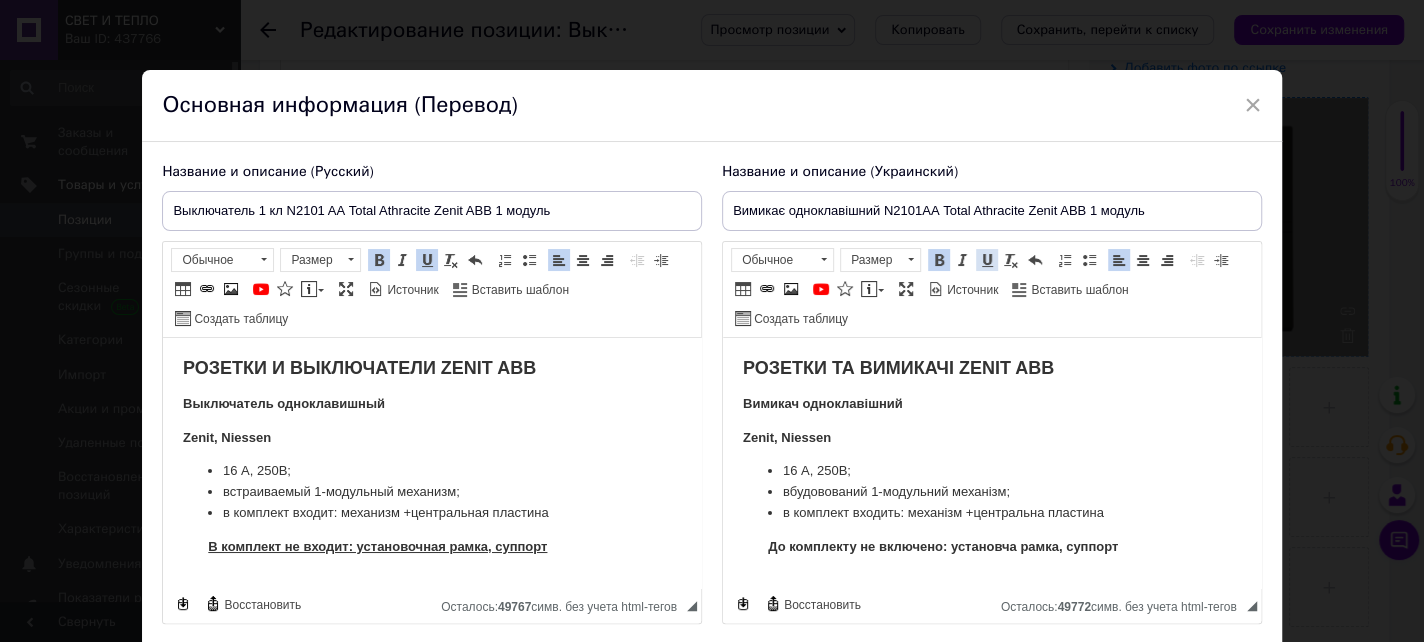 click at bounding box center (987, 260) 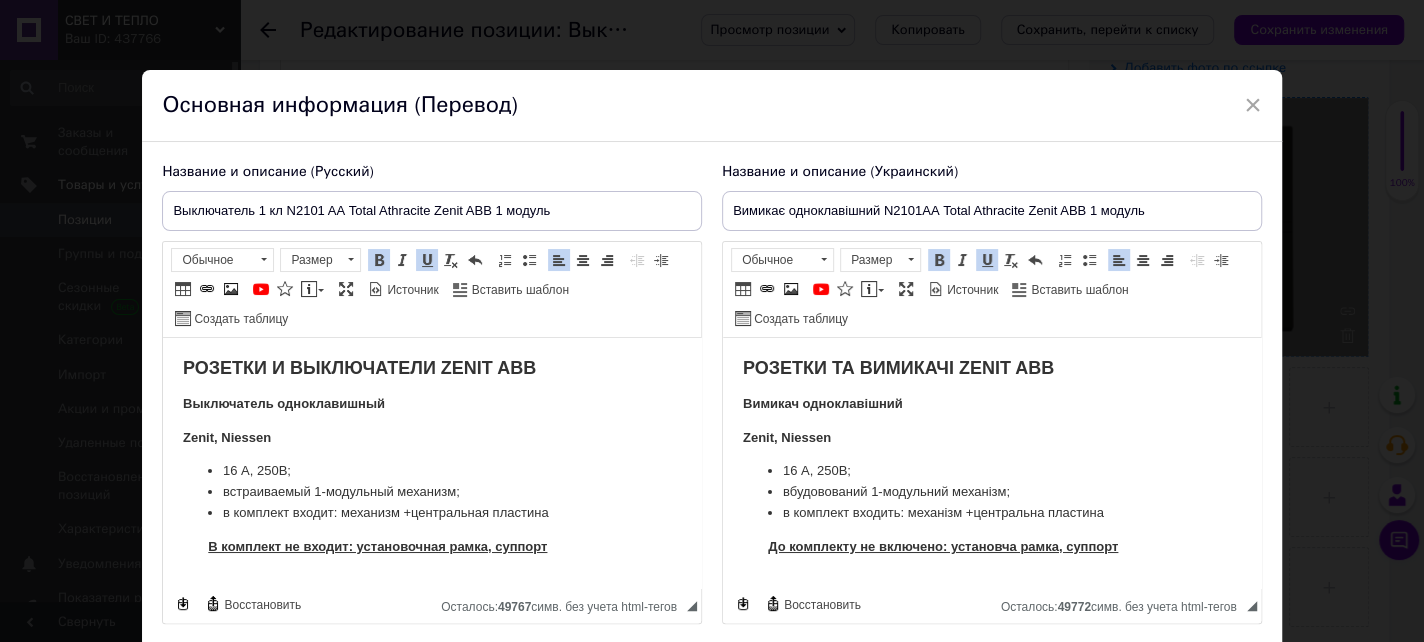 scroll, scrollTop: 22, scrollLeft: 0, axis: vertical 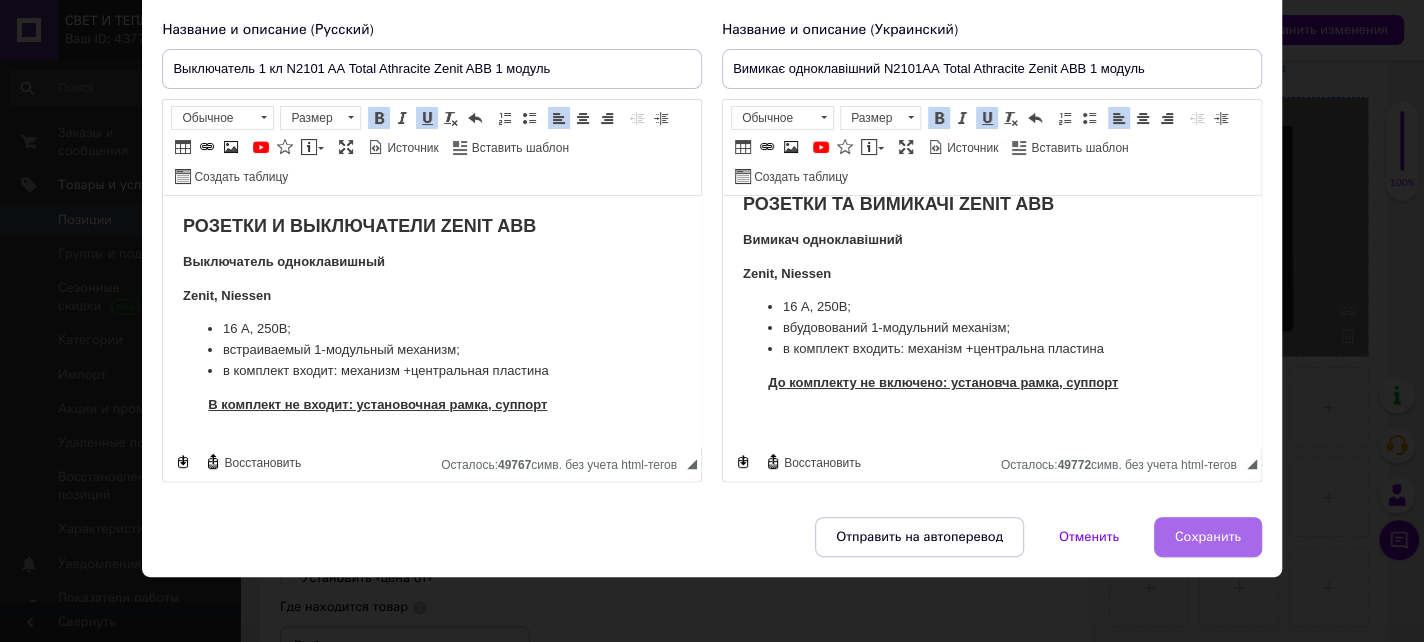 click on "Сохранить" at bounding box center (1208, 537) 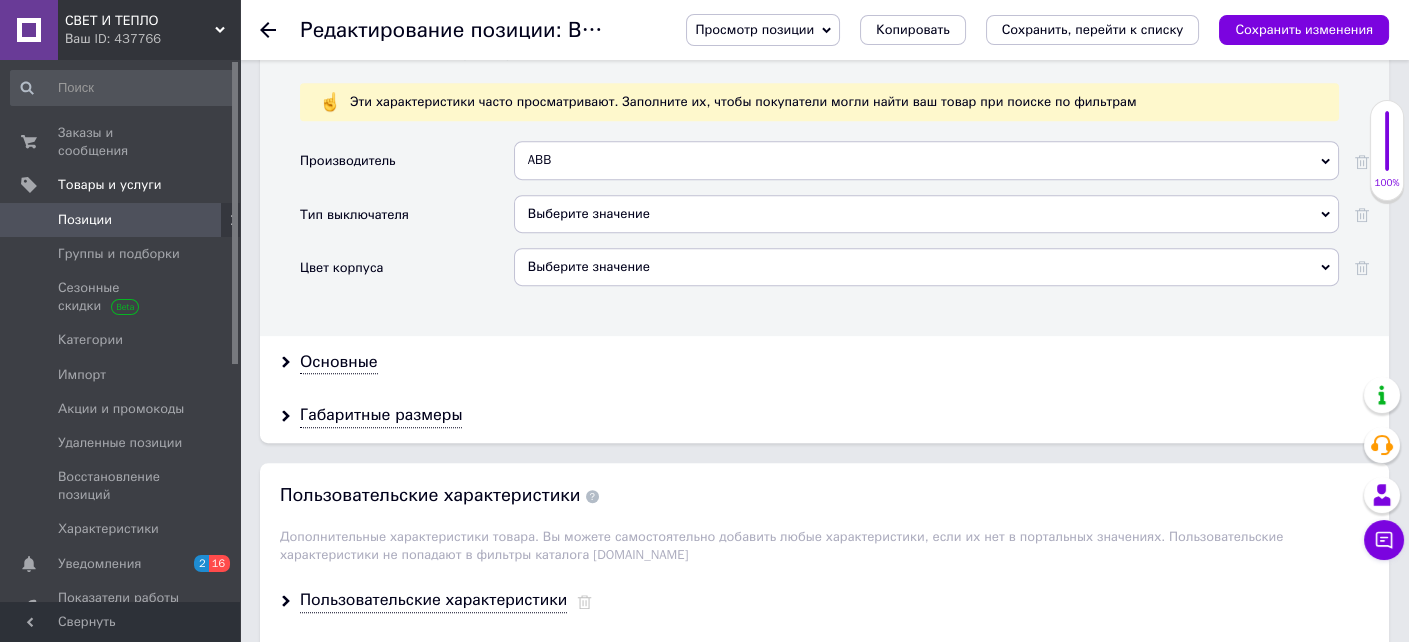 scroll, scrollTop: 1700, scrollLeft: 0, axis: vertical 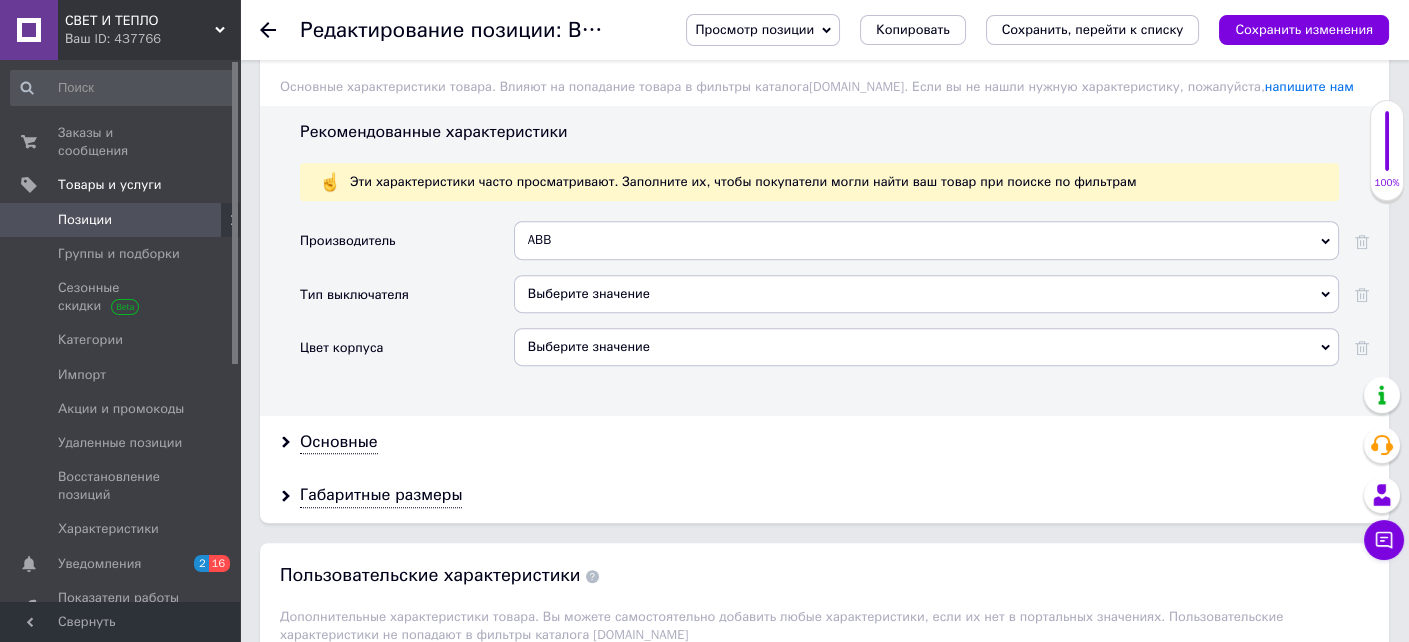 click on "Выберите значение" at bounding box center [926, 294] 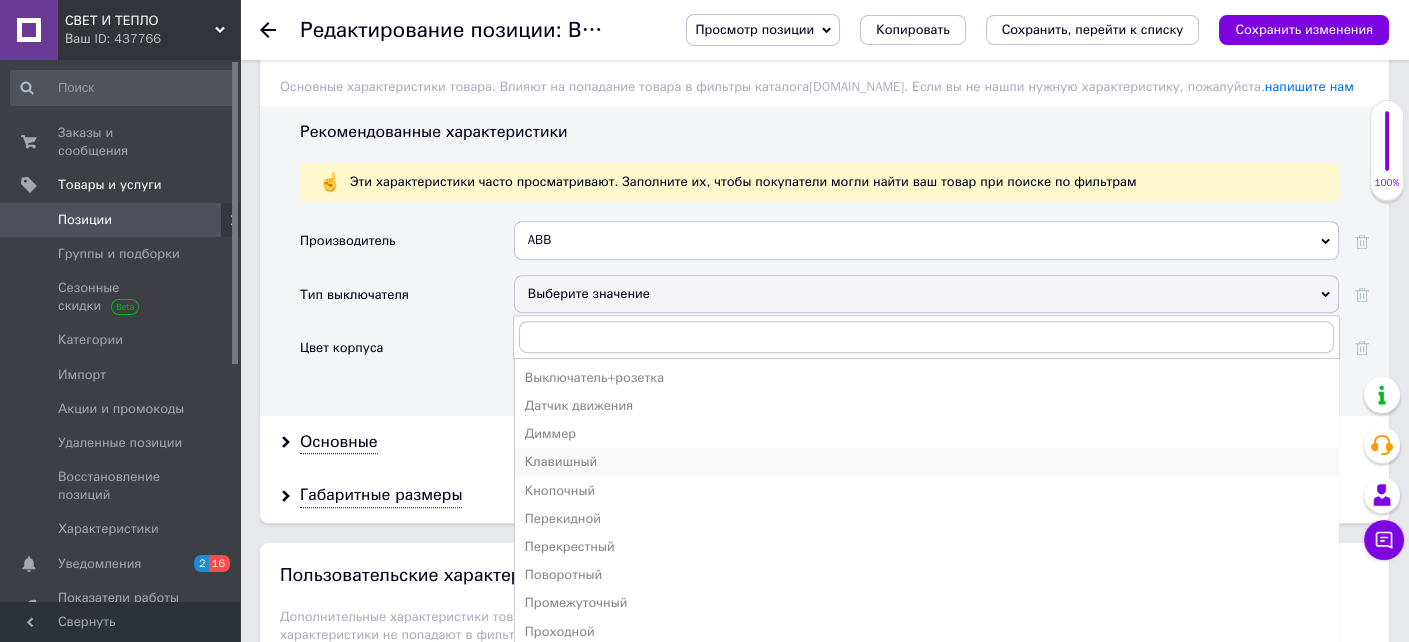 click on "Клавишный" at bounding box center [926, 462] 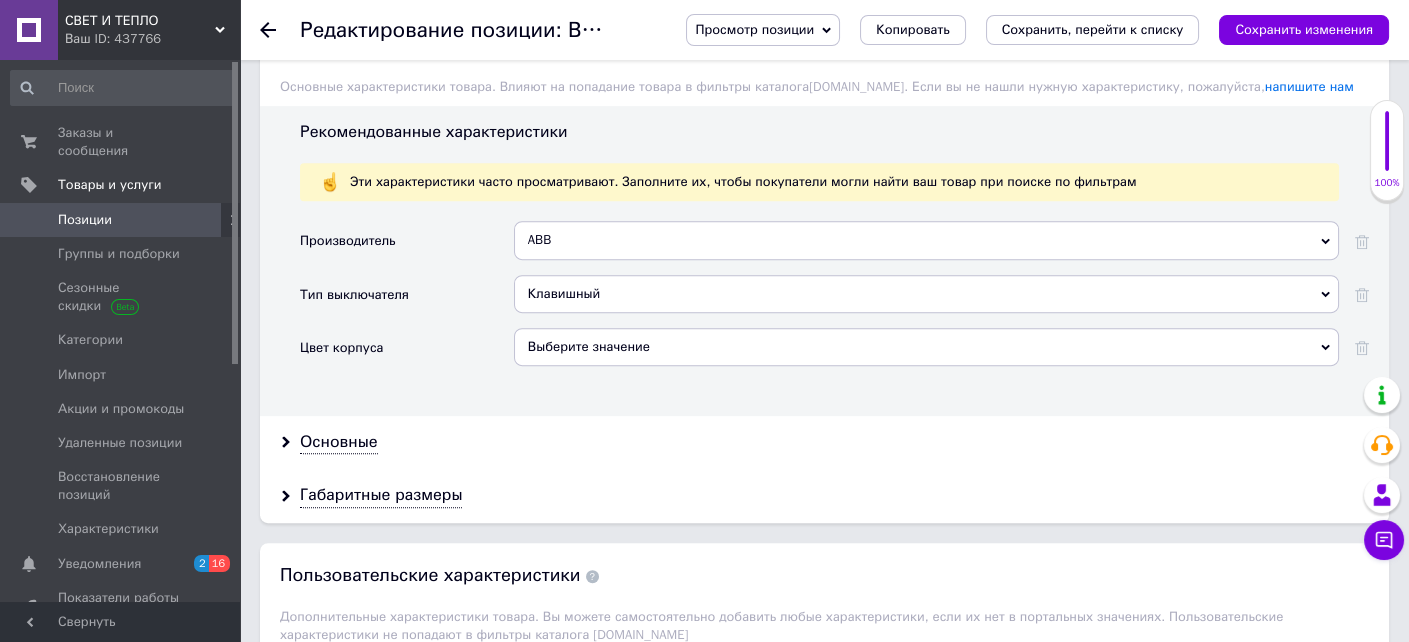 click on "Выберите значение" at bounding box center (926, 347) 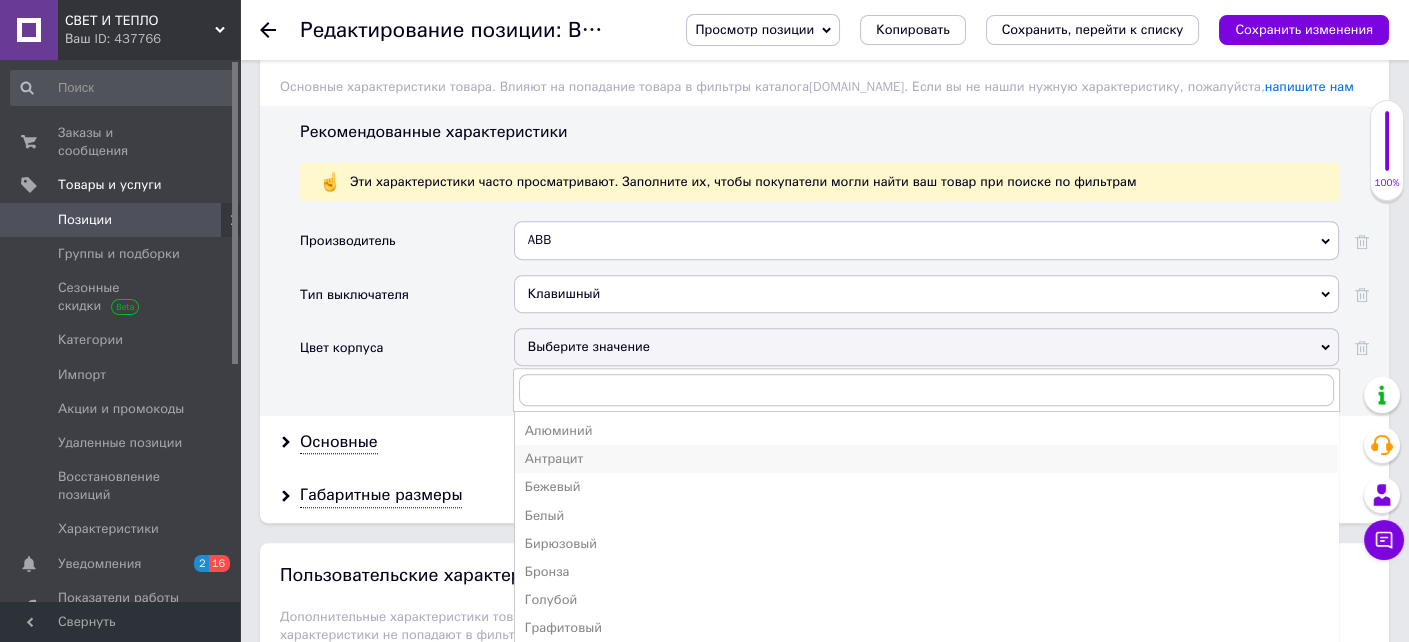 click on "Антрацит" at bounding box center [926, 459] 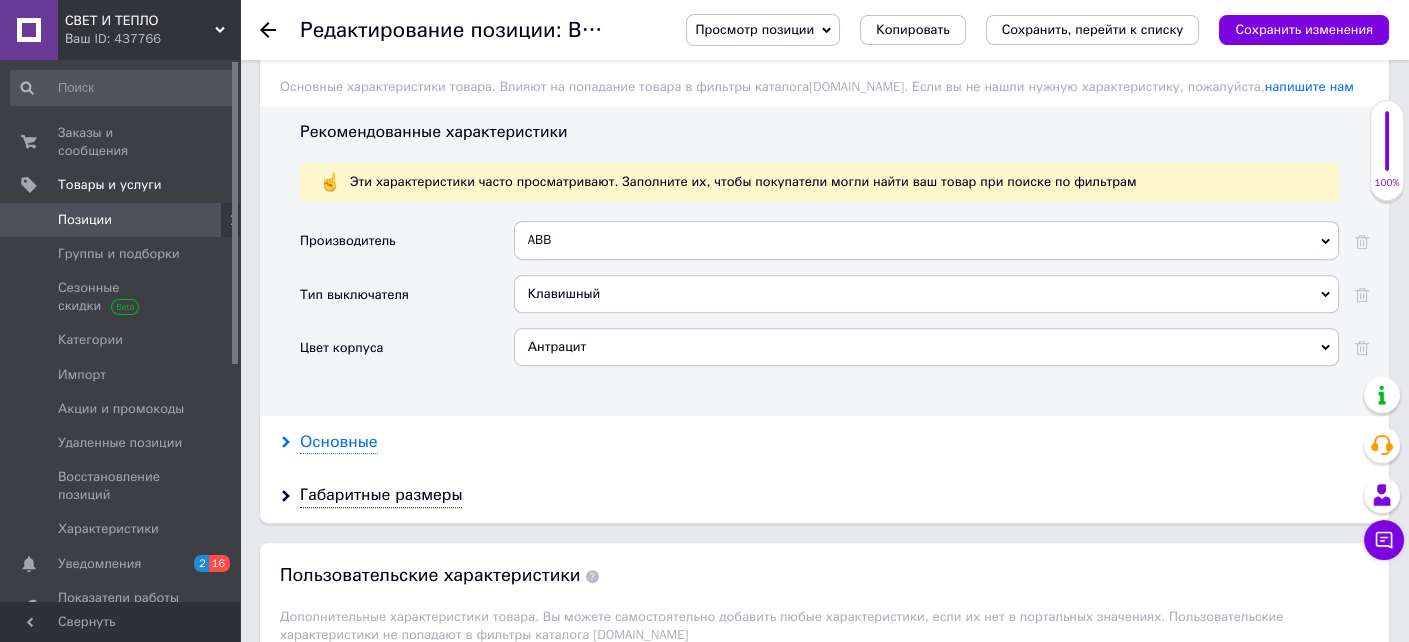 click on "Основные" at bounding box center (339, 442) 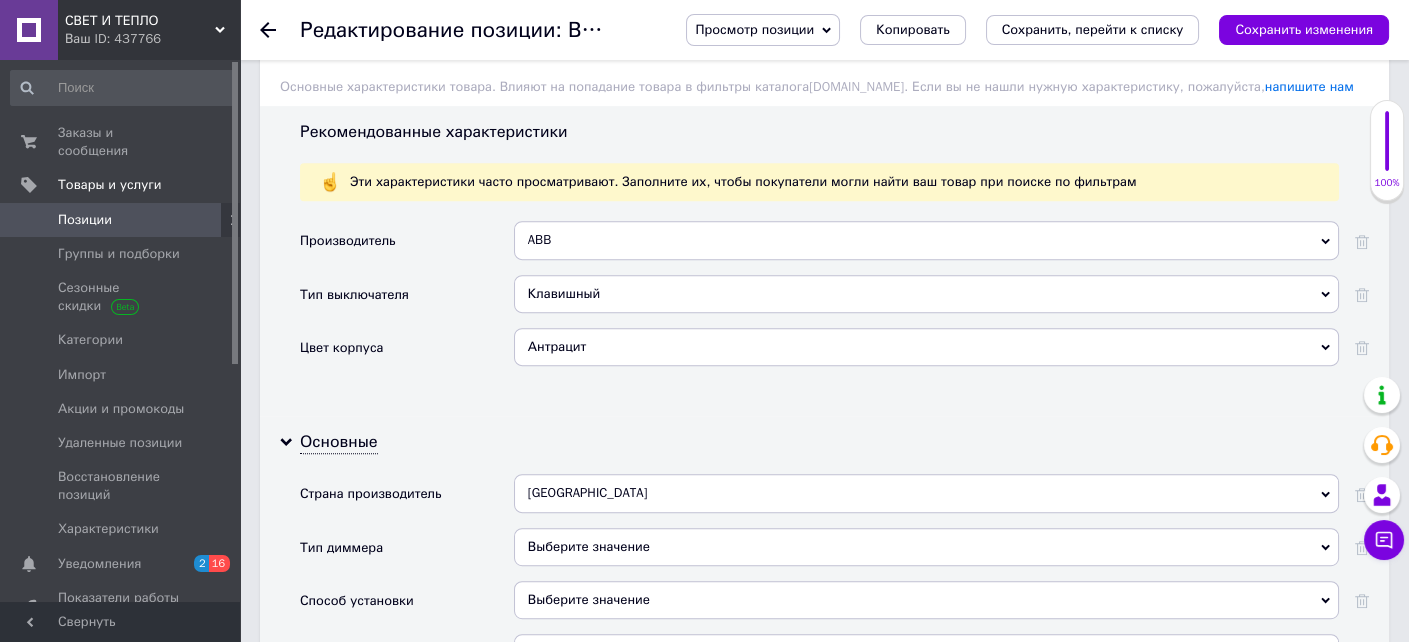scroll, scrollTop: 1800, scrollLeft: 0, axis: vertical 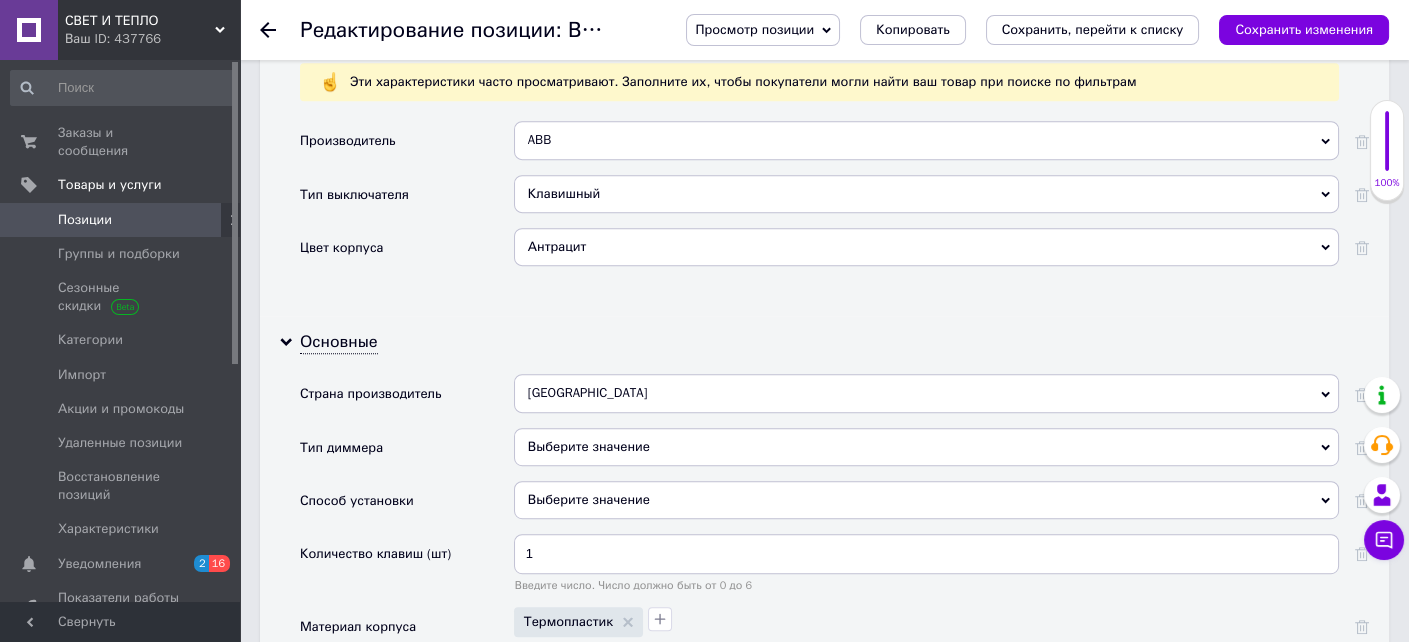 click on "Выберите значение" at bounding box center (926, 500) 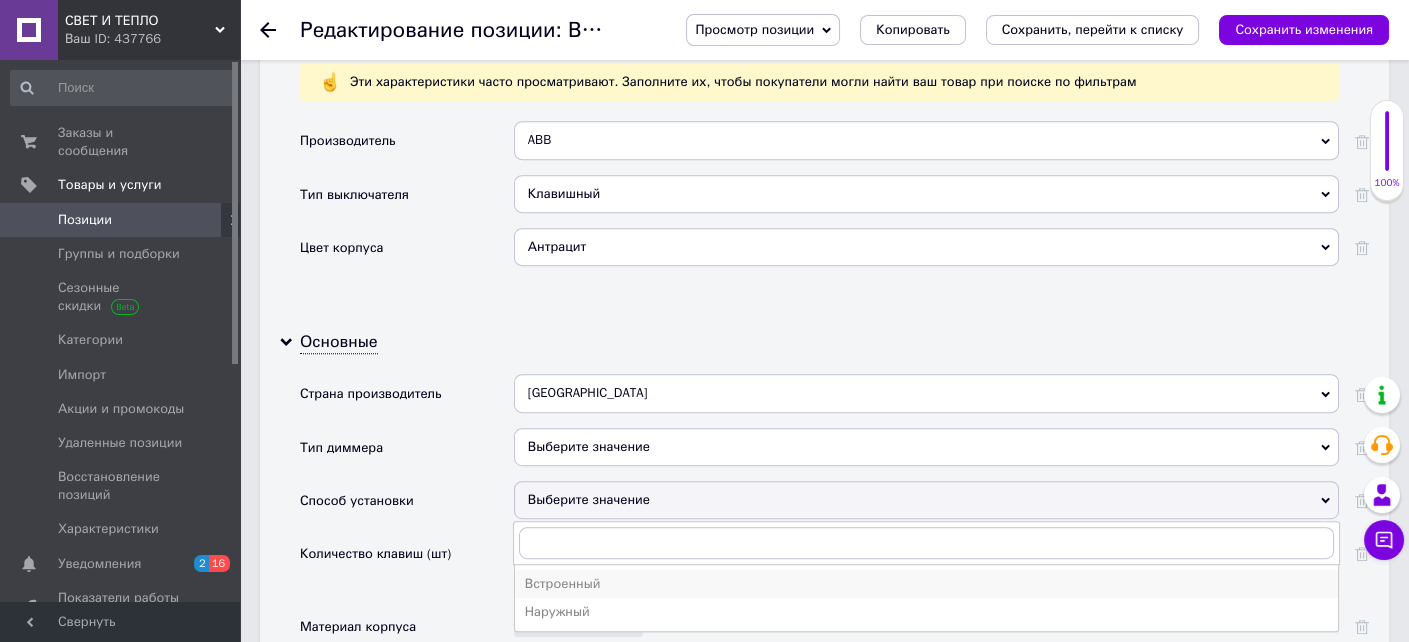 click on "Встроенный" at bounding box center (926, 584) 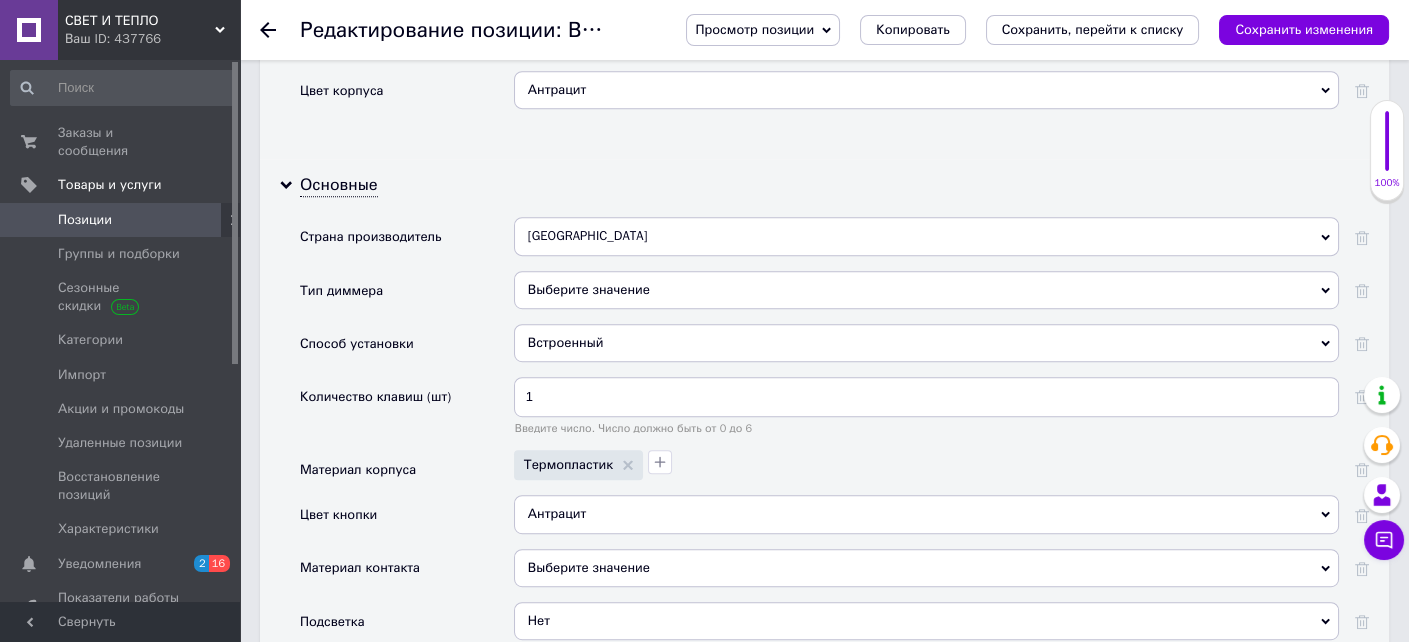 scroll, scrollTop: 2000, scrollLeft: 0, axis: vertical 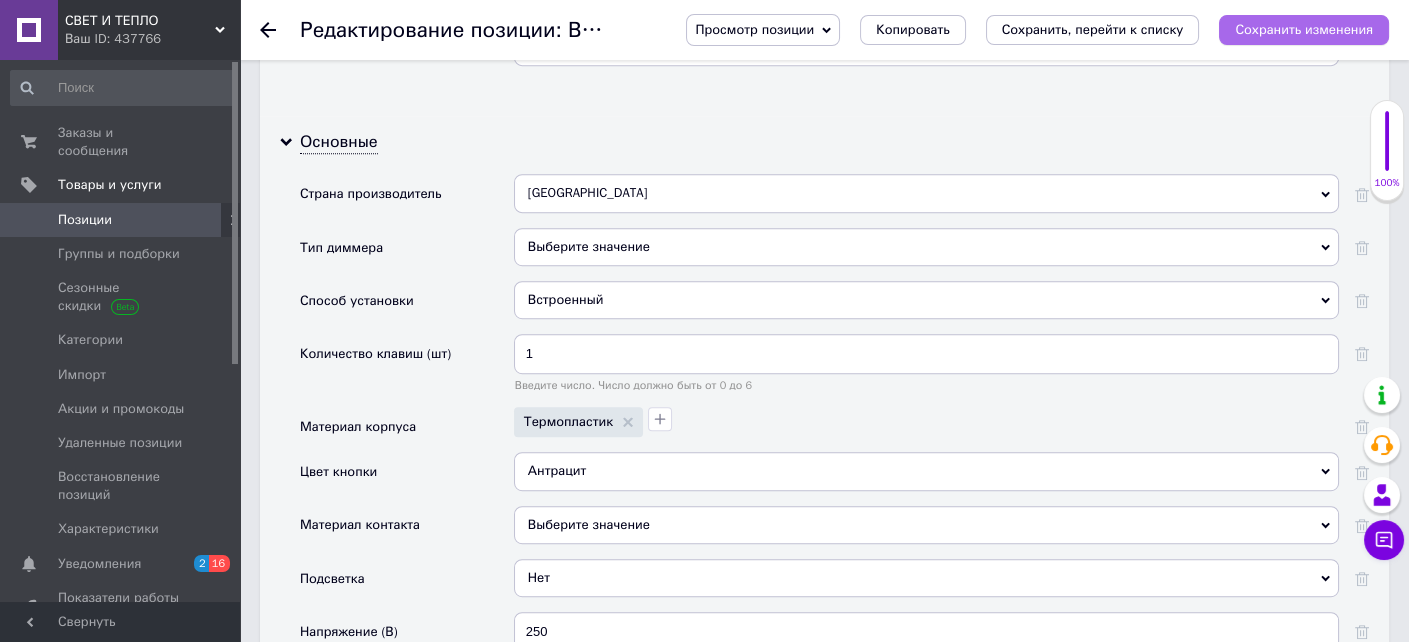 click on "Сохранить изменения" at bounding box center (1304, 29) 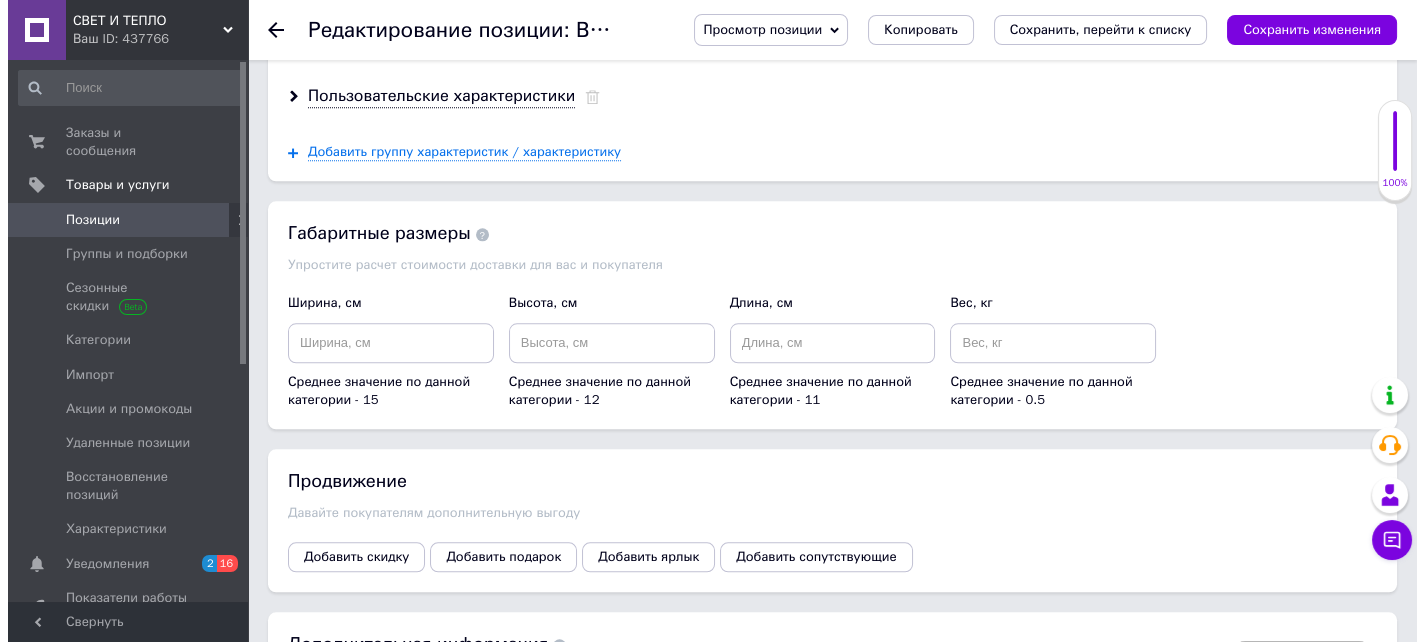 scroll, scrollTop: 3700, scrollLeft: 0, axis: vertical 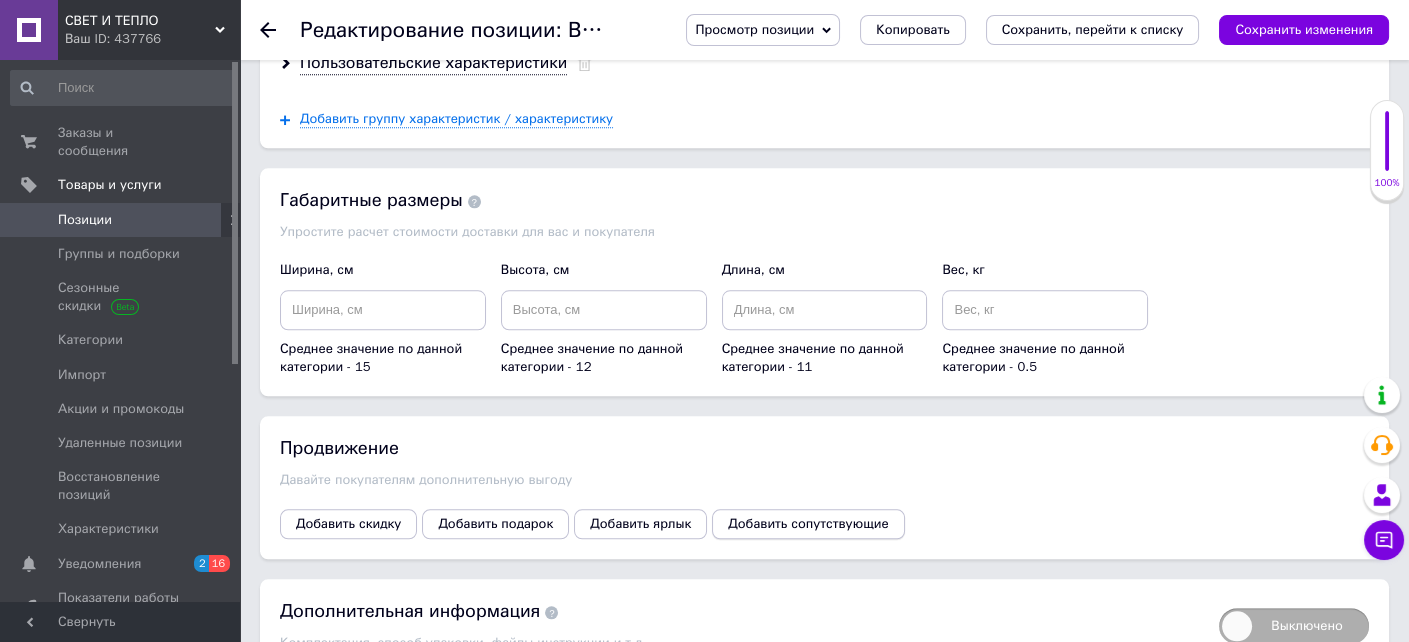 click on "Добавить сопутствующие" at bounding box center (808, 524) 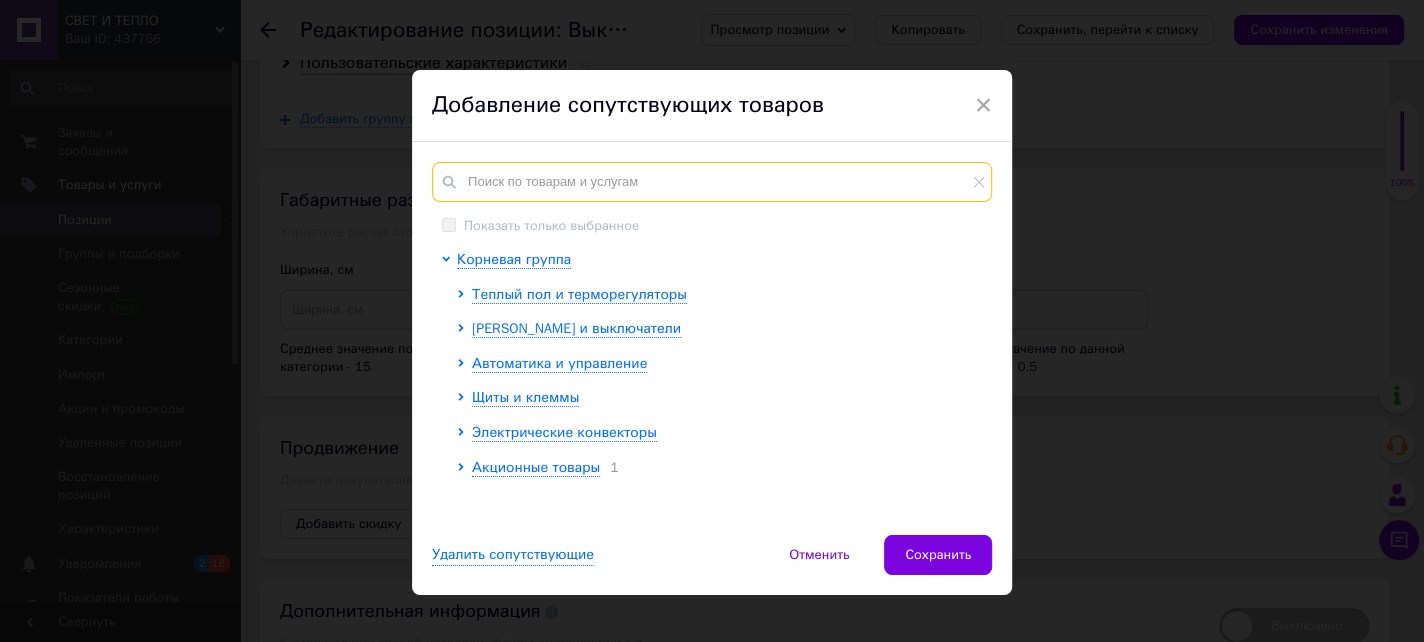 click at bounding box center (712, 182) 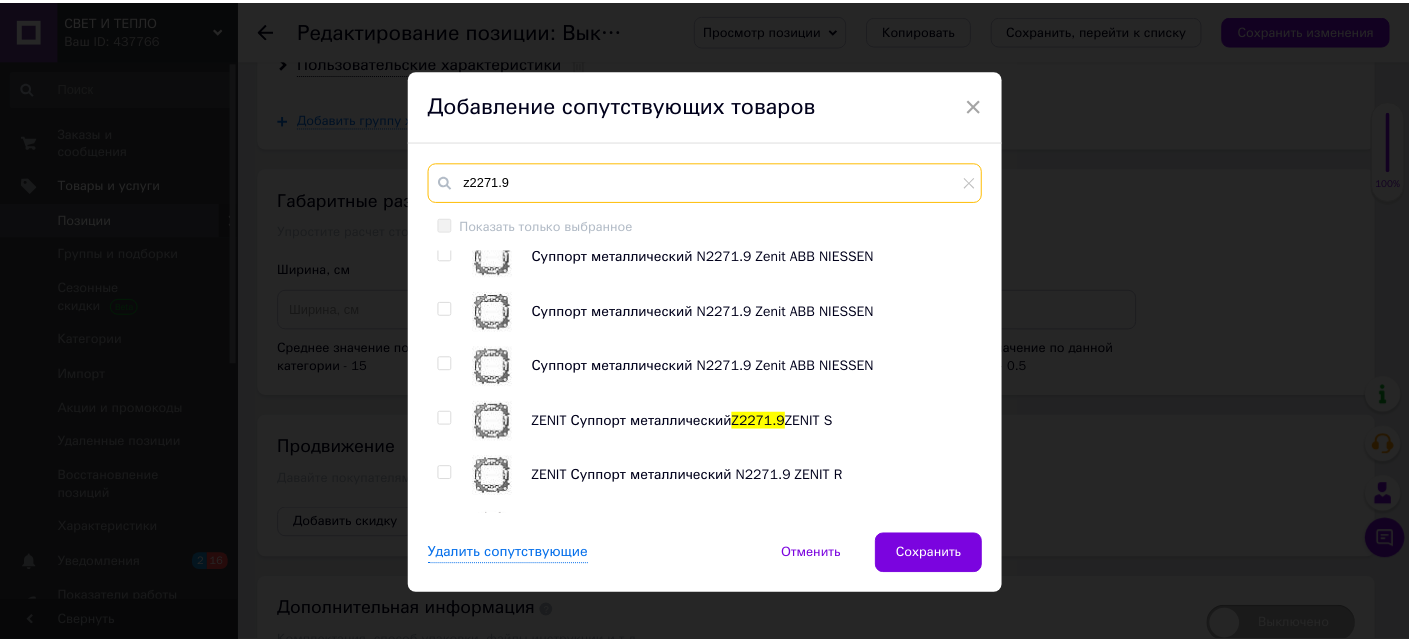 scroll, scrollTop: 100, scrollLeft: 0, axis: vertical 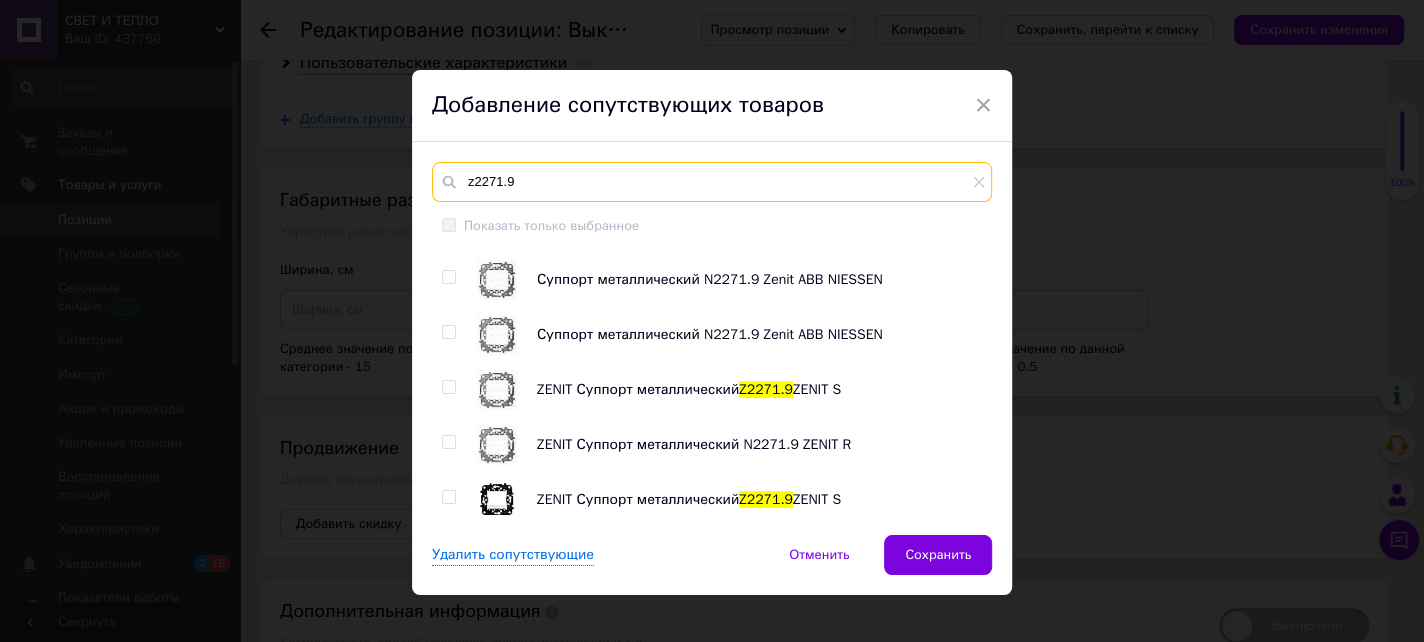 type on "z2271.9" 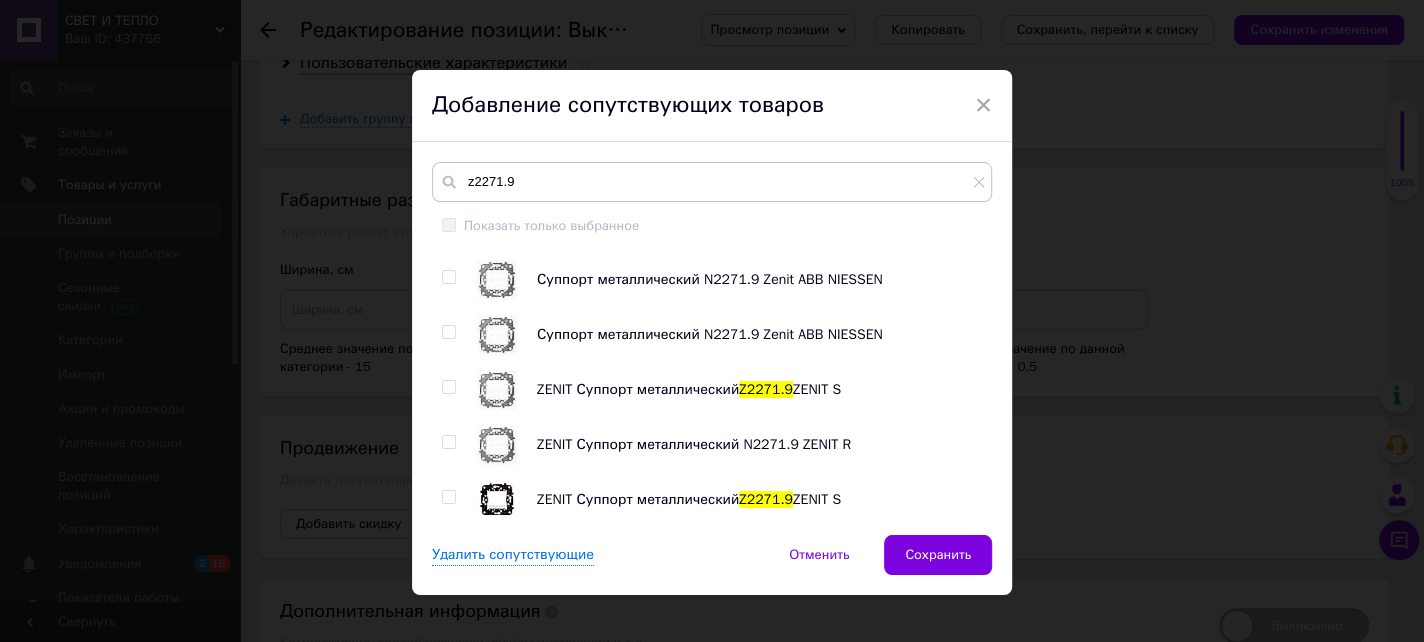 click at bounding box center (448, 497) 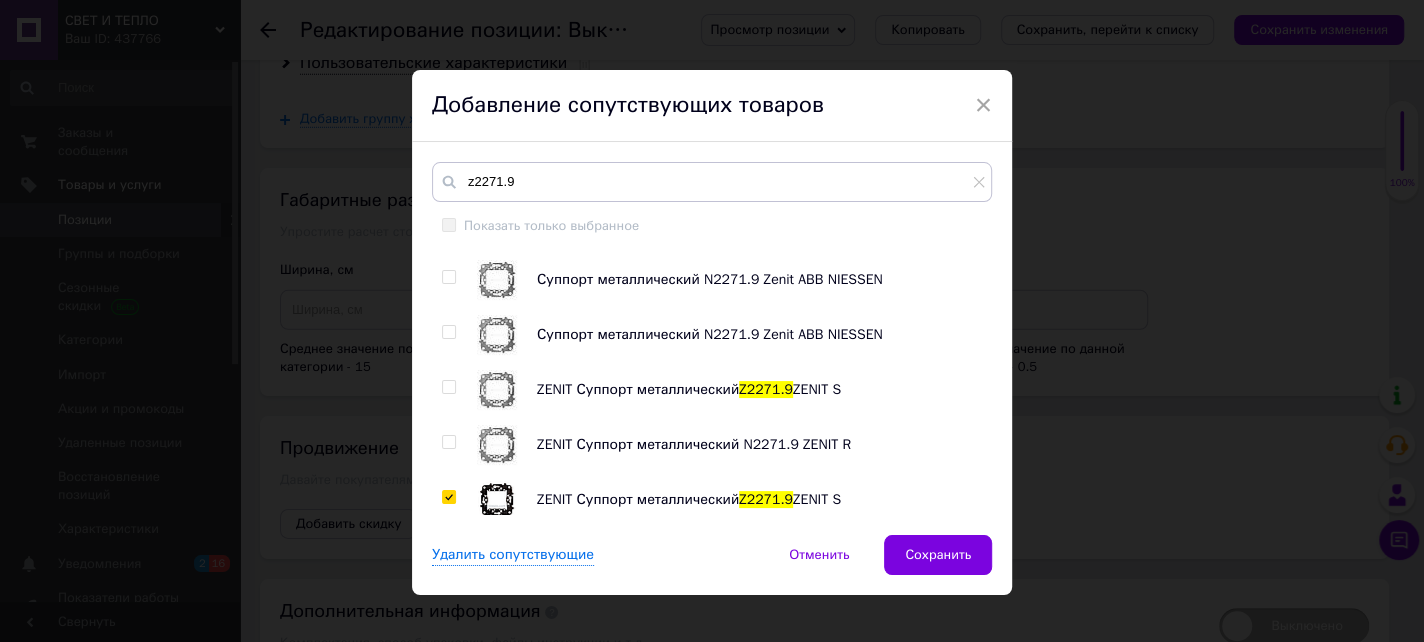 checkbox on "true" 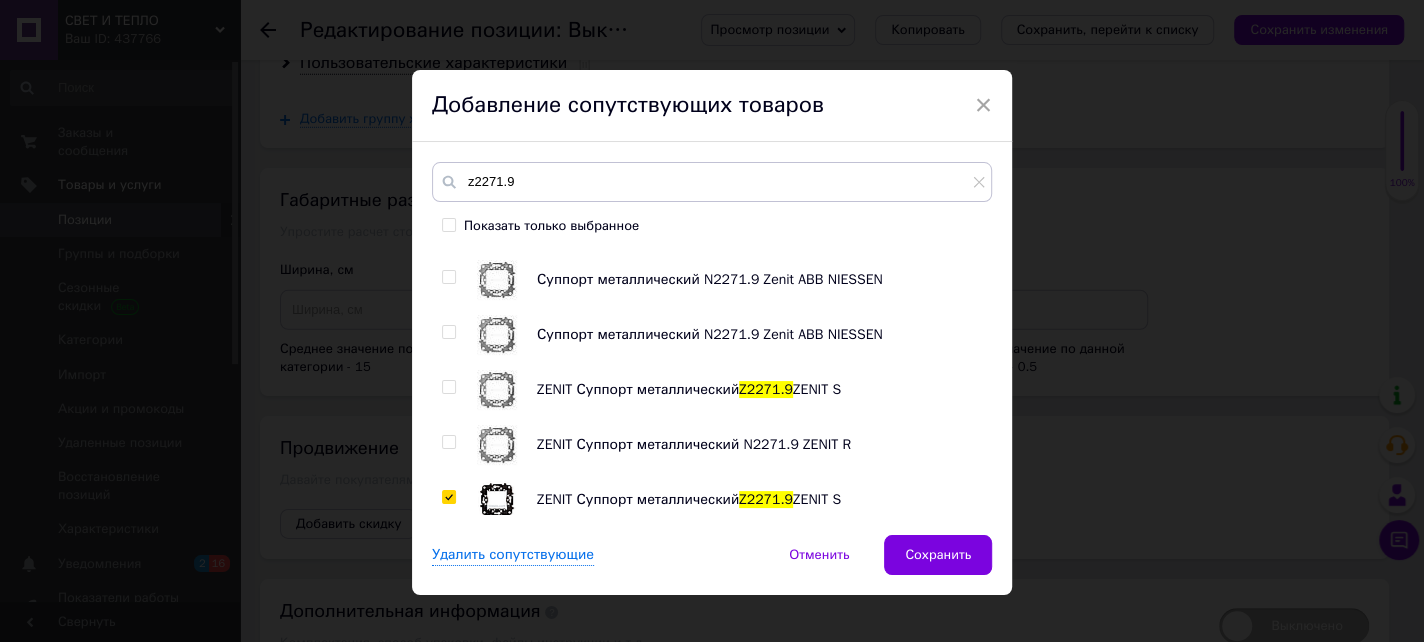 click at bounding box center (448, 442) 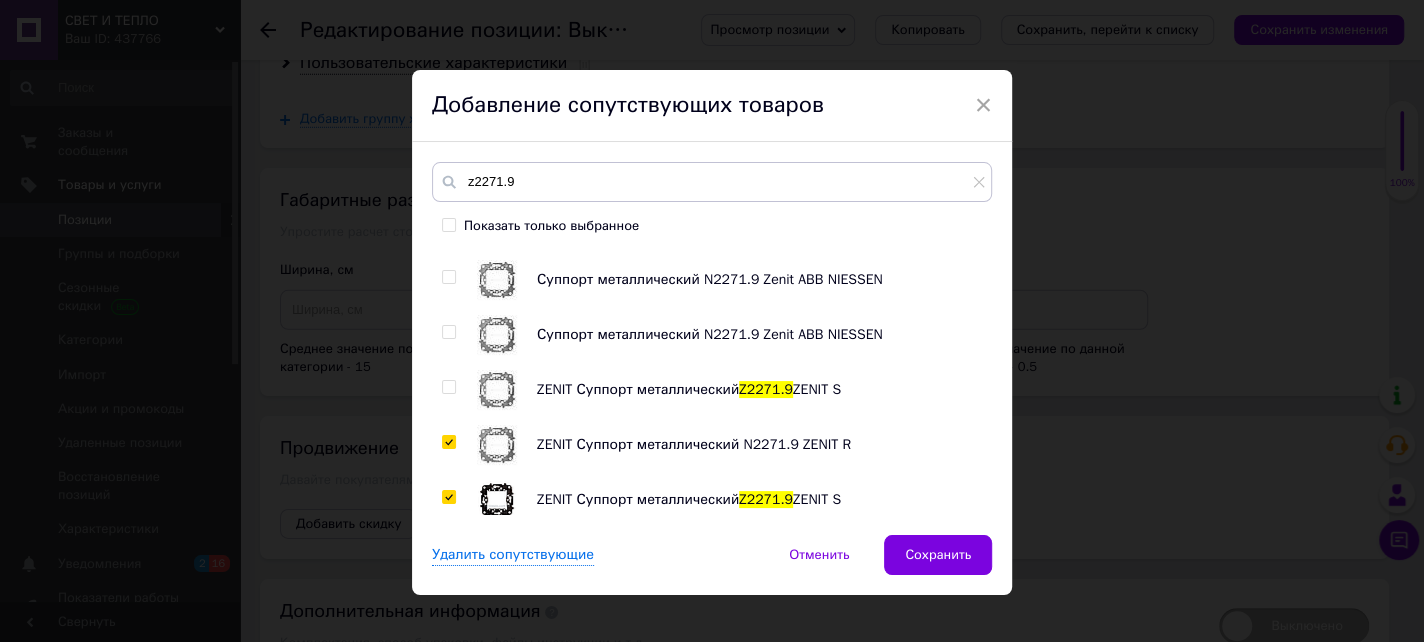 checkbox on "true" 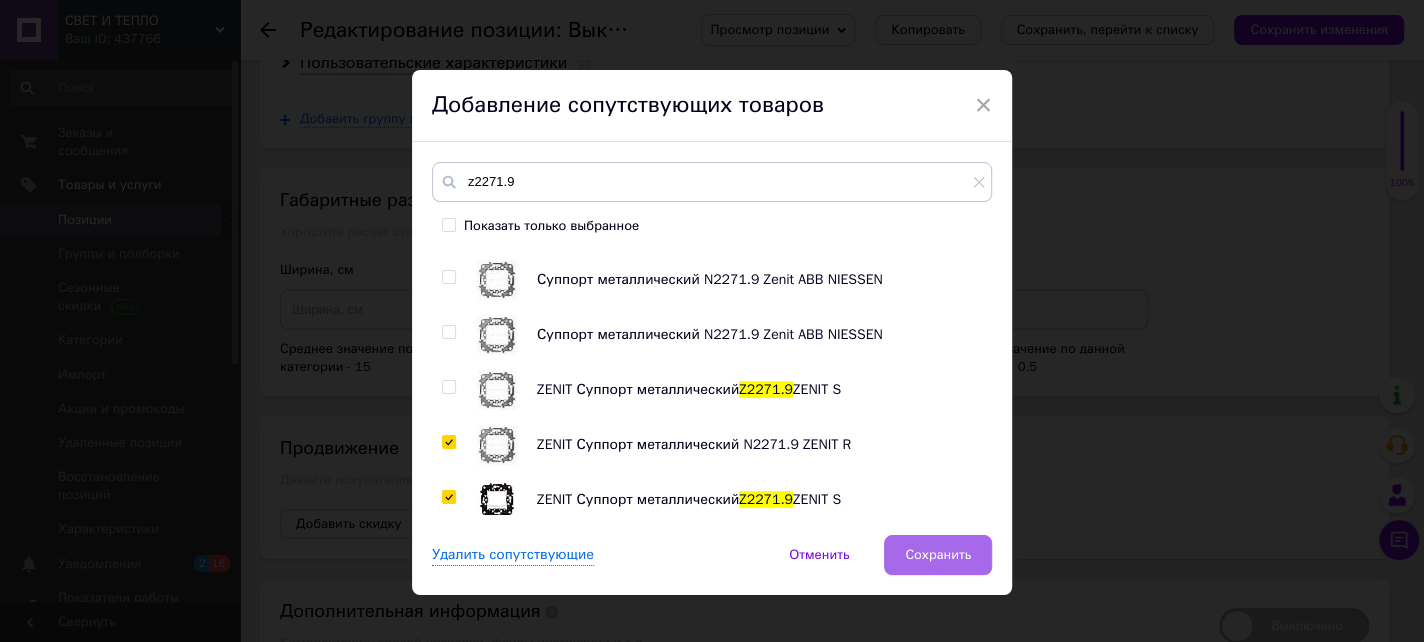 click on "Сохранить" at bounding box center [938, 555] 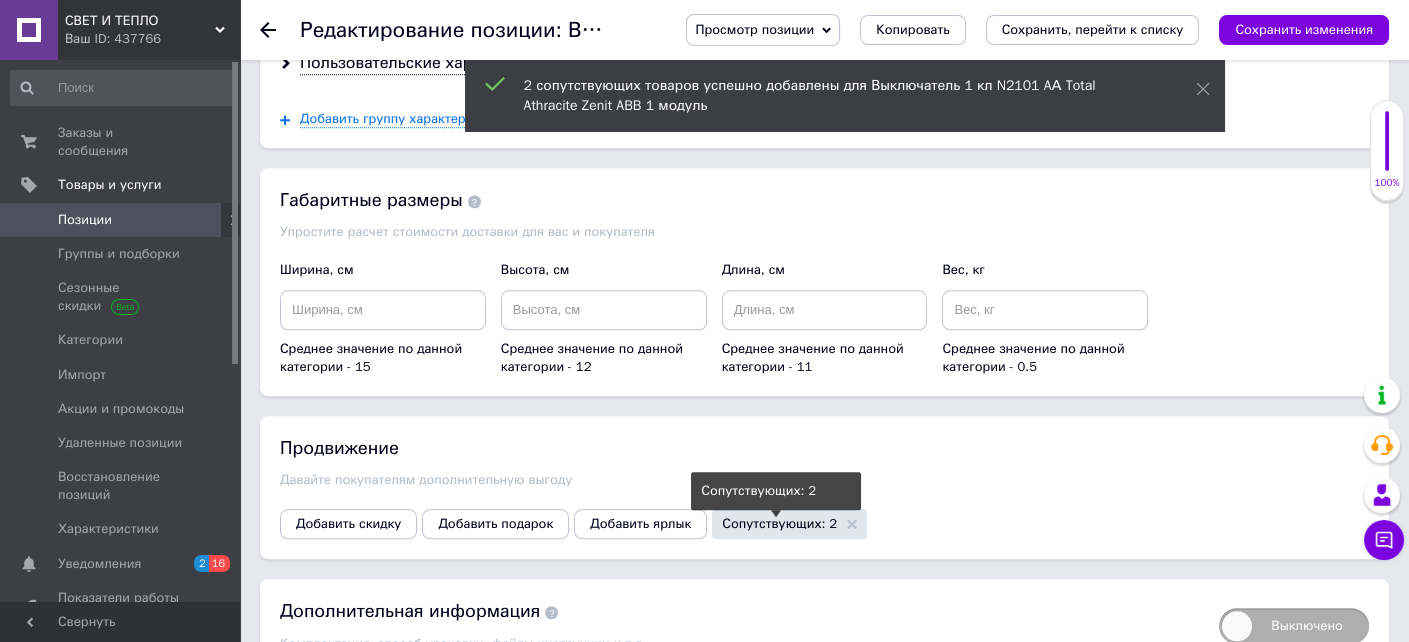 click on "Сопутствующих: 2" at bounding box center [779, 523] 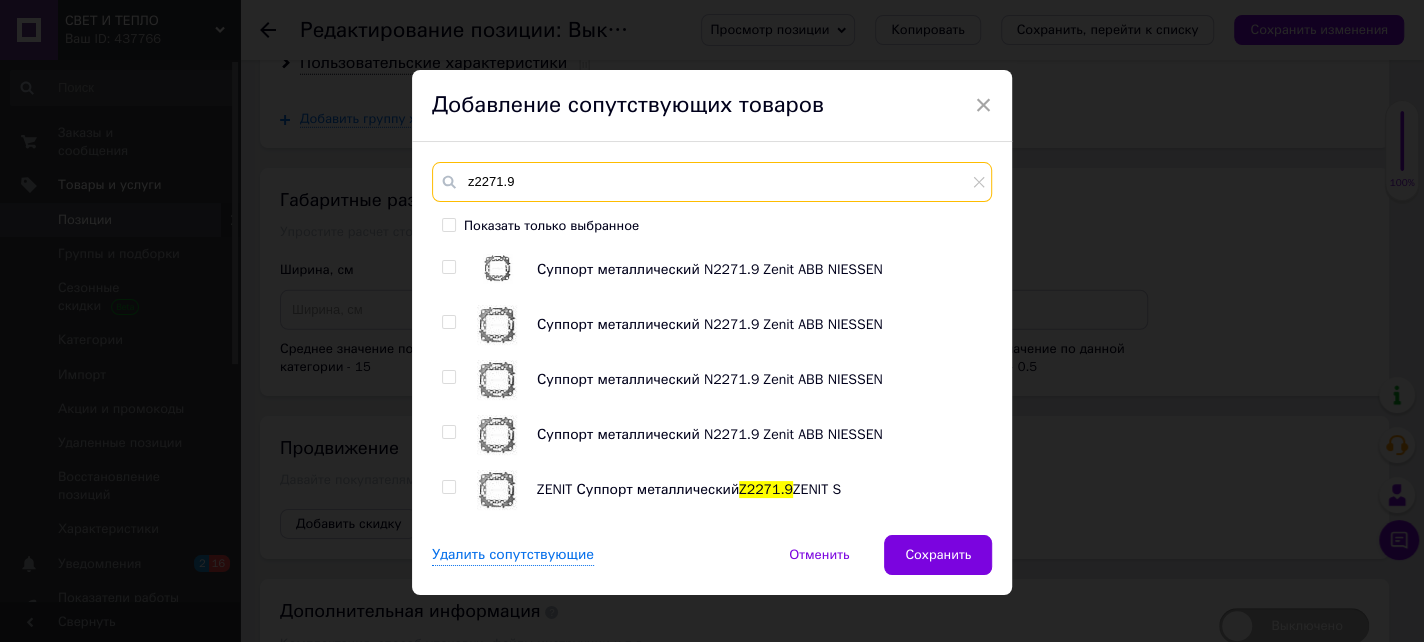drag, startPoint x: 521, startPoint y: 186, endPoint x: 434, endPoint y: 184, distance: 87.02299 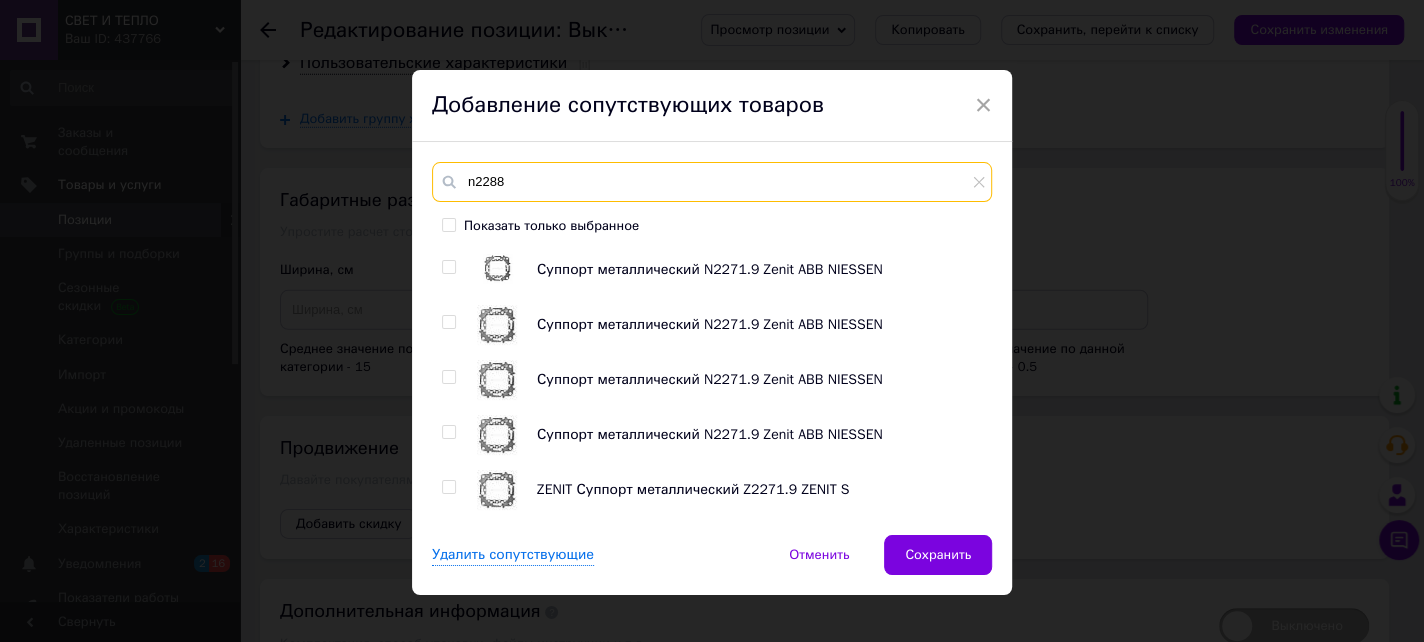 type on "n2288" 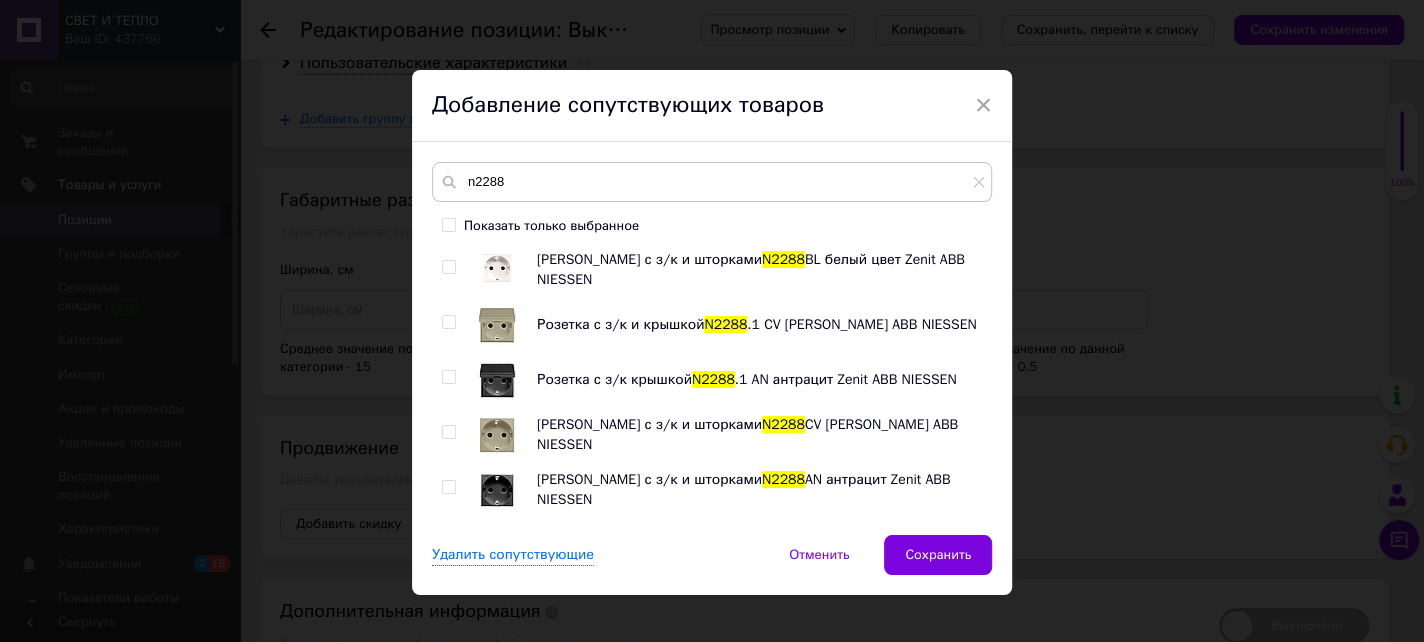 click at bounding box center [448, 487] 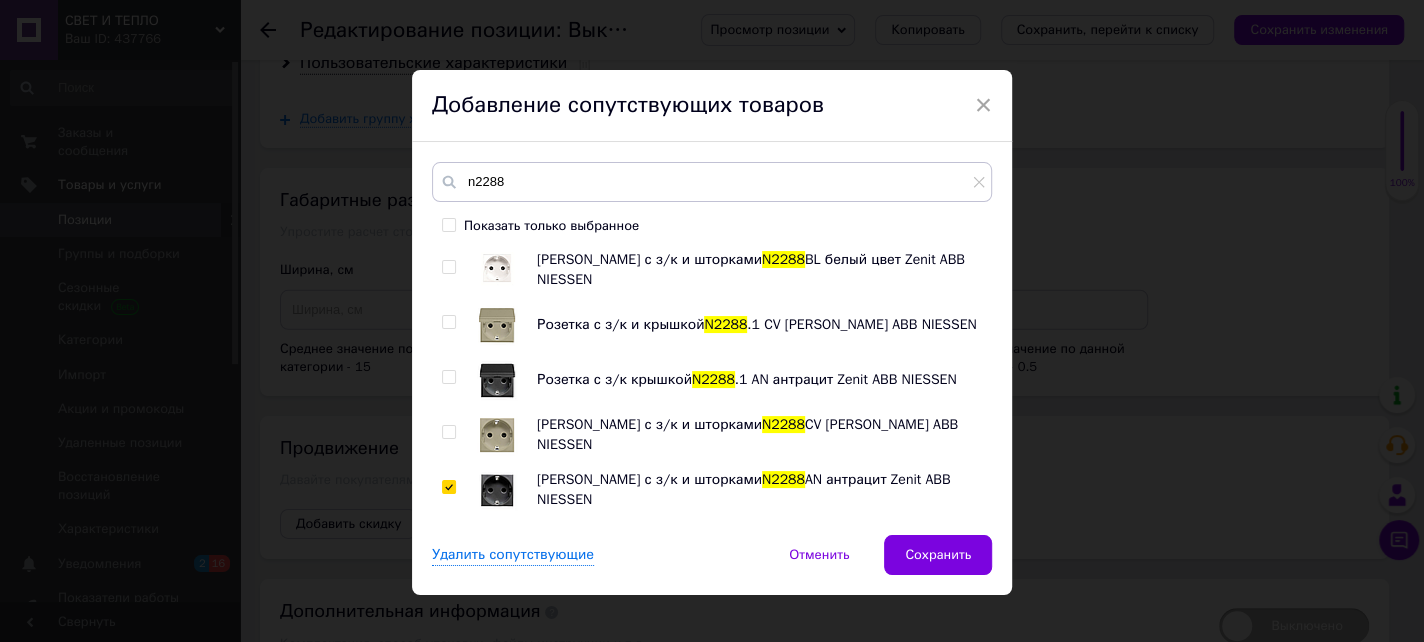checkbox on "true" 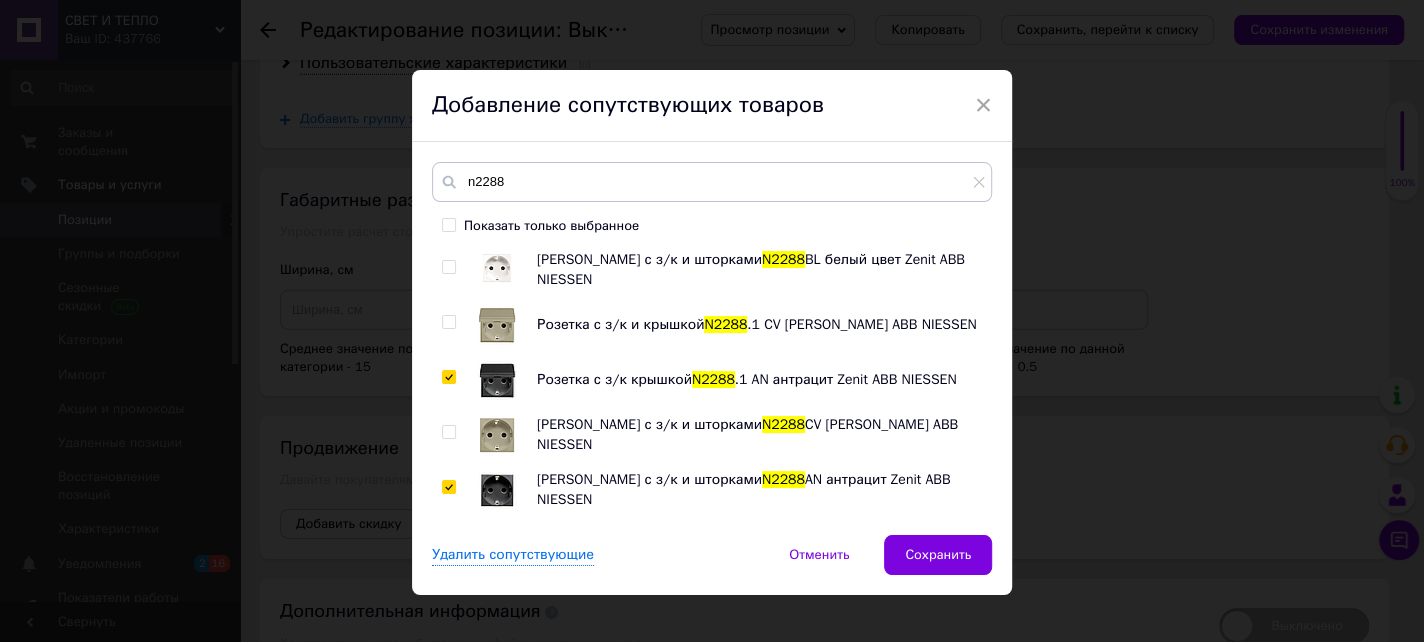 checkbox on "true" 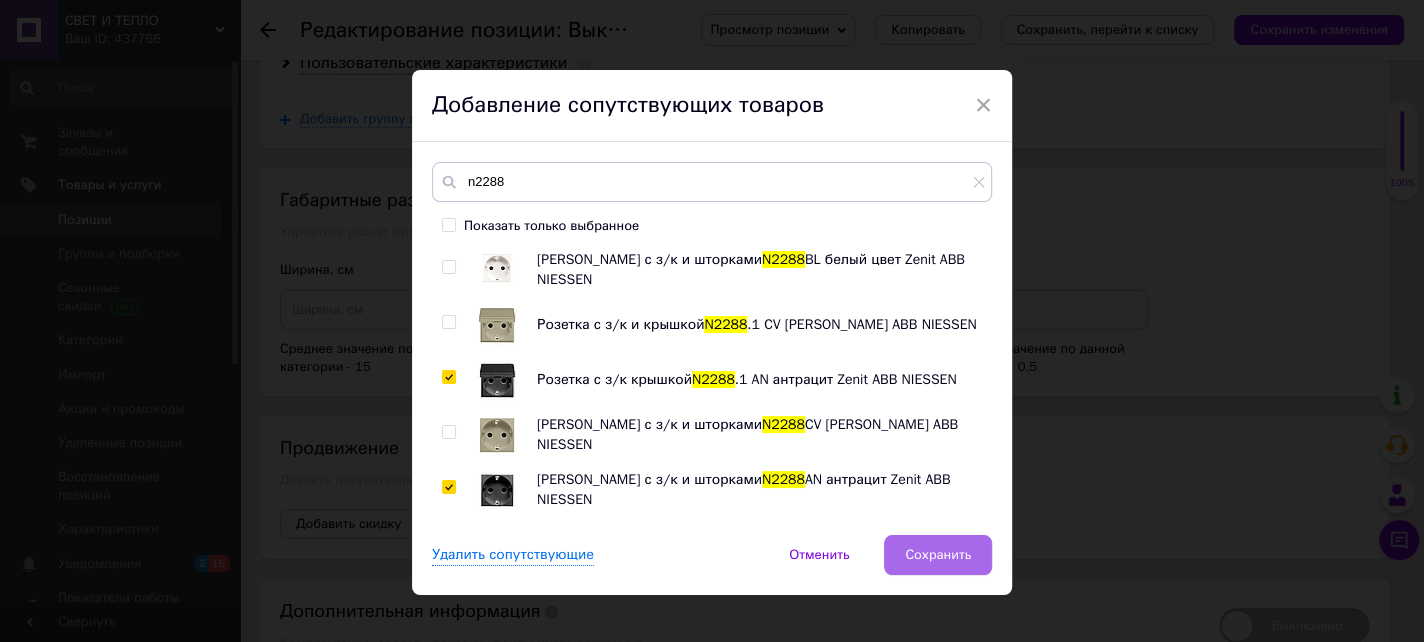 click on "Сохранить" at bounding box center (938, 555) 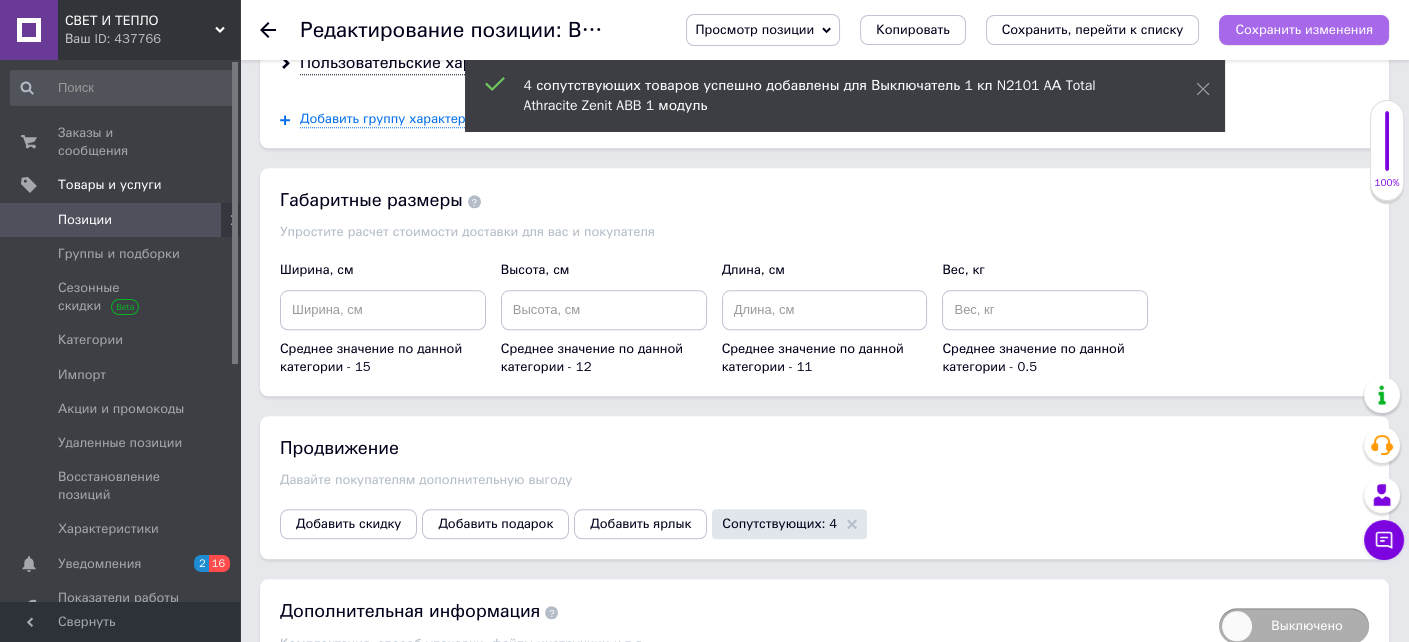 click on "Сохранить изменения" at bounding box center (1304, 29) 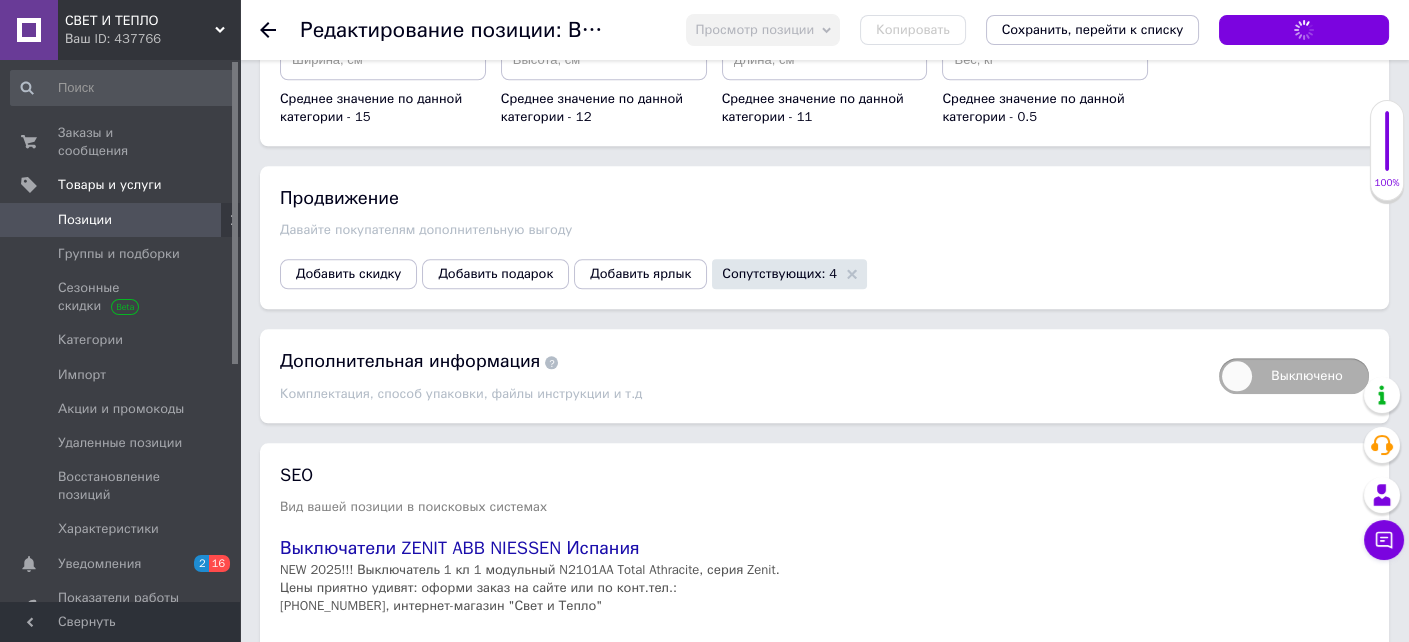 scroll, scrollTop: 4058, scrollLeft: 0, axis: vertical 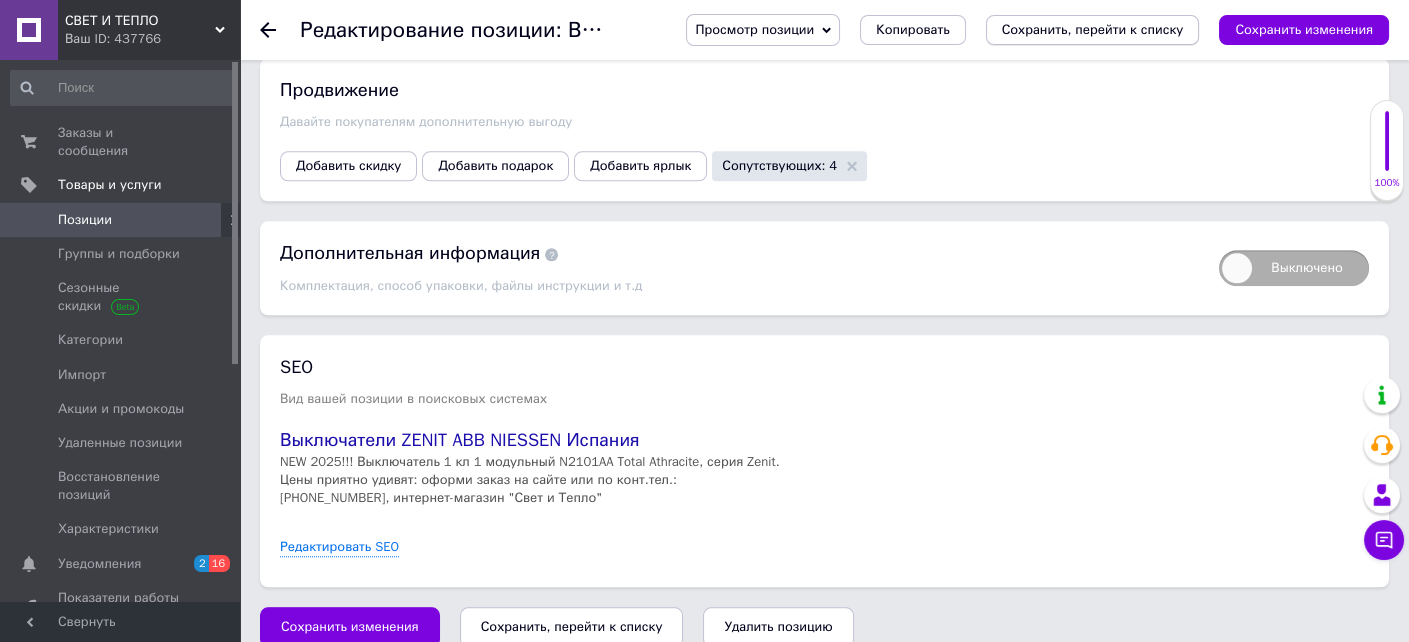 click on "Сохранить, перейти к списку" at bounding box center (1093, 29) 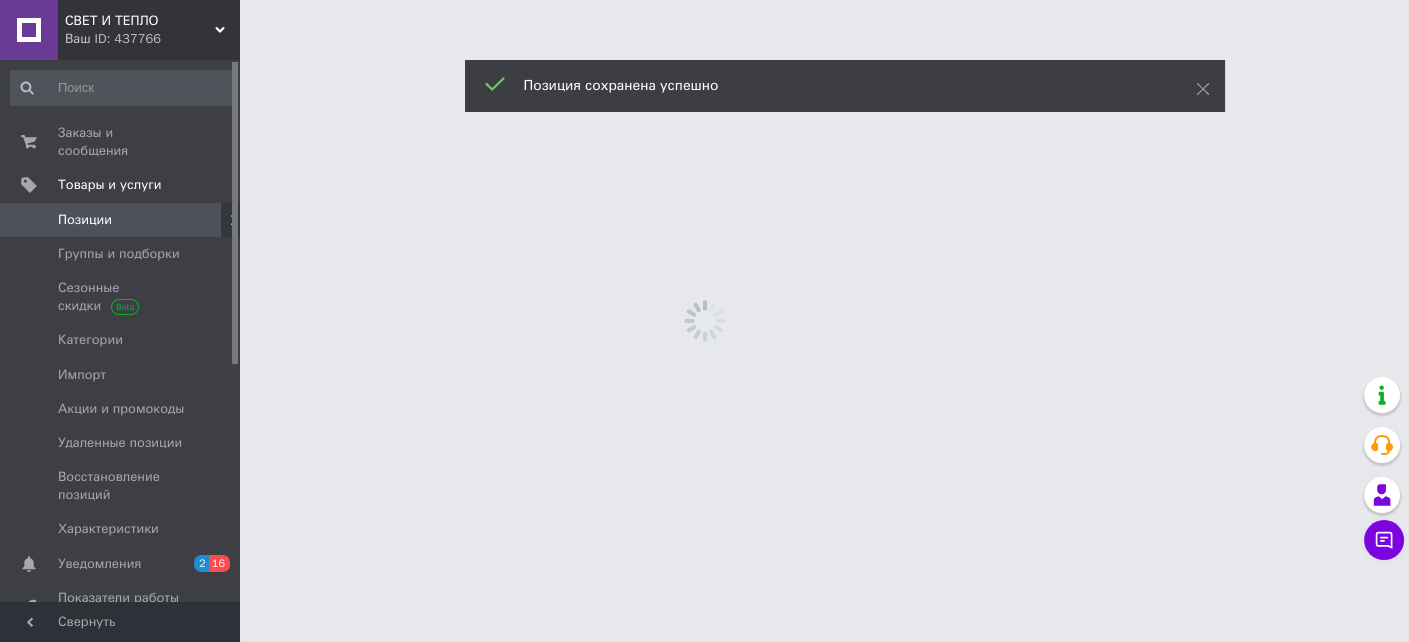 scroll, scrollTop: 0, scrollLeft: 0, axis: both 